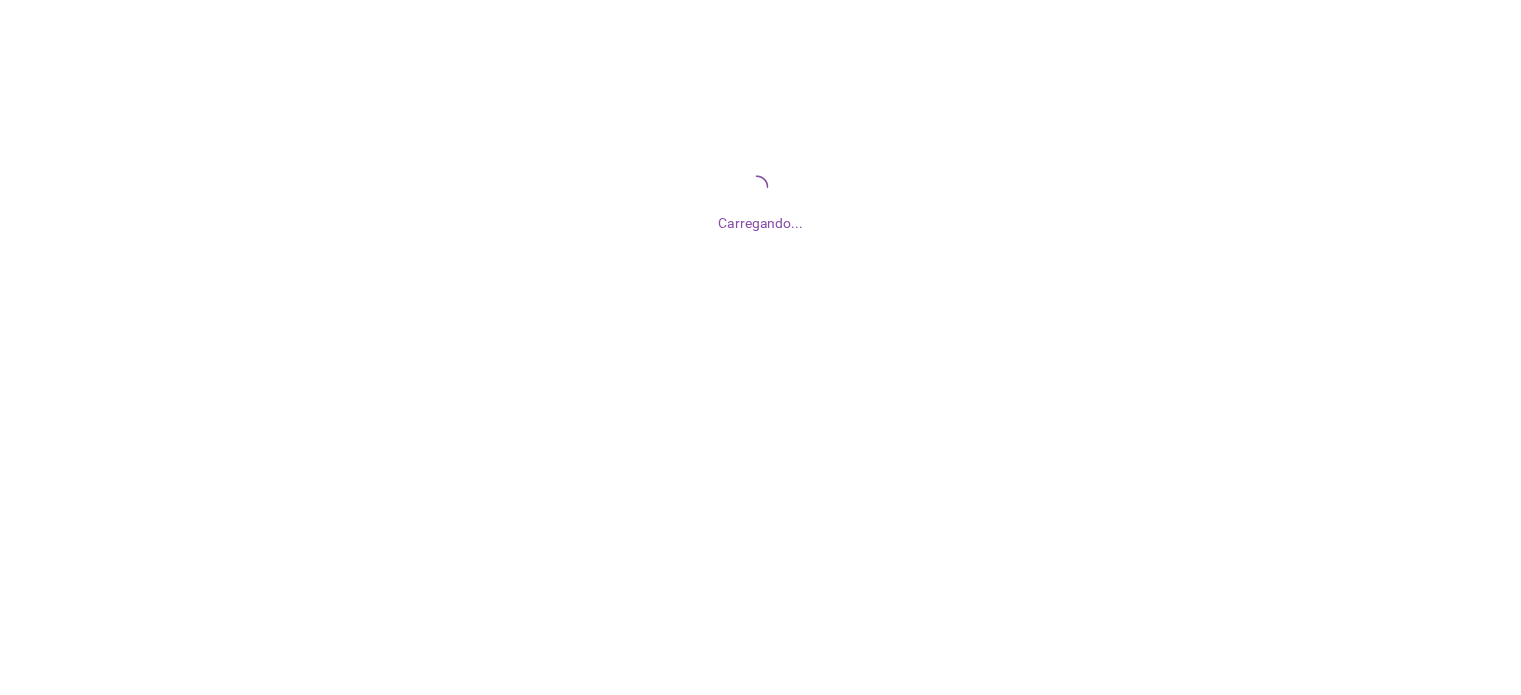 scroll, scrollTop: 0, scrollLeft: 0, axis: both 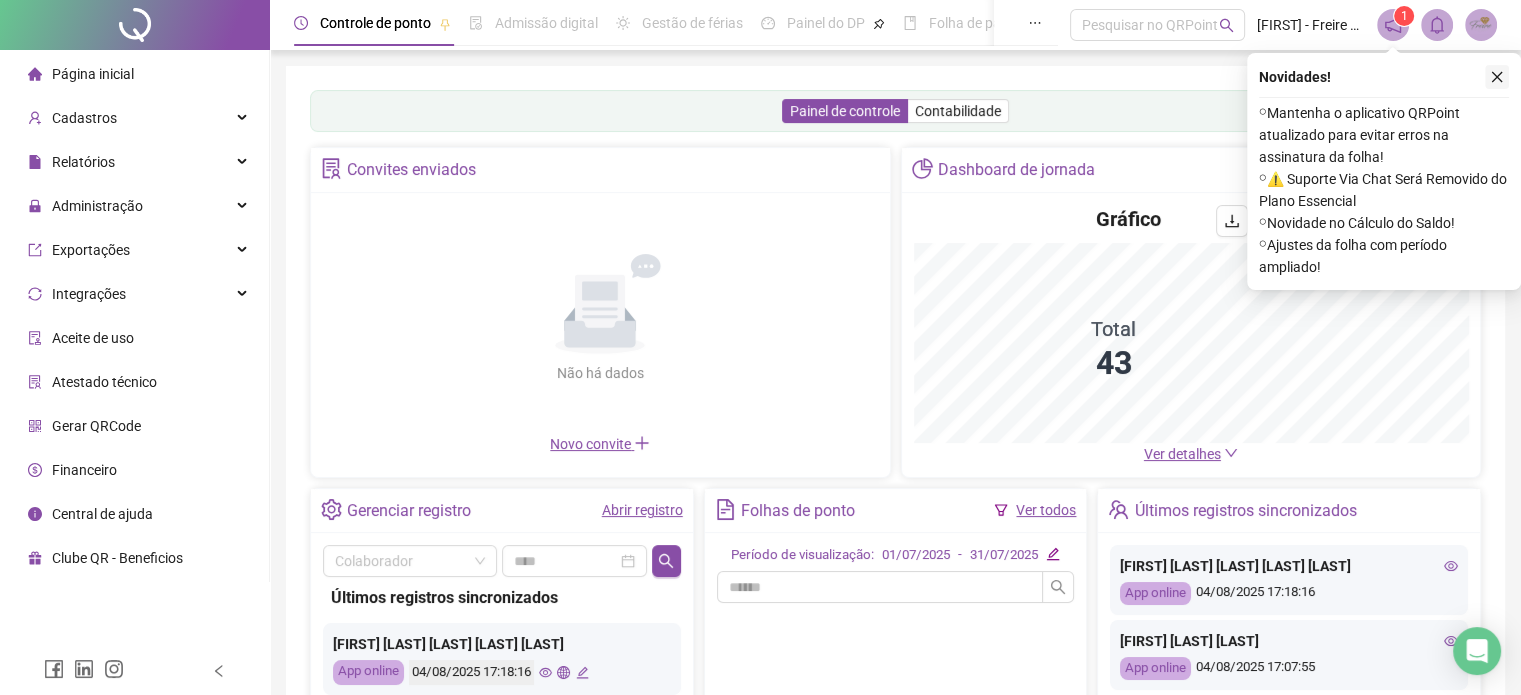 click 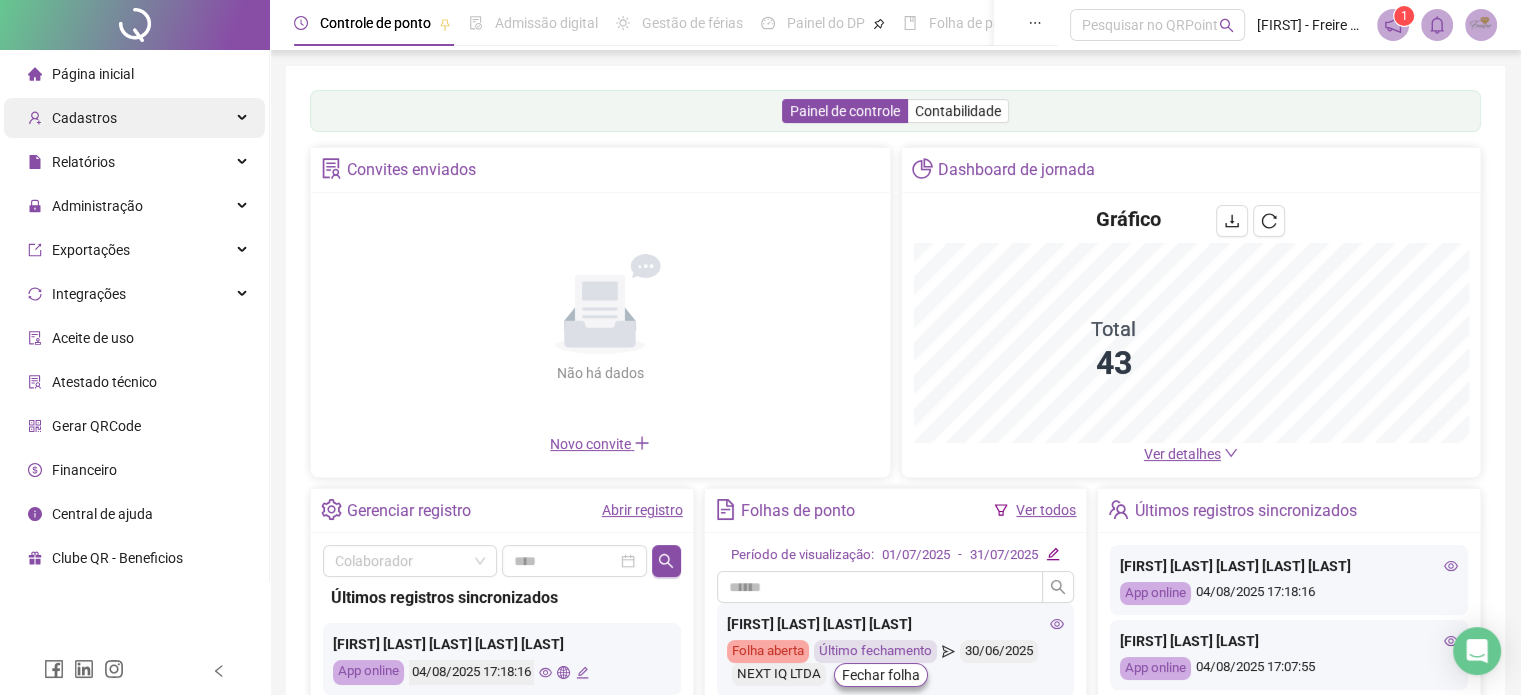 click on "Cadastros" at bounding box center [72, 118] 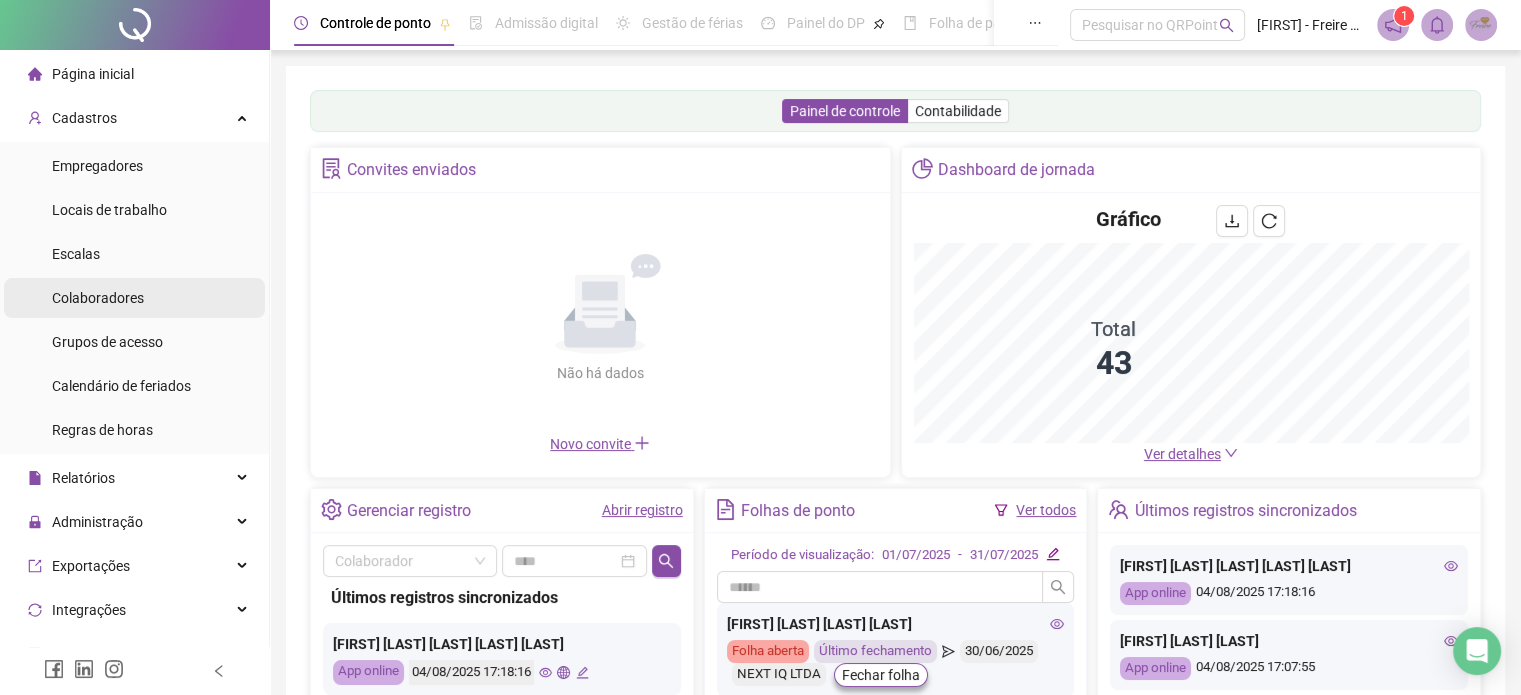 click on "Colaboradores" at bounding box center (98, 298) 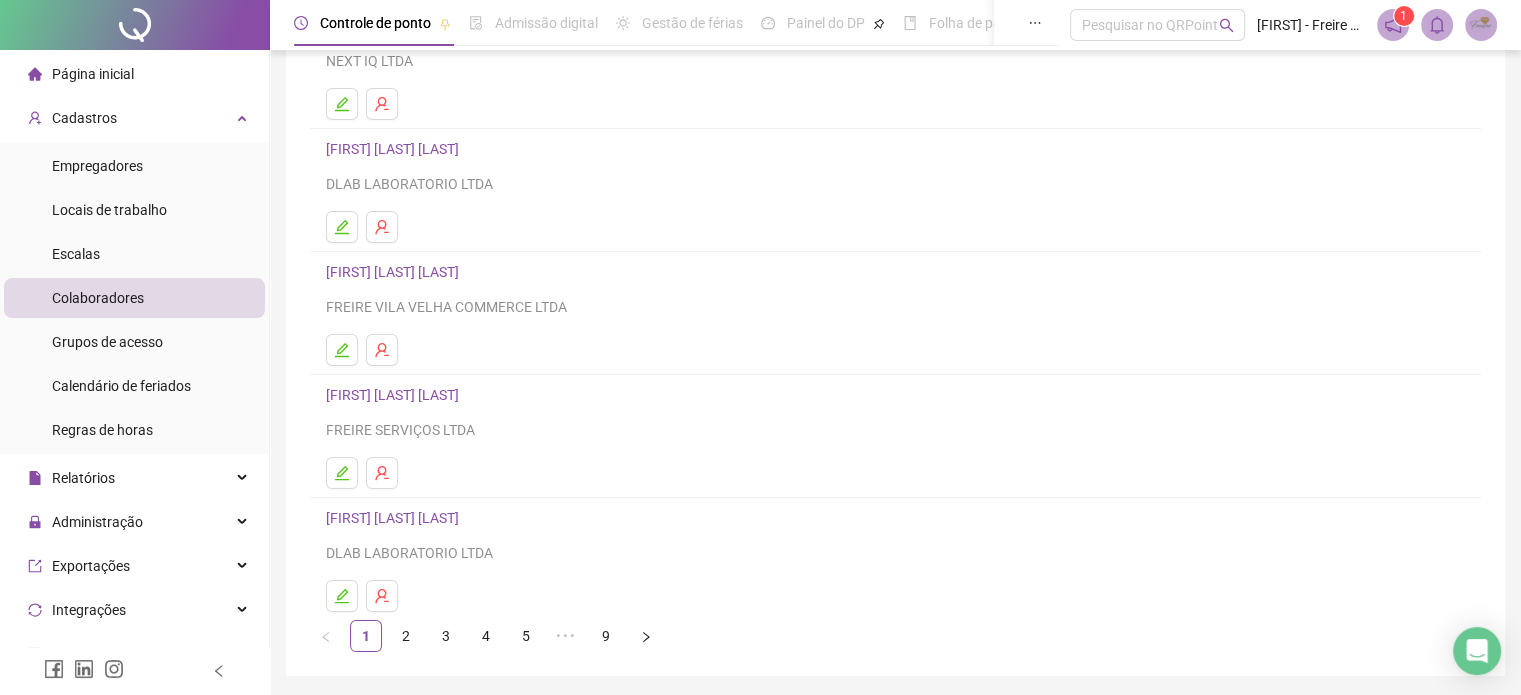 scroll, scrollTop: 171, scrollLeft: 0, axis: vertical 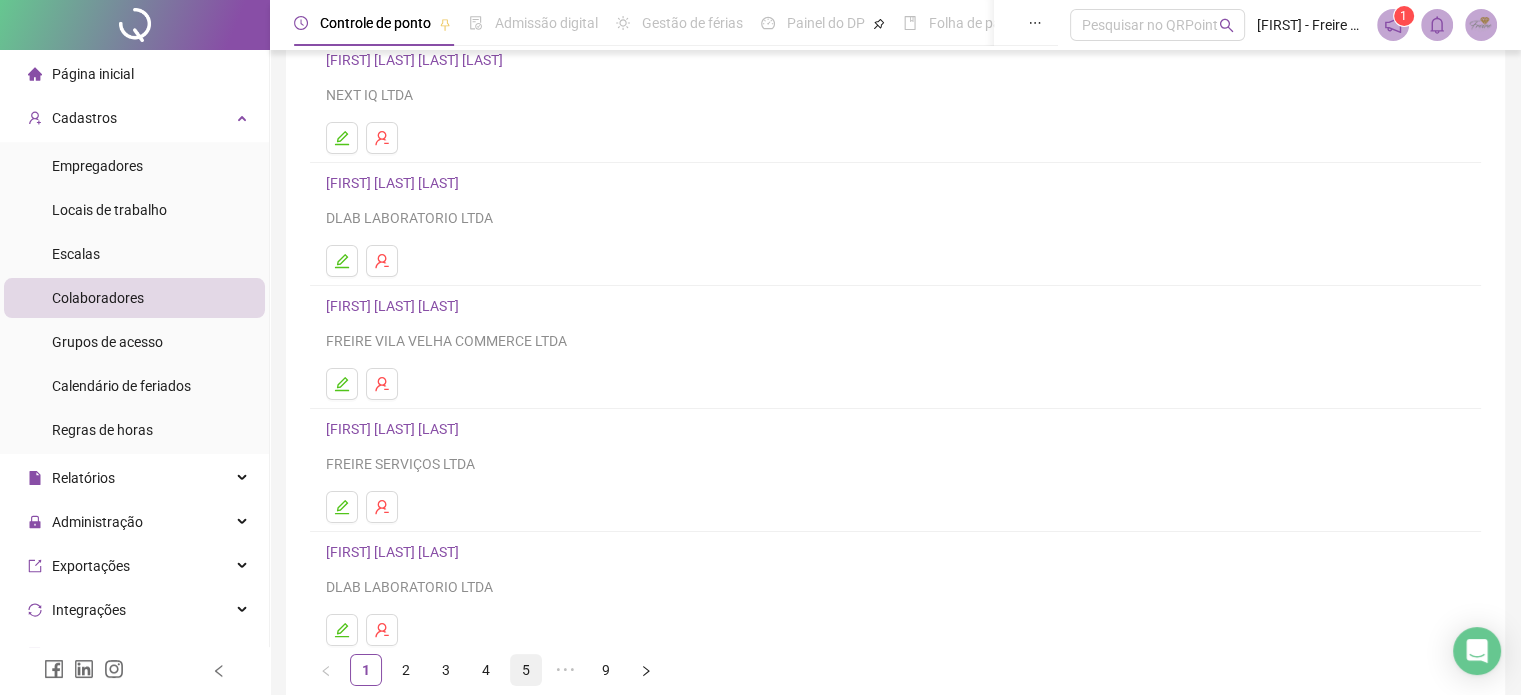 click on "5" at bounding box center [526, 670] 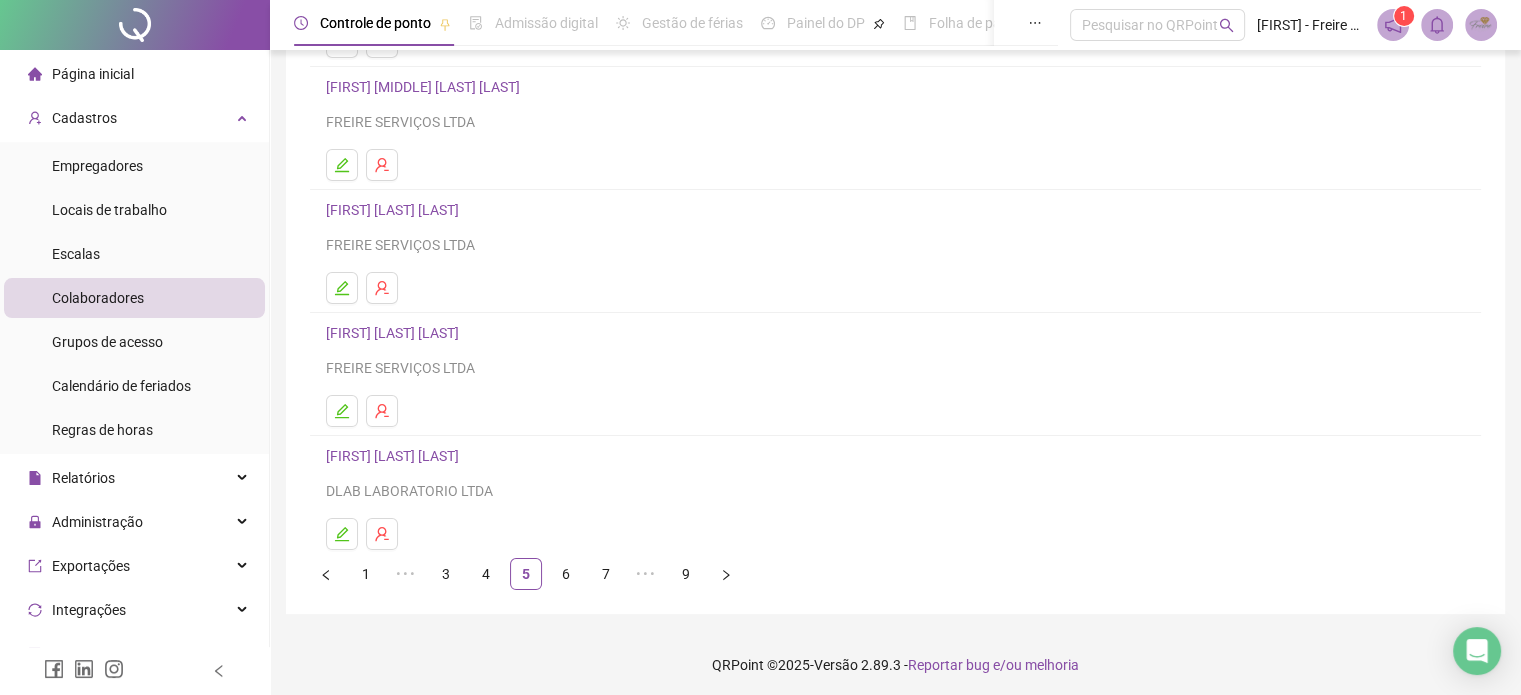 scroll, scrollTop: 271, scrollLeft: 0, axis: vertical 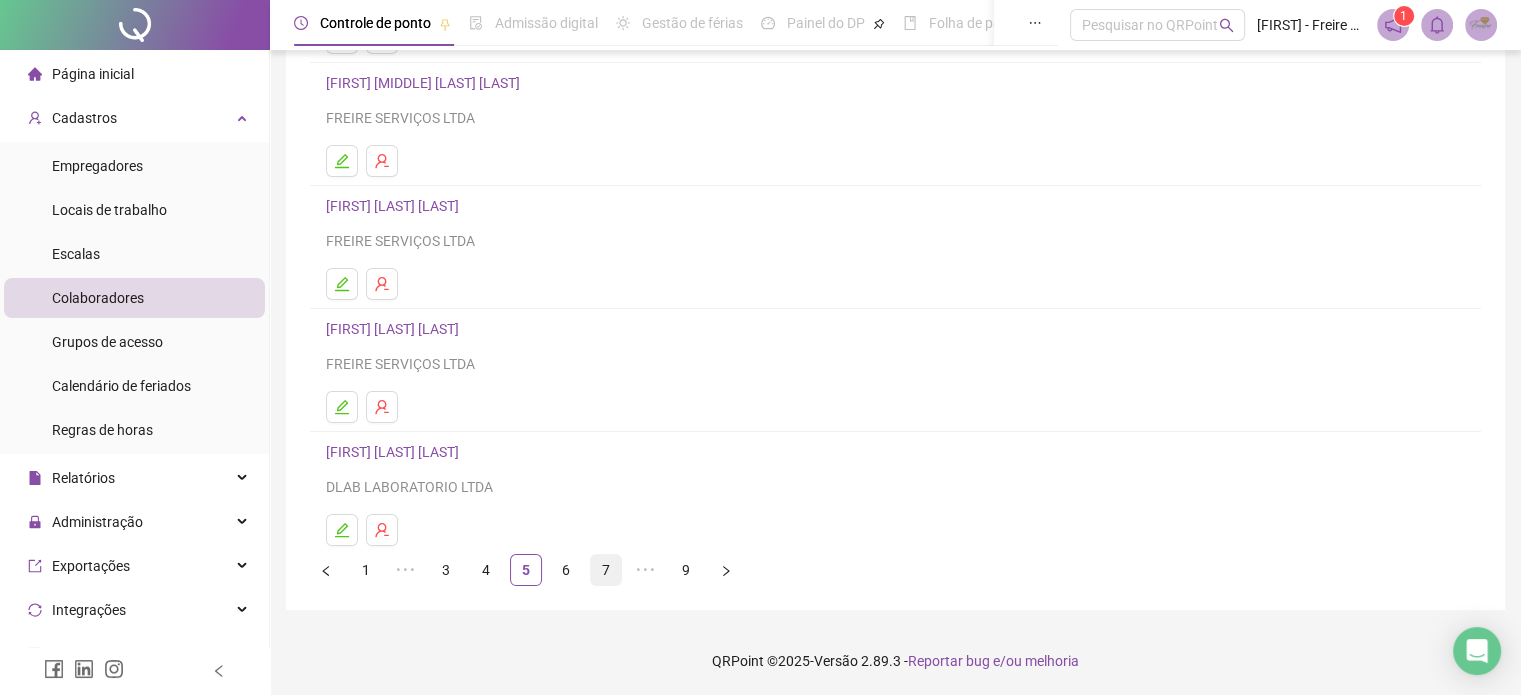click on "7" at bounding box center (606, 570) 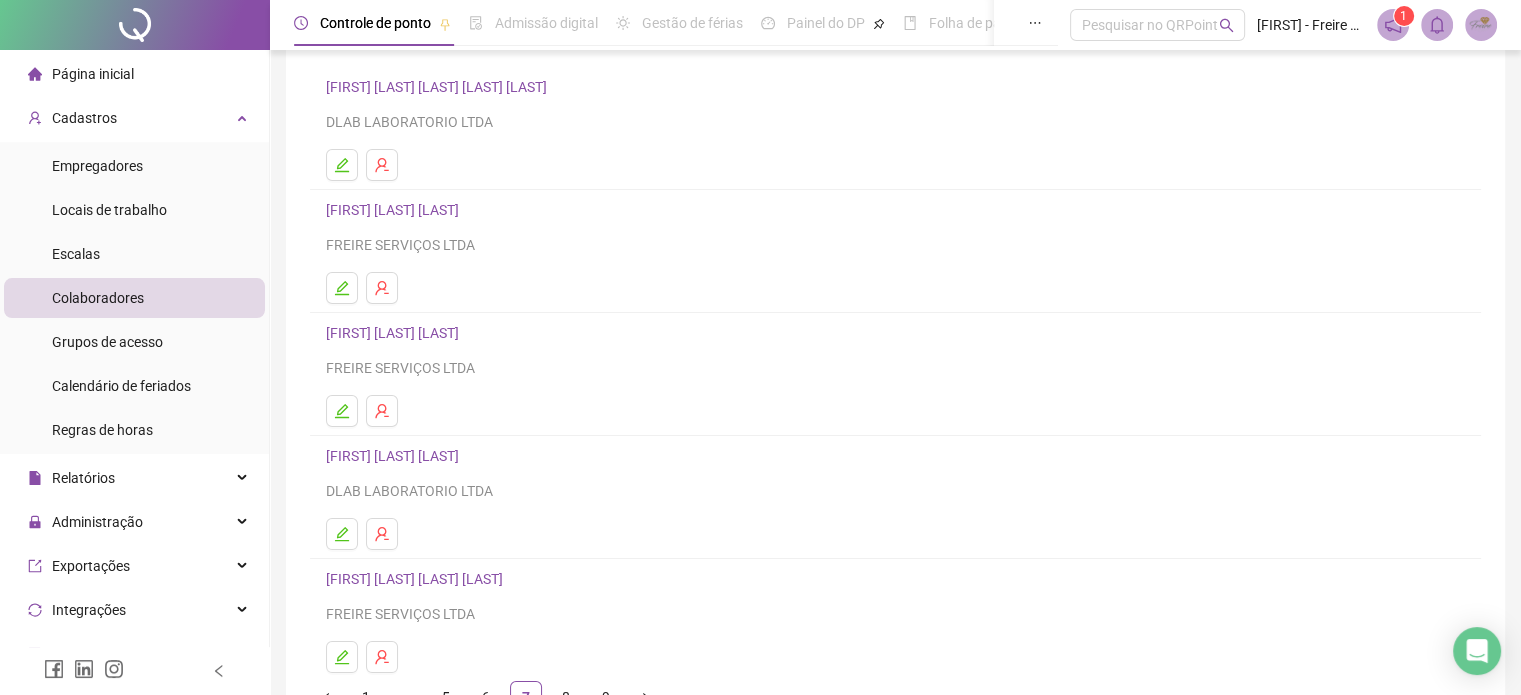 scroll, scrollTop: 200, scrollLeft: 0, axis: vertical 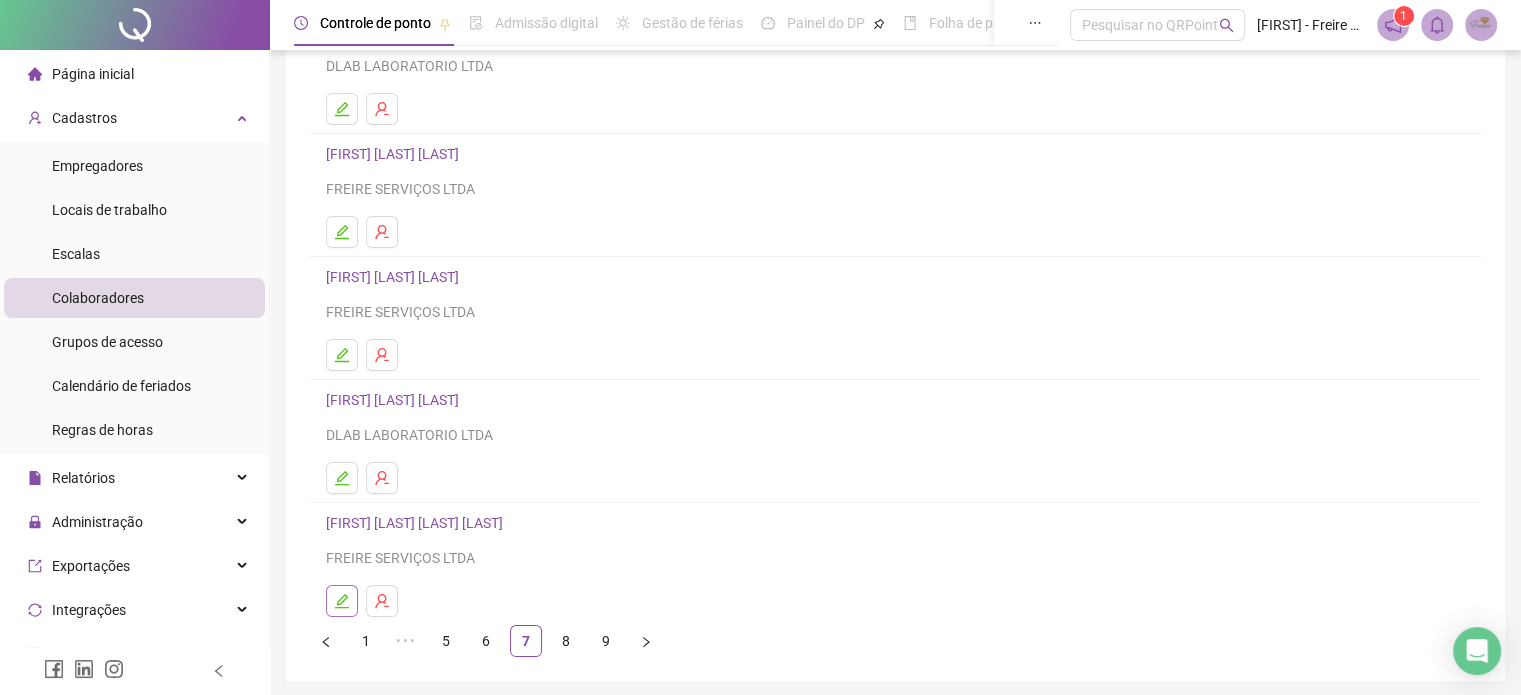 click 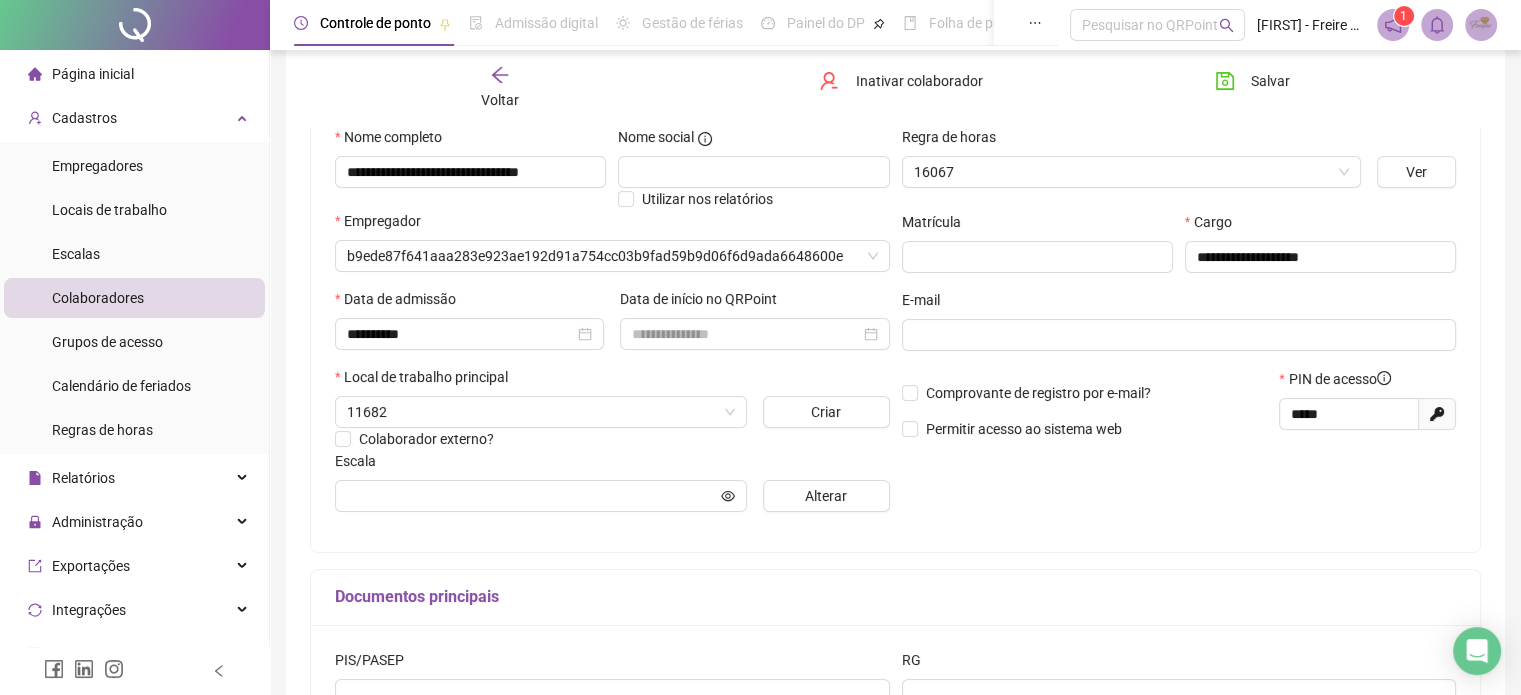scroll, scrollTop: 210, scrollLeft: 0, axis: vertical 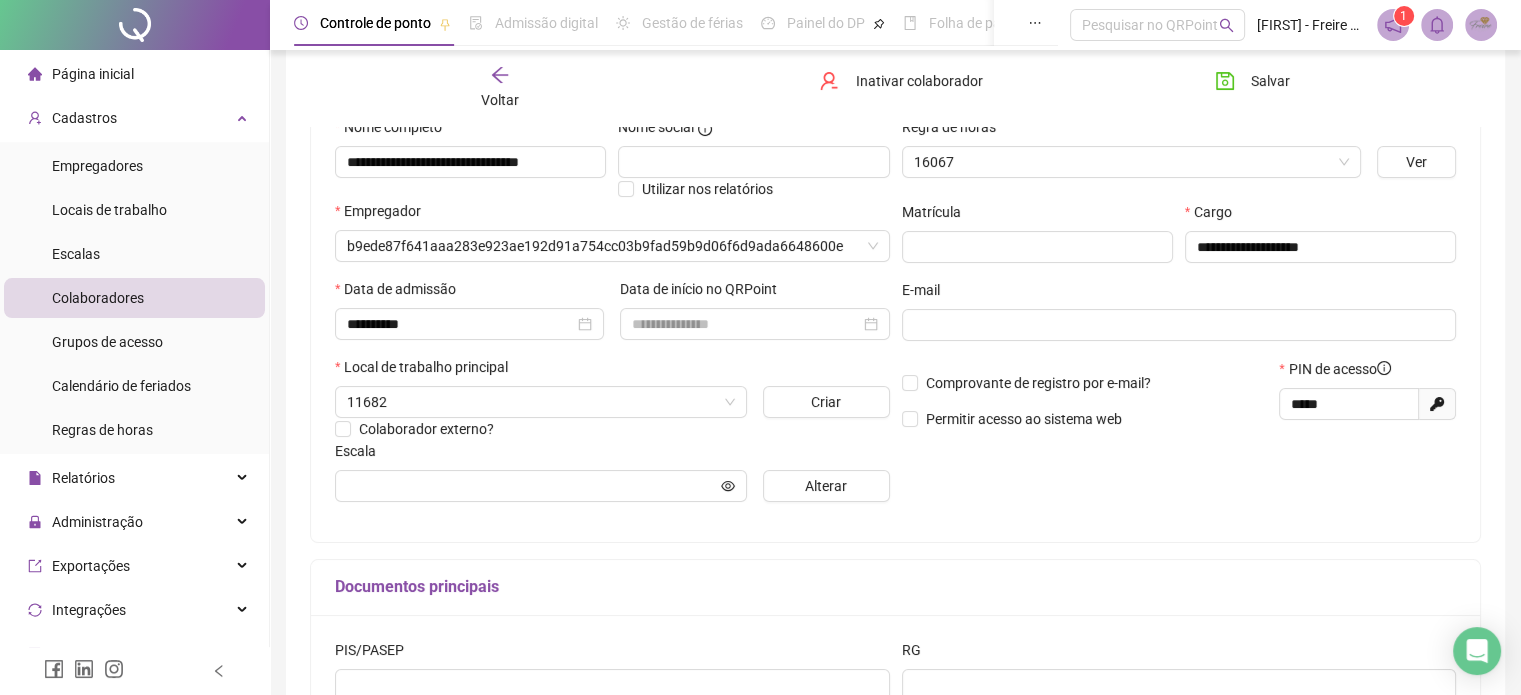 type on "**********" 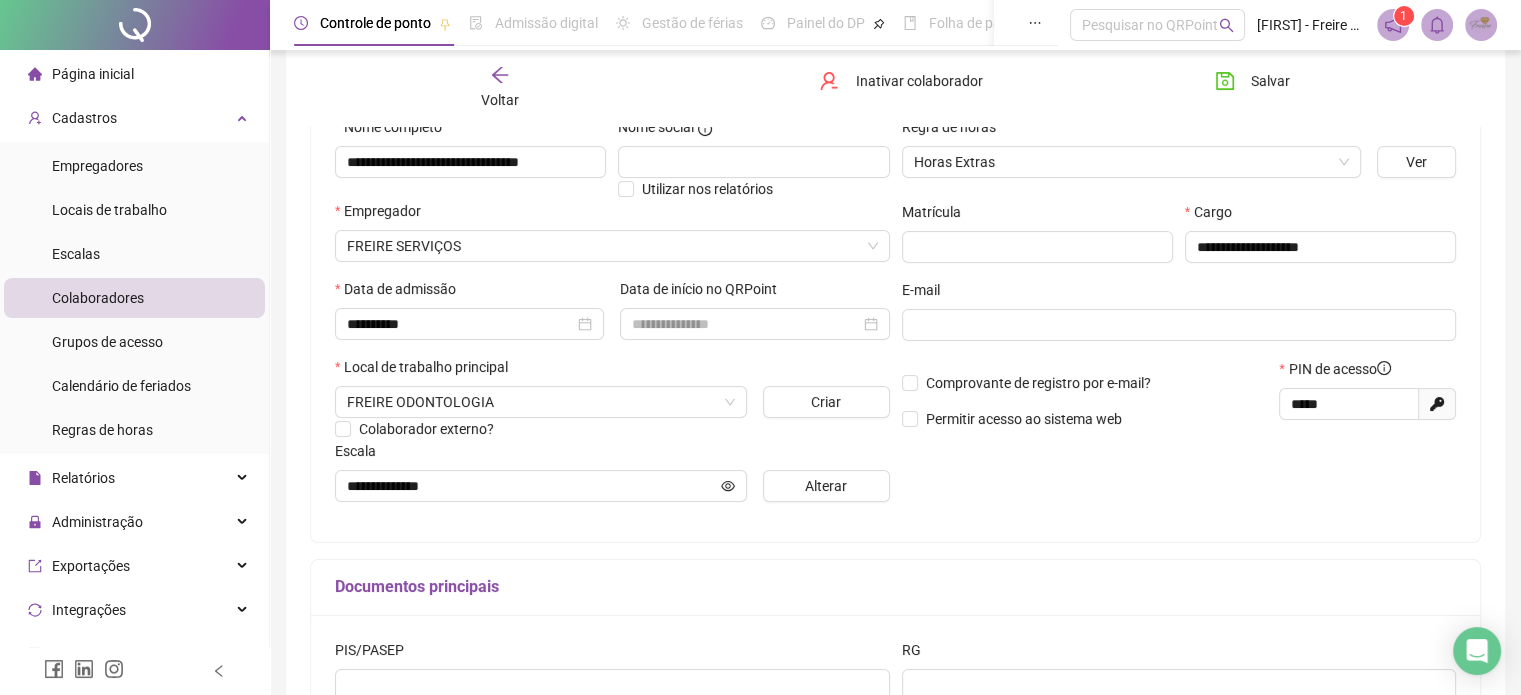 click on "Colaboradores" at bounding box center [98, 298] 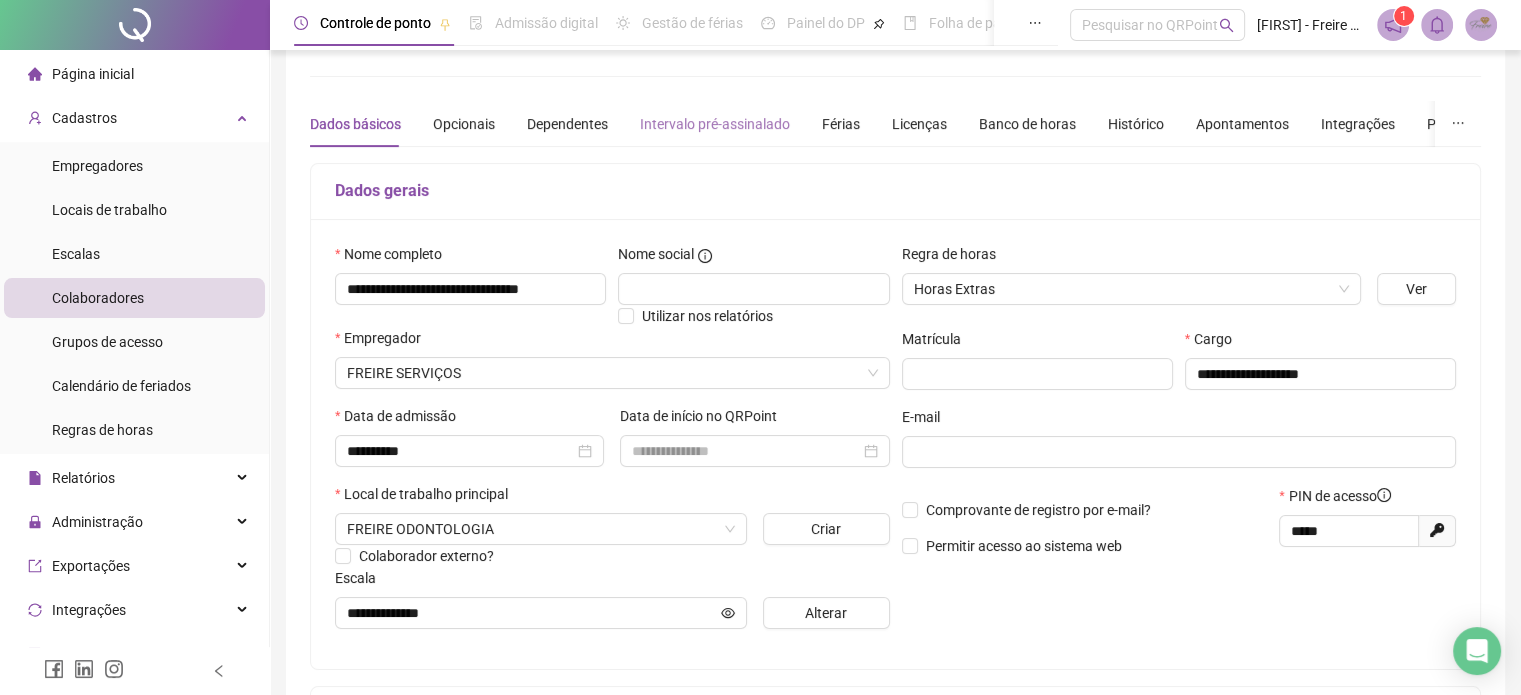 scroll, scrollTop: 0, scrollLeft: 0, axis: both 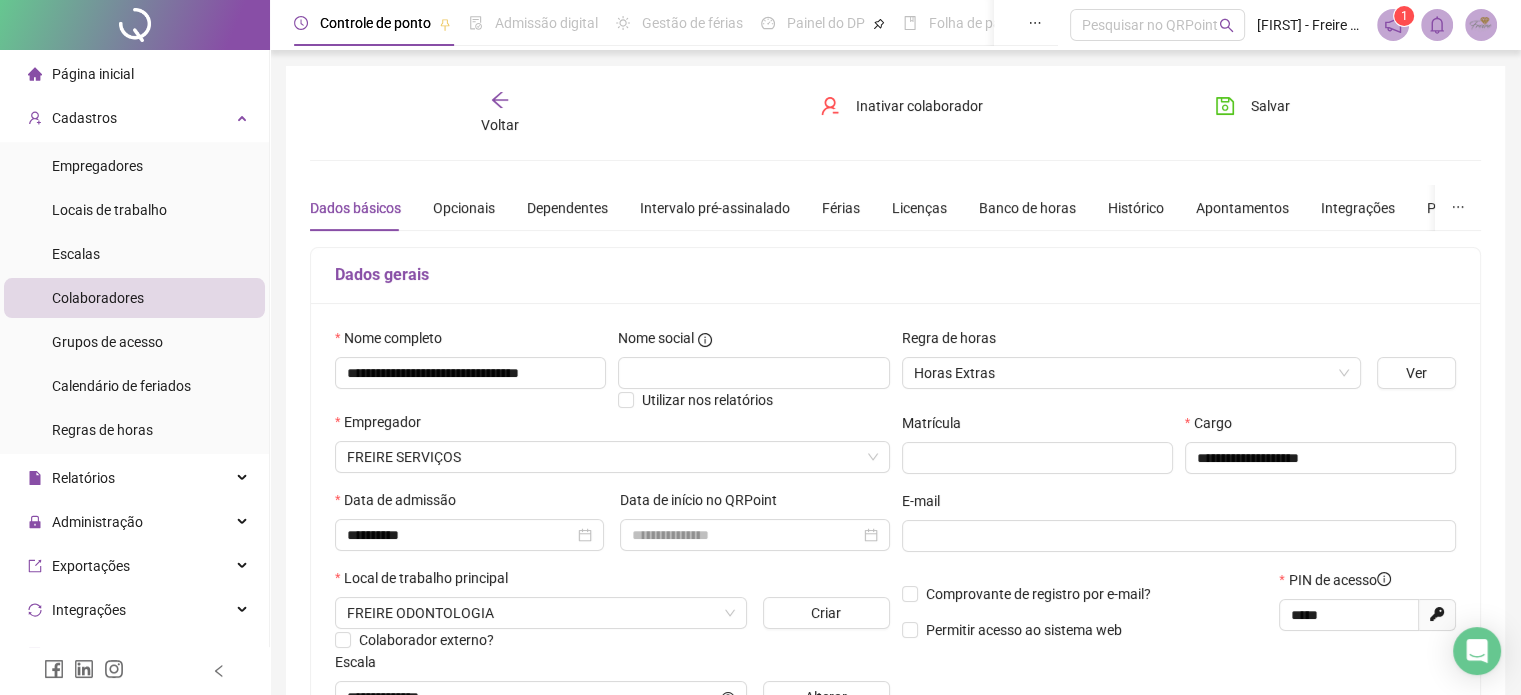 click on "Voltar" at bounding box center [500, 125] 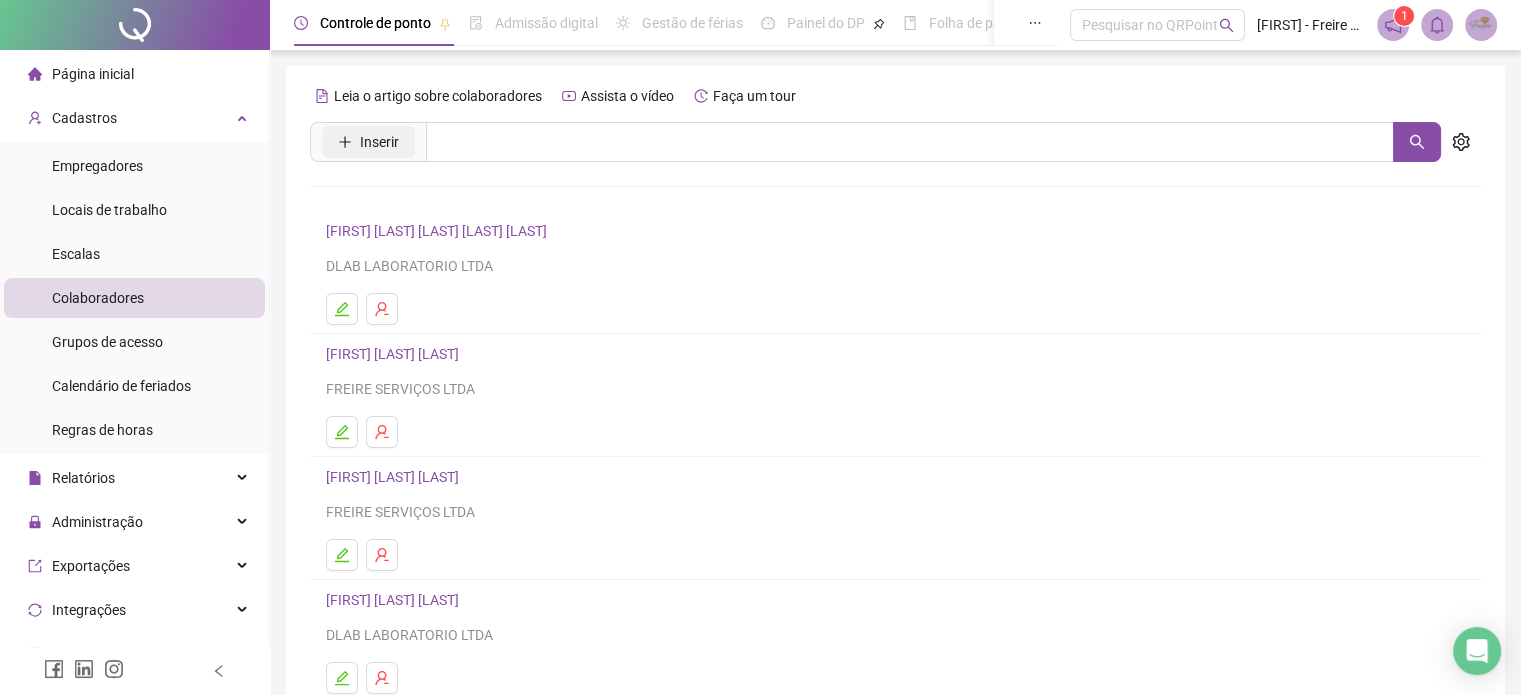 click on "Inserir" at bounding box center (379, 142) 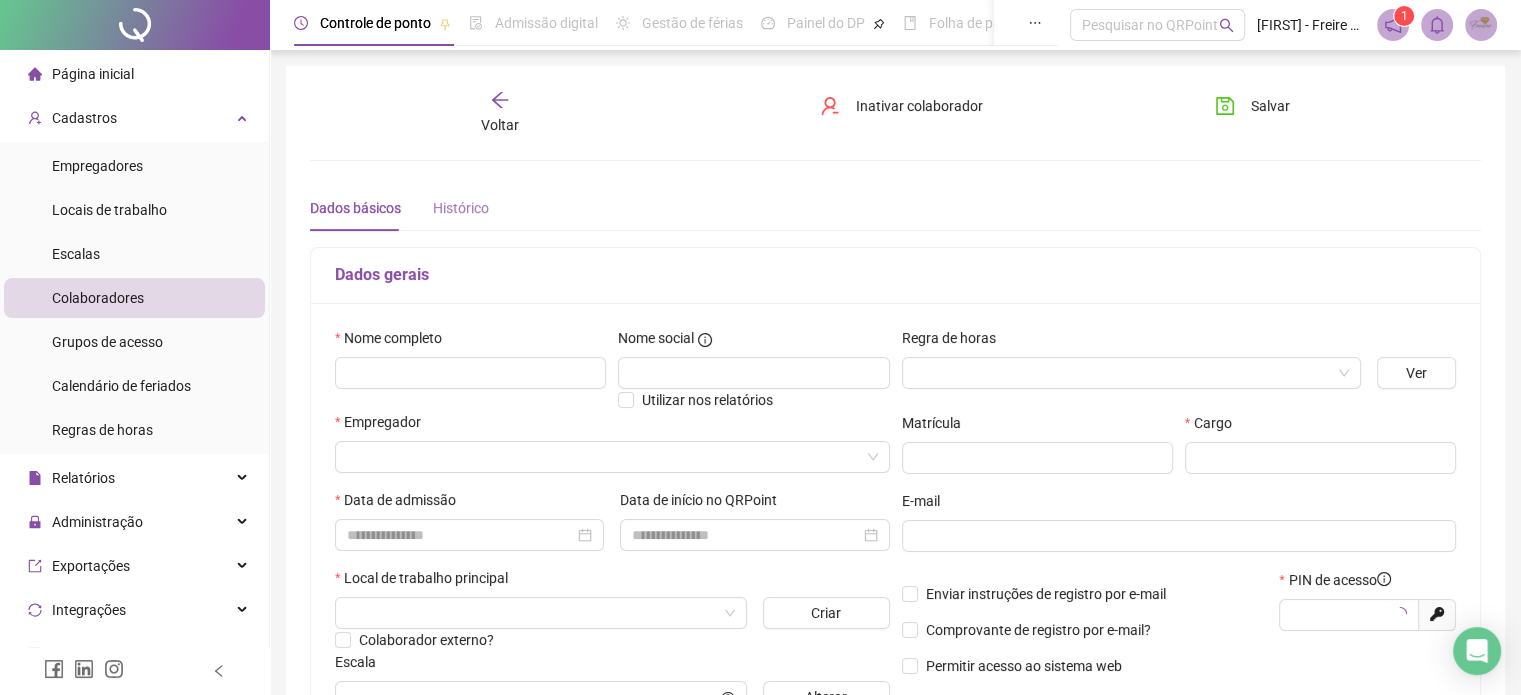 type on "*****" 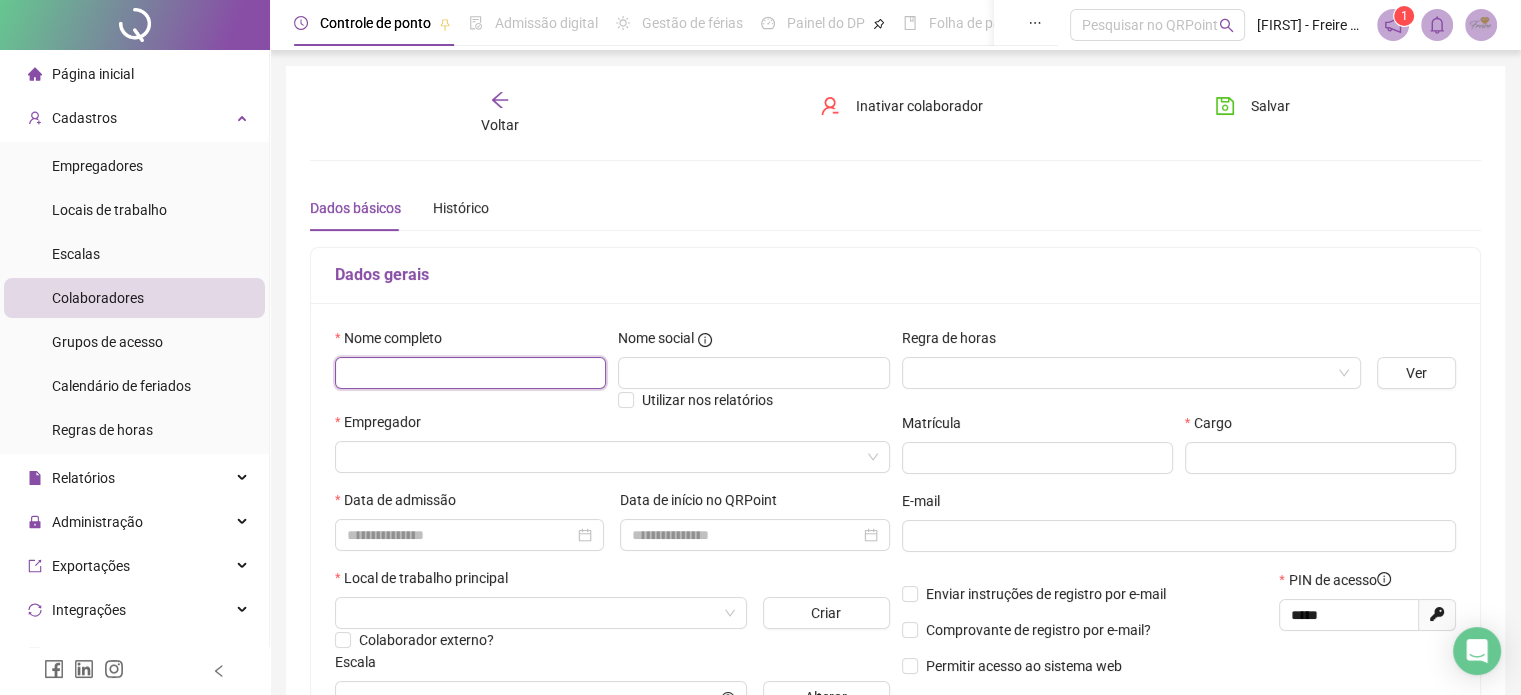 click at bounding box center [470, 373] 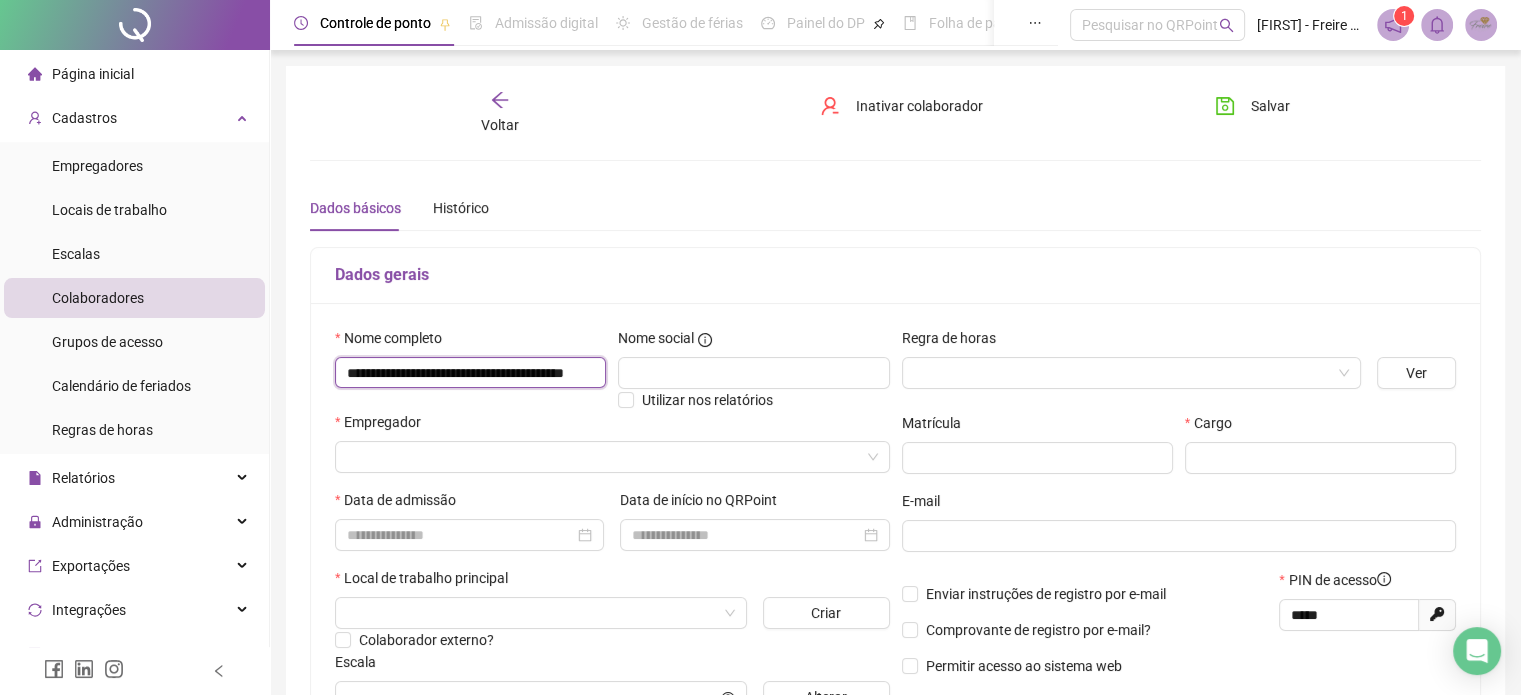 scroll, scrollTop: 0, scrollLeft: 76, axis: horizontal 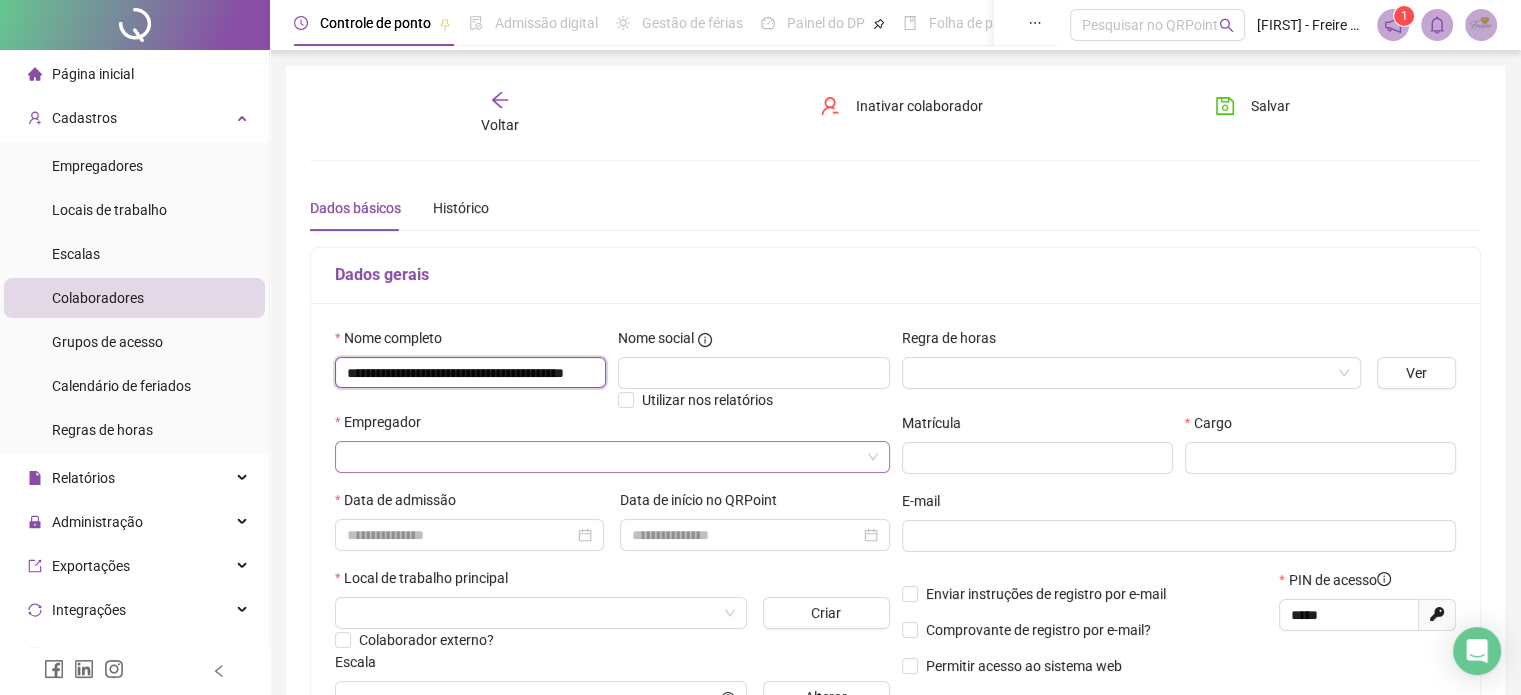 type on "**********" 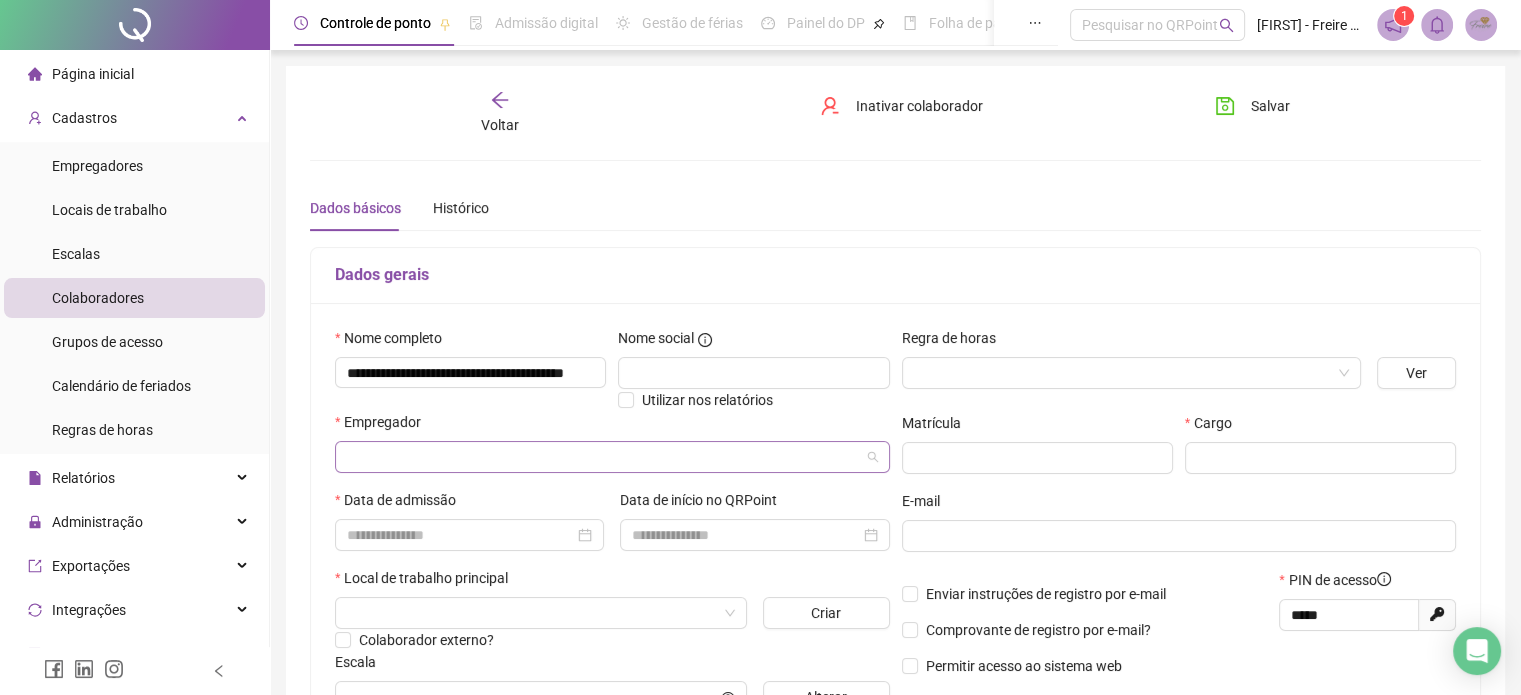 click at bounding box center [603, 457] 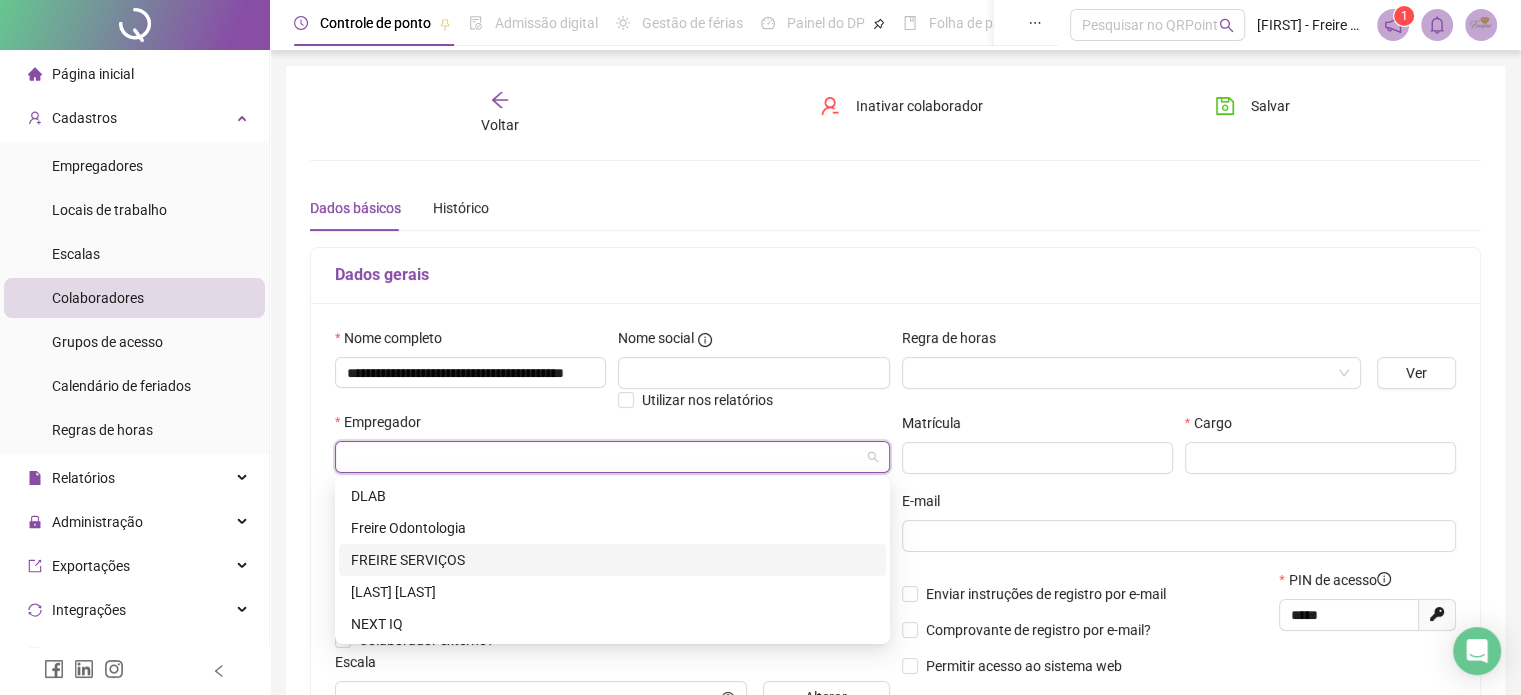 click on "FREIRE SERVIÇOS" at bounding box center [612, 560] 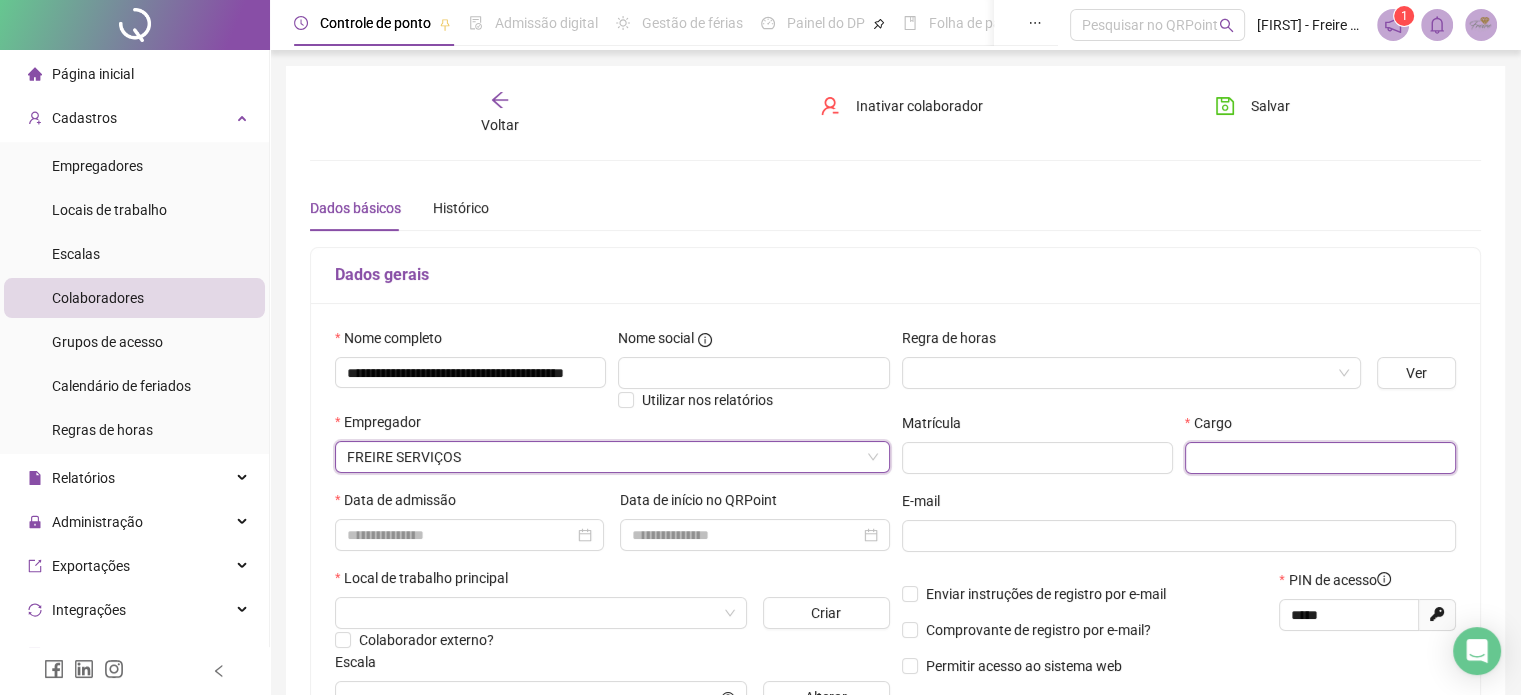 click at bounding box center [1320, 458] 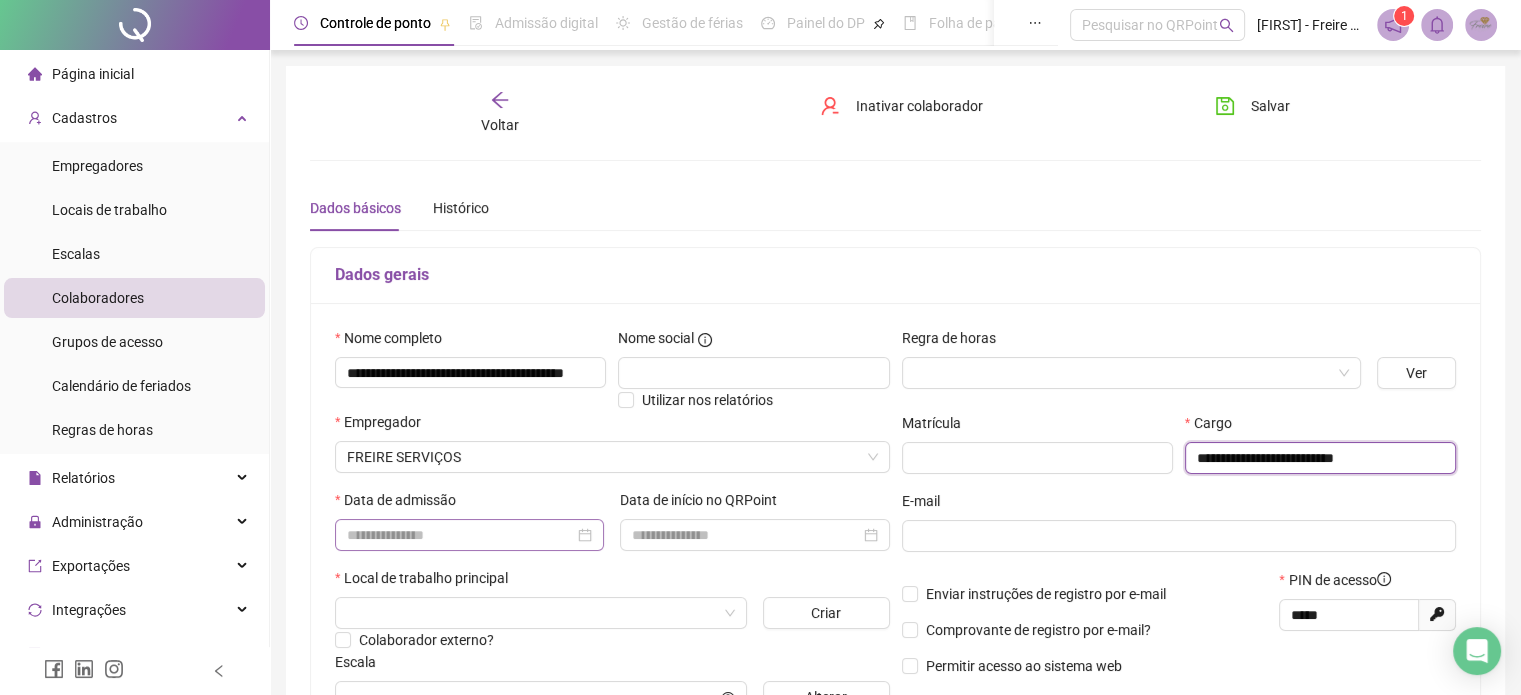 type on "**********" 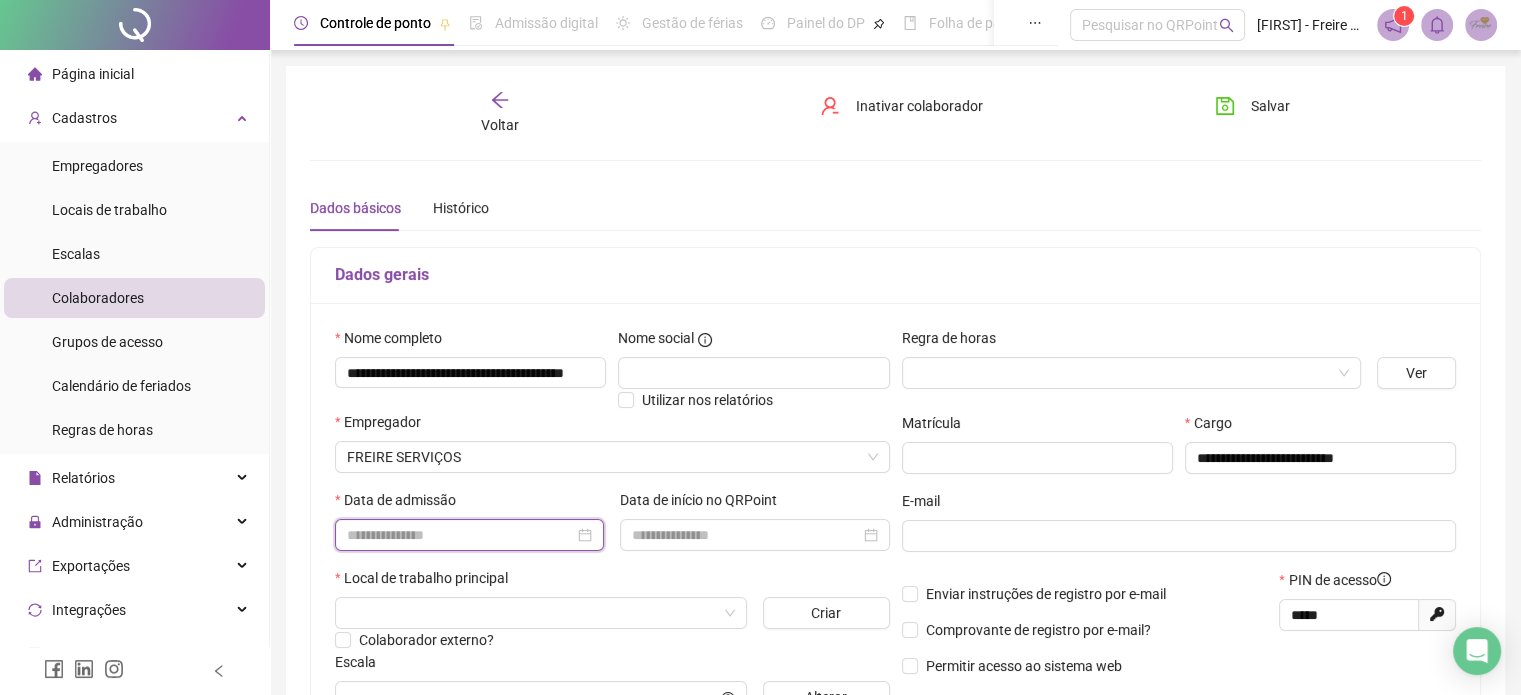 click at bounding box center (460, 535) 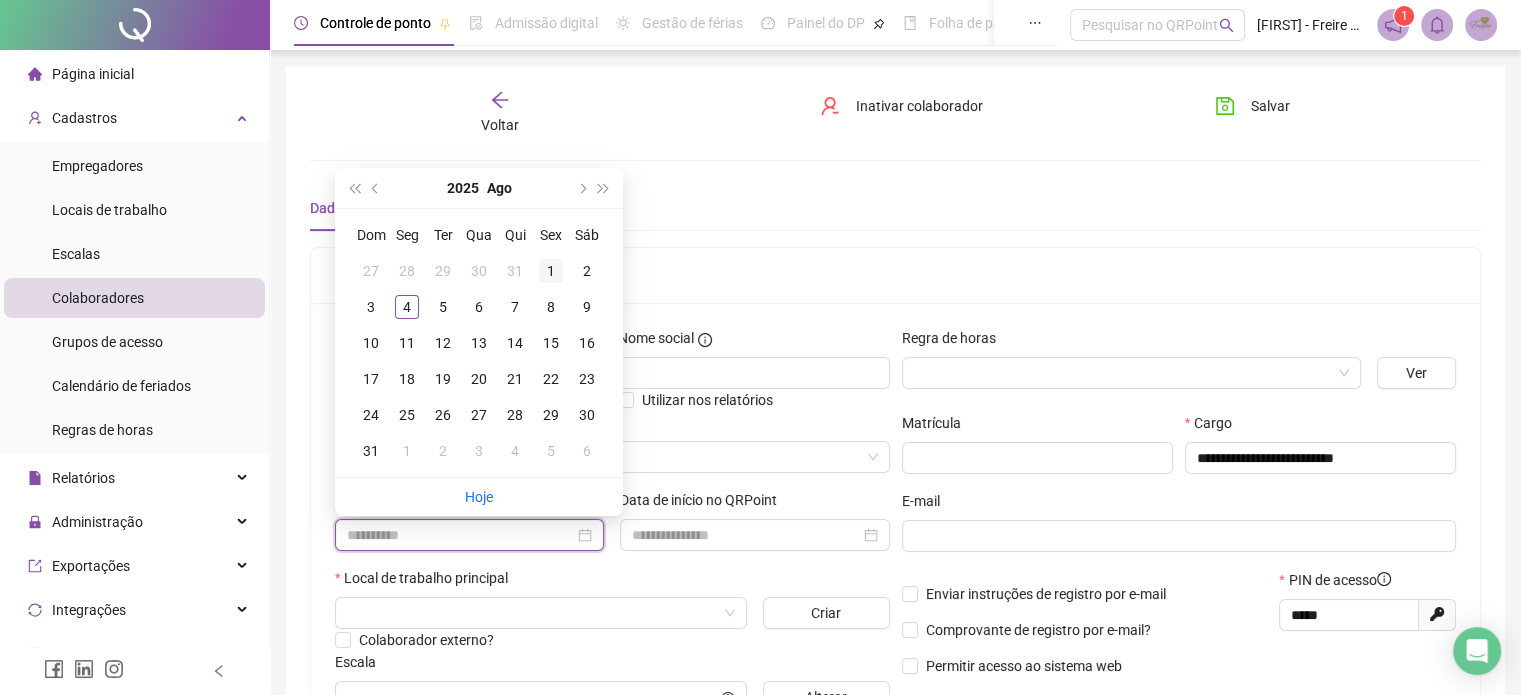 type on "**********" 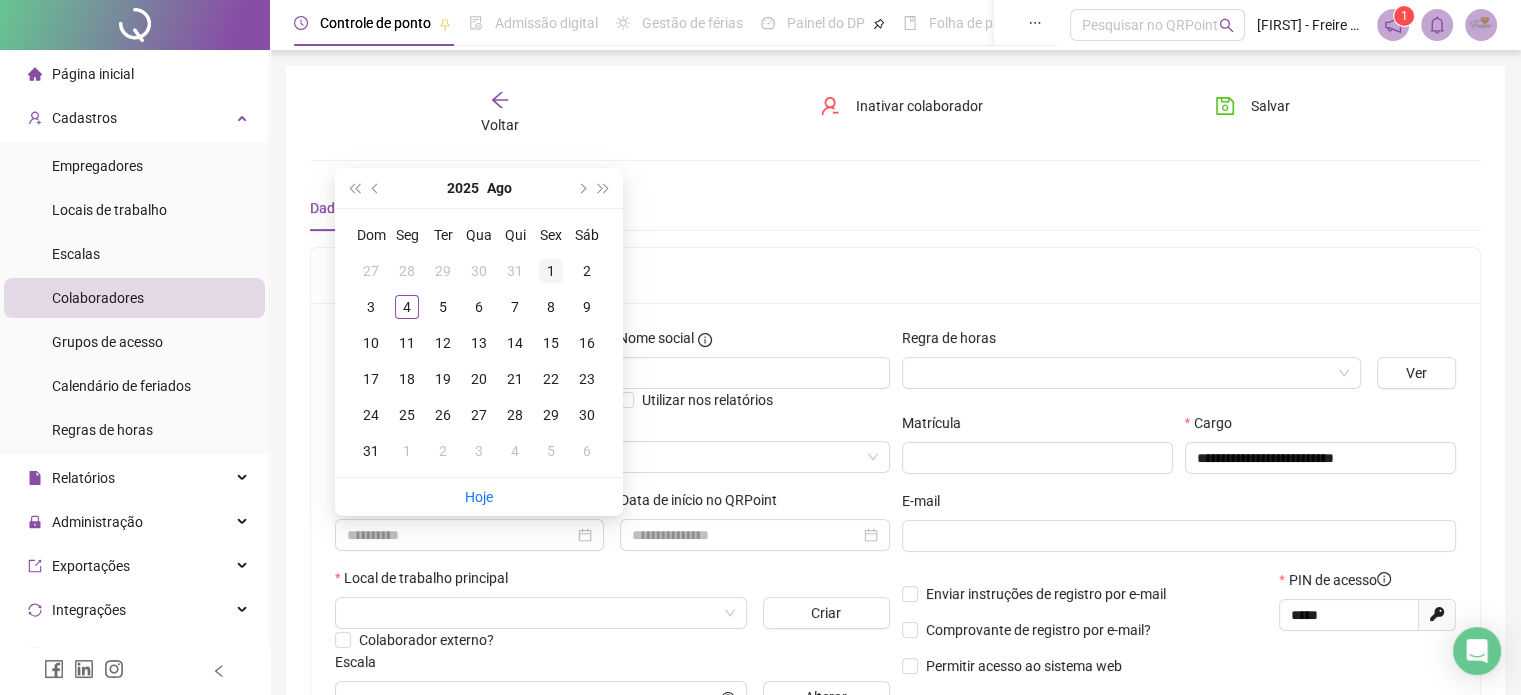 click on "1" at bounding box center [551, 271] 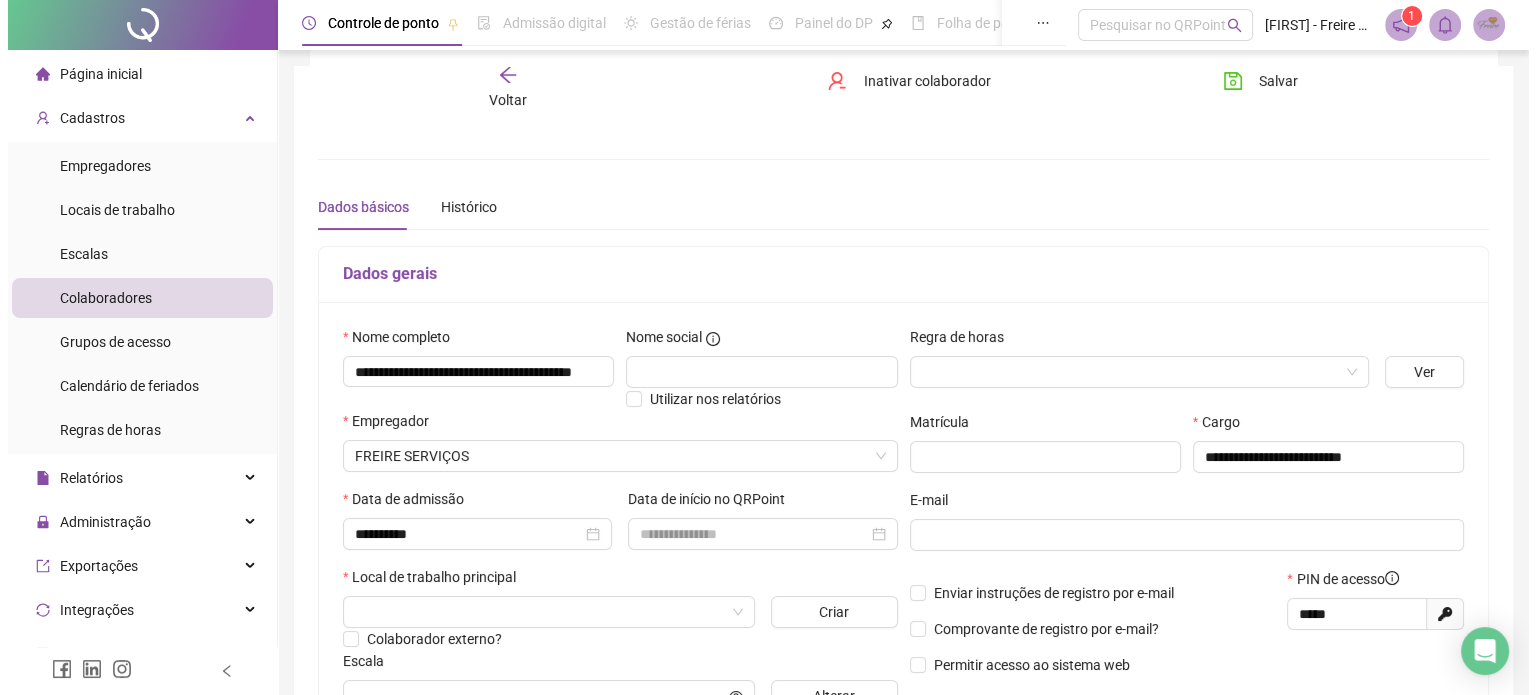 scroll, scrollTop: 300, scrollLeft: 0, axis: vertical 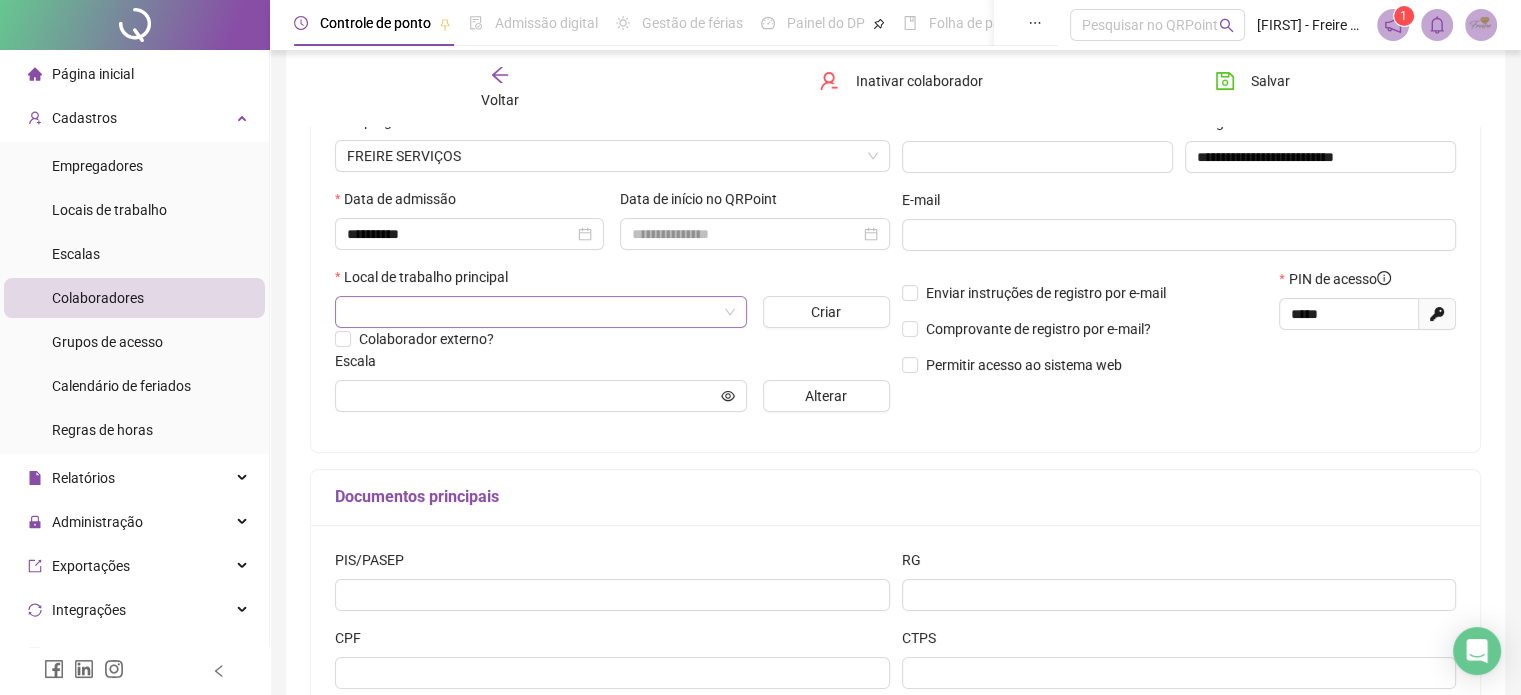 click at bounding box center [532, 312] 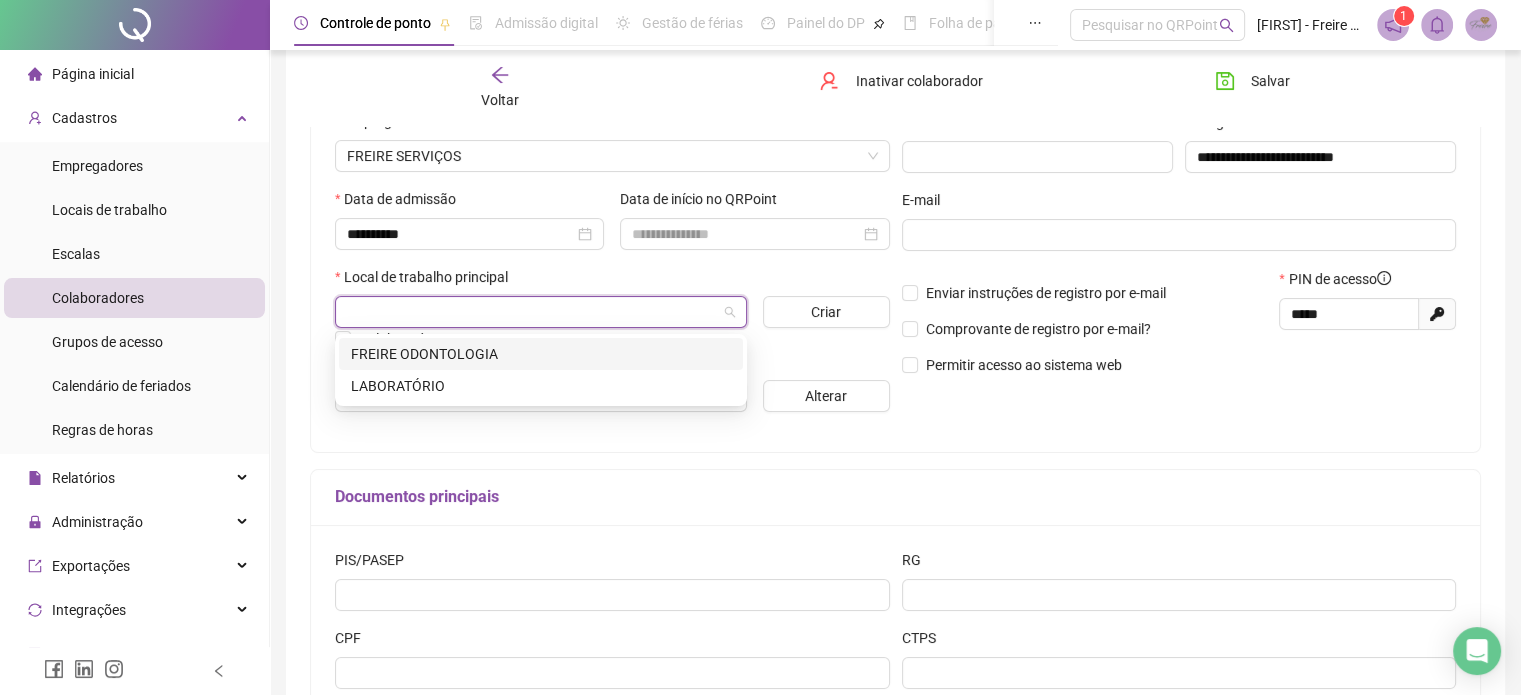 click on "FREIRE ODONTOLOGIA" at bounding box center [541, 354] 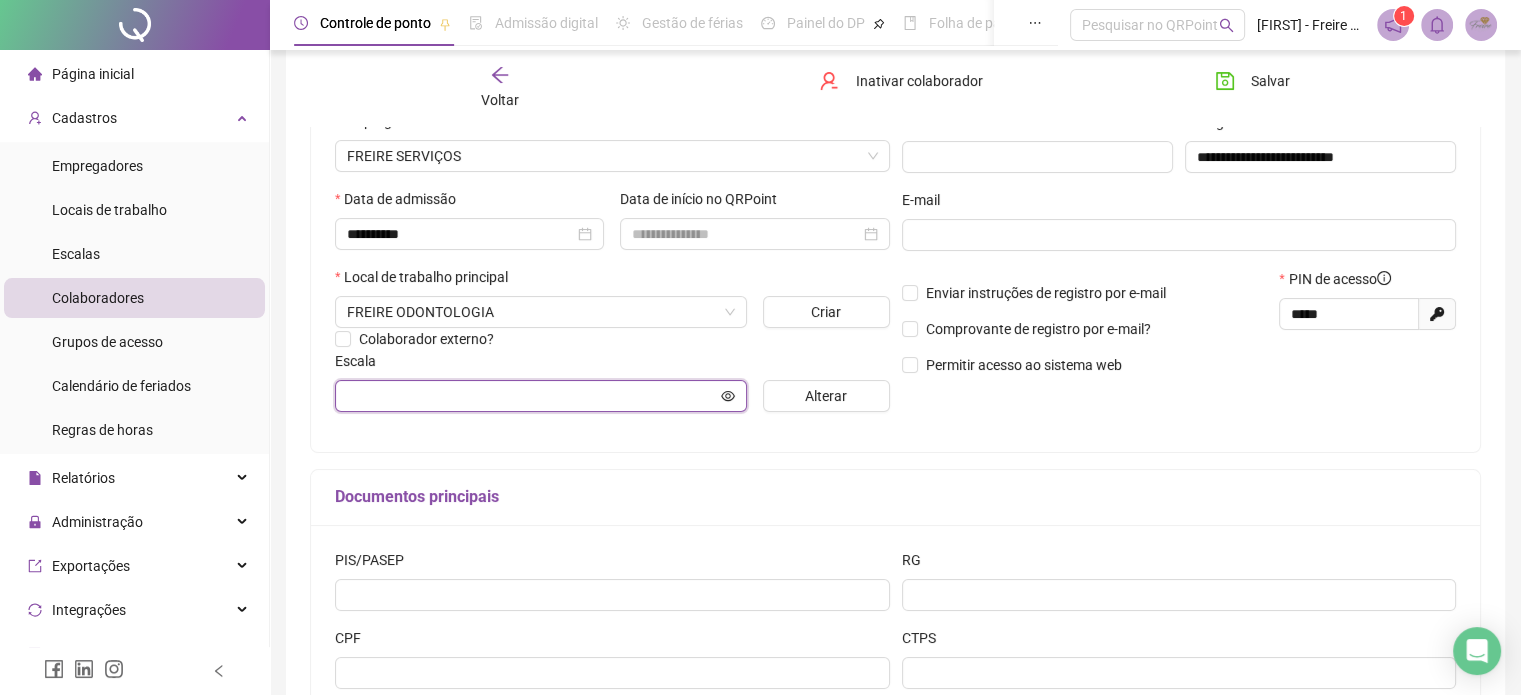 click at bounding box center (532, 396) 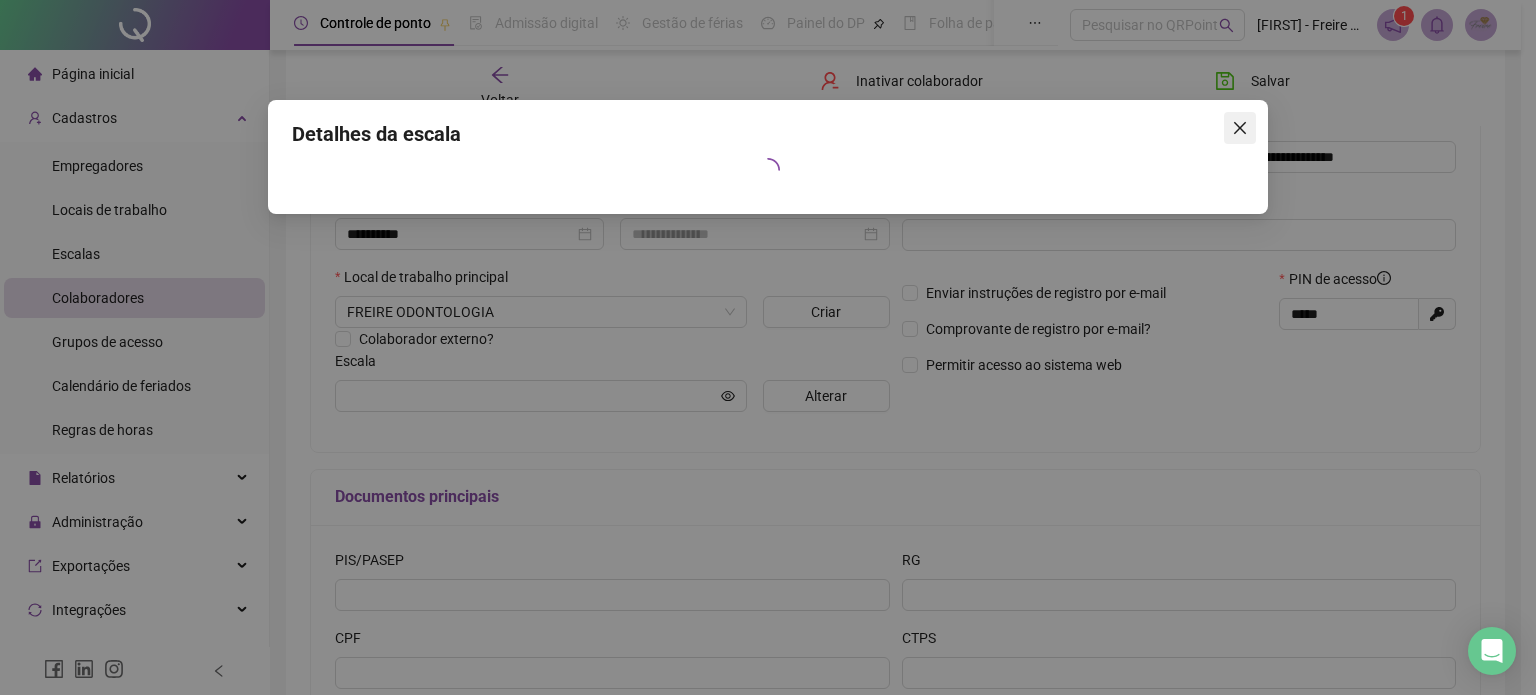 click 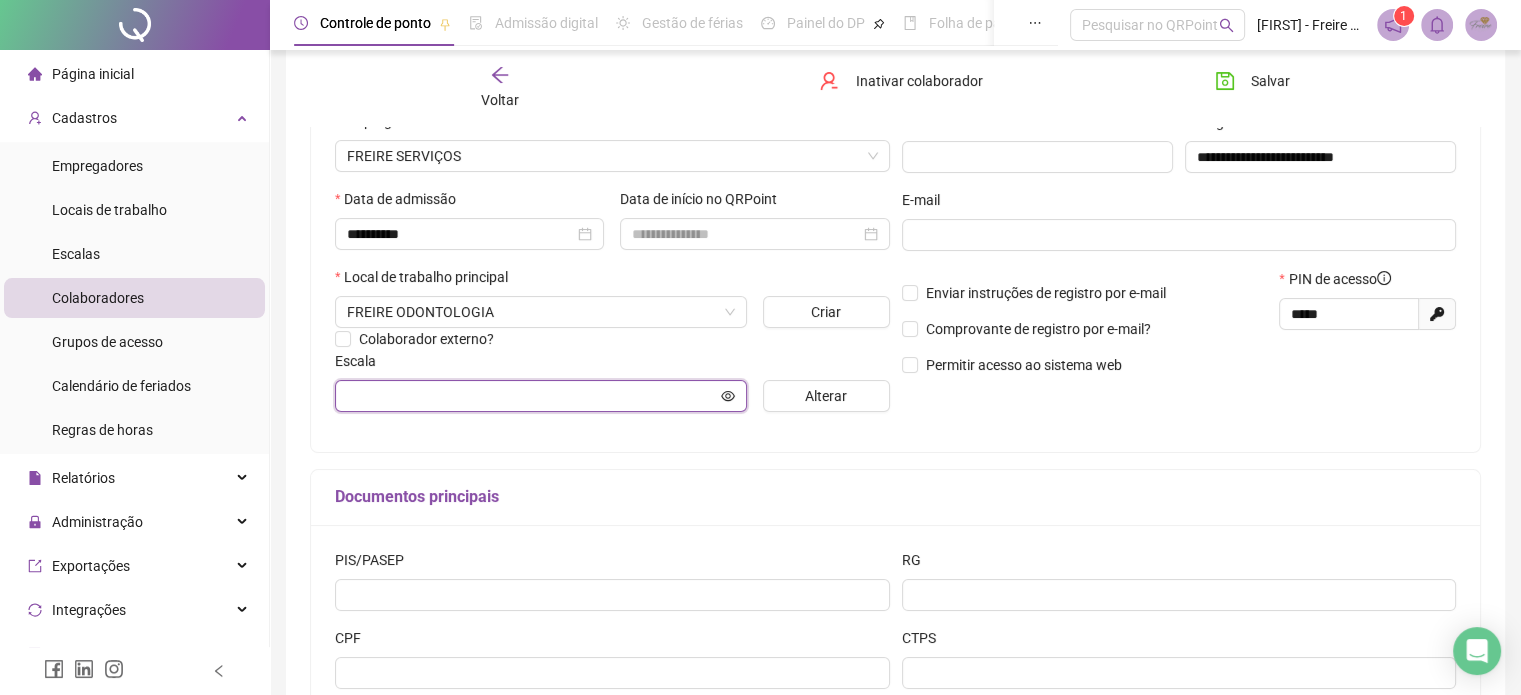 click at bounding box center (532, 396) 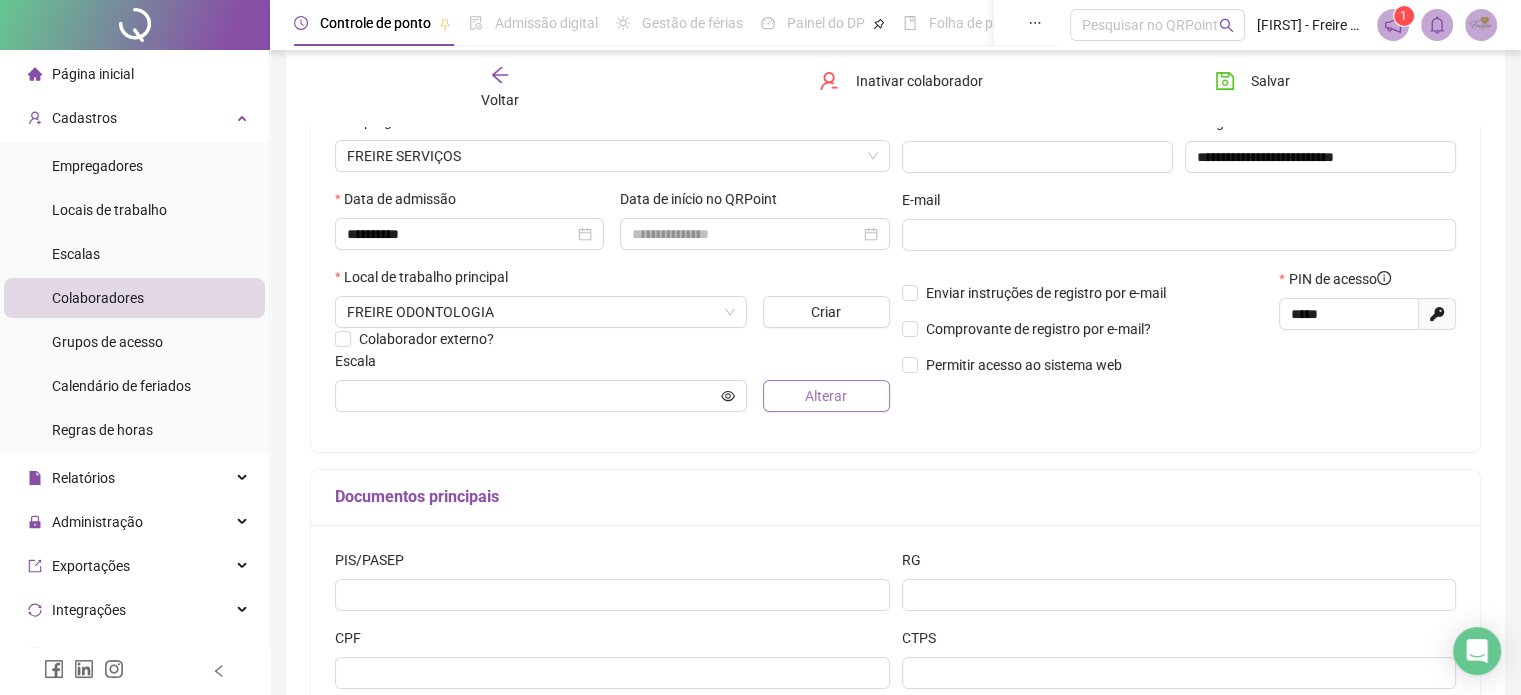 click on "Alterar" at bounding box center (826, 396) 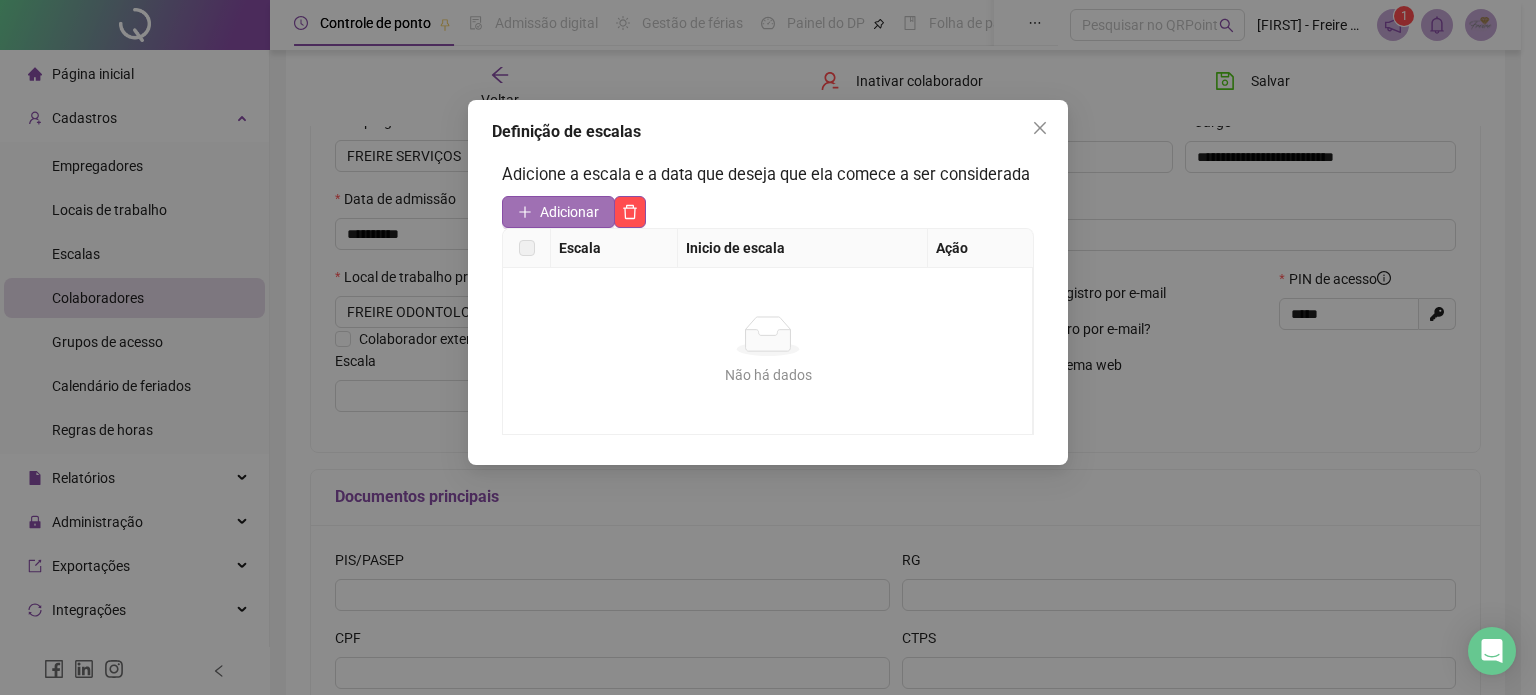 click on "Adicionar" at bounding box center (569, 212) 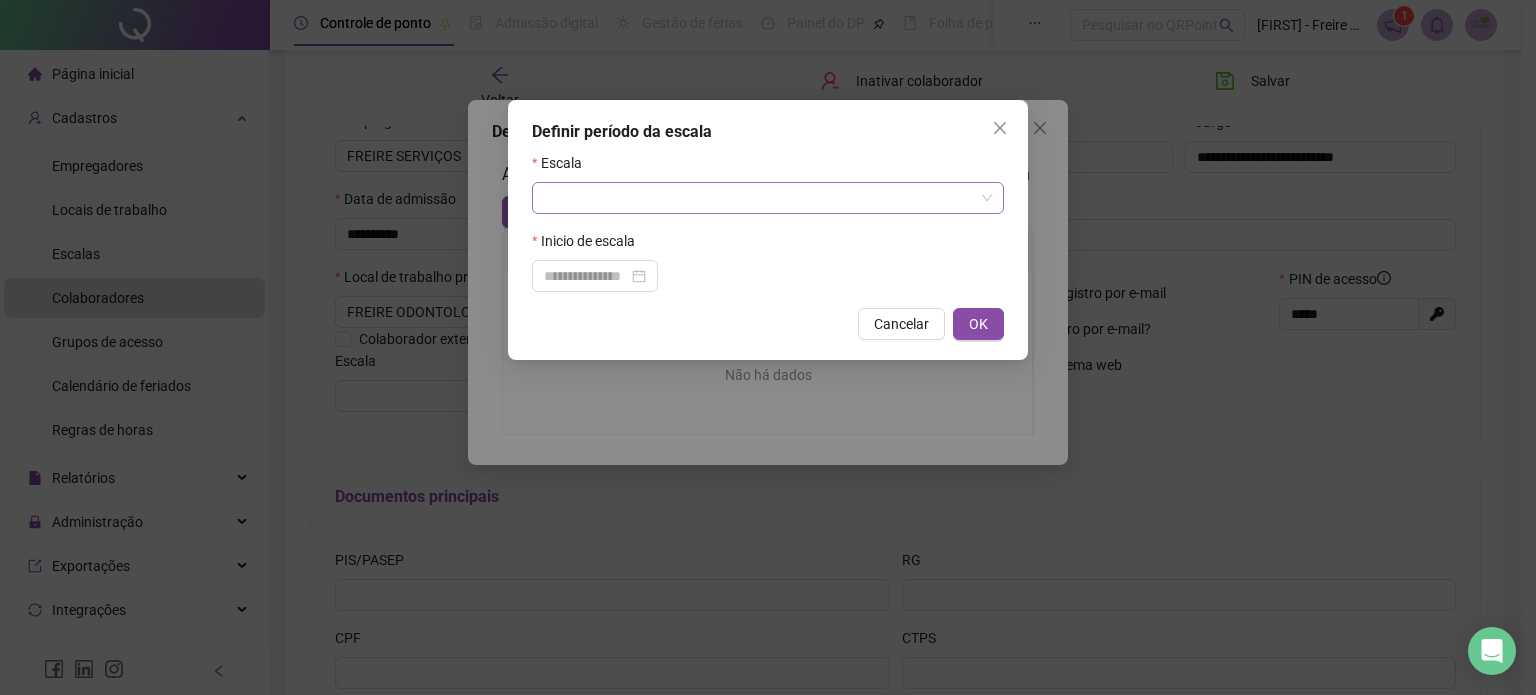 click at bounding box center [768, 198] 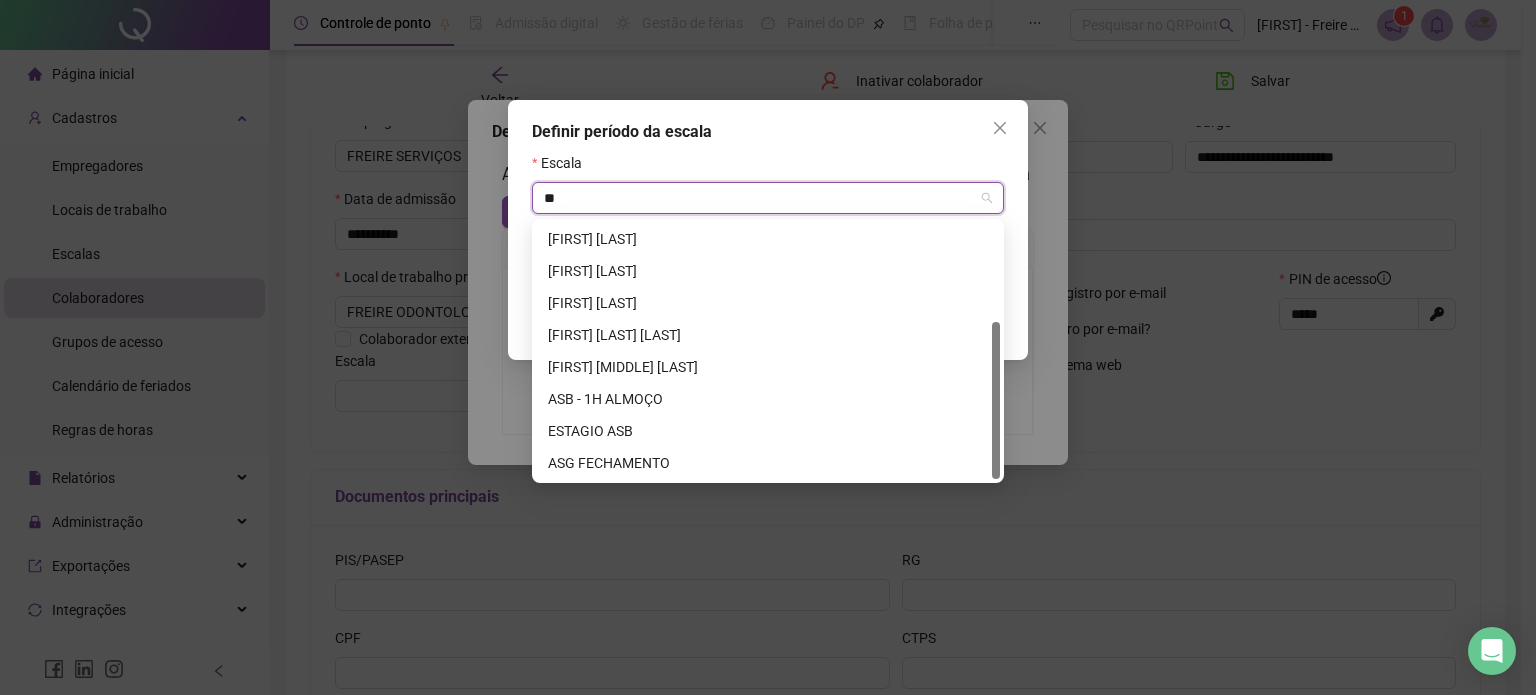 scroll, scrollTop: 160, scrollLeft: 0, axis: vertical 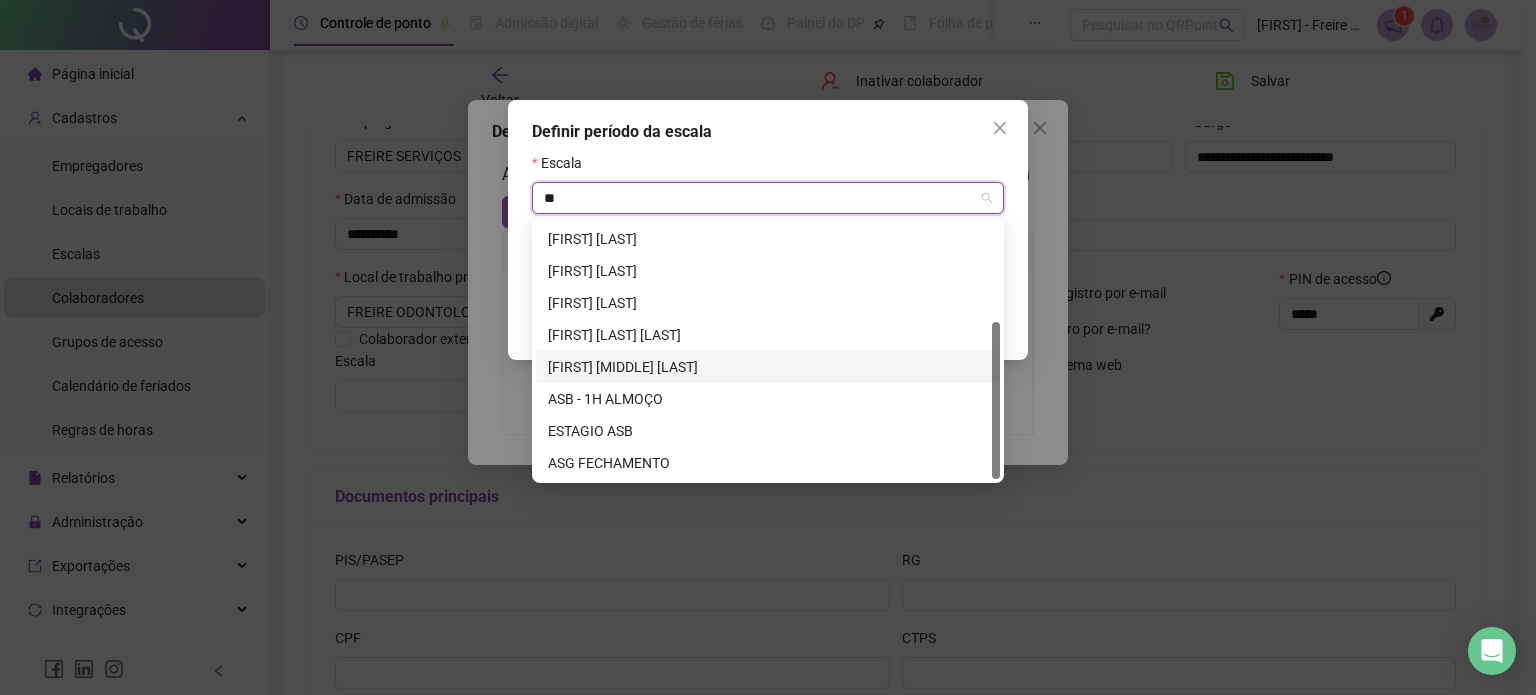 type on "***" 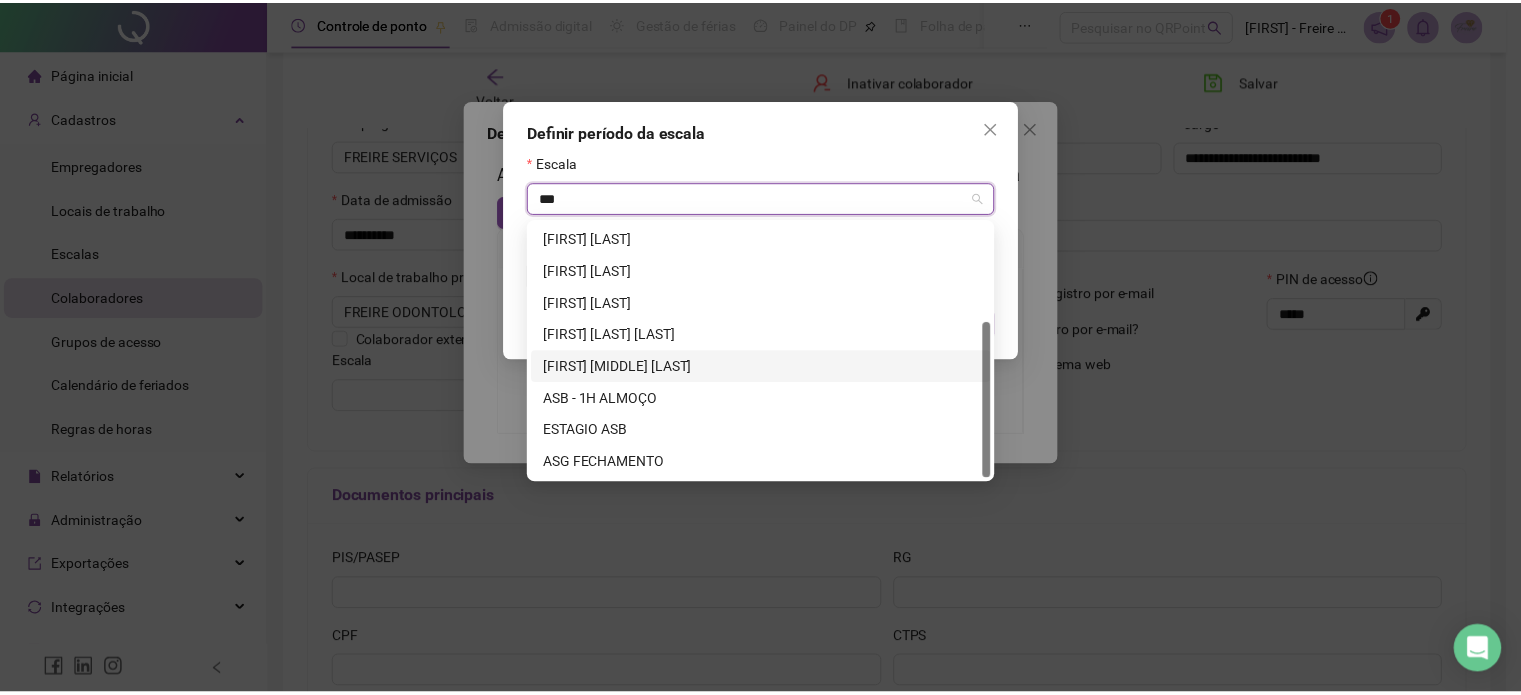 scroll, scrollTop: 0, scrollLeft: 0, axis: both 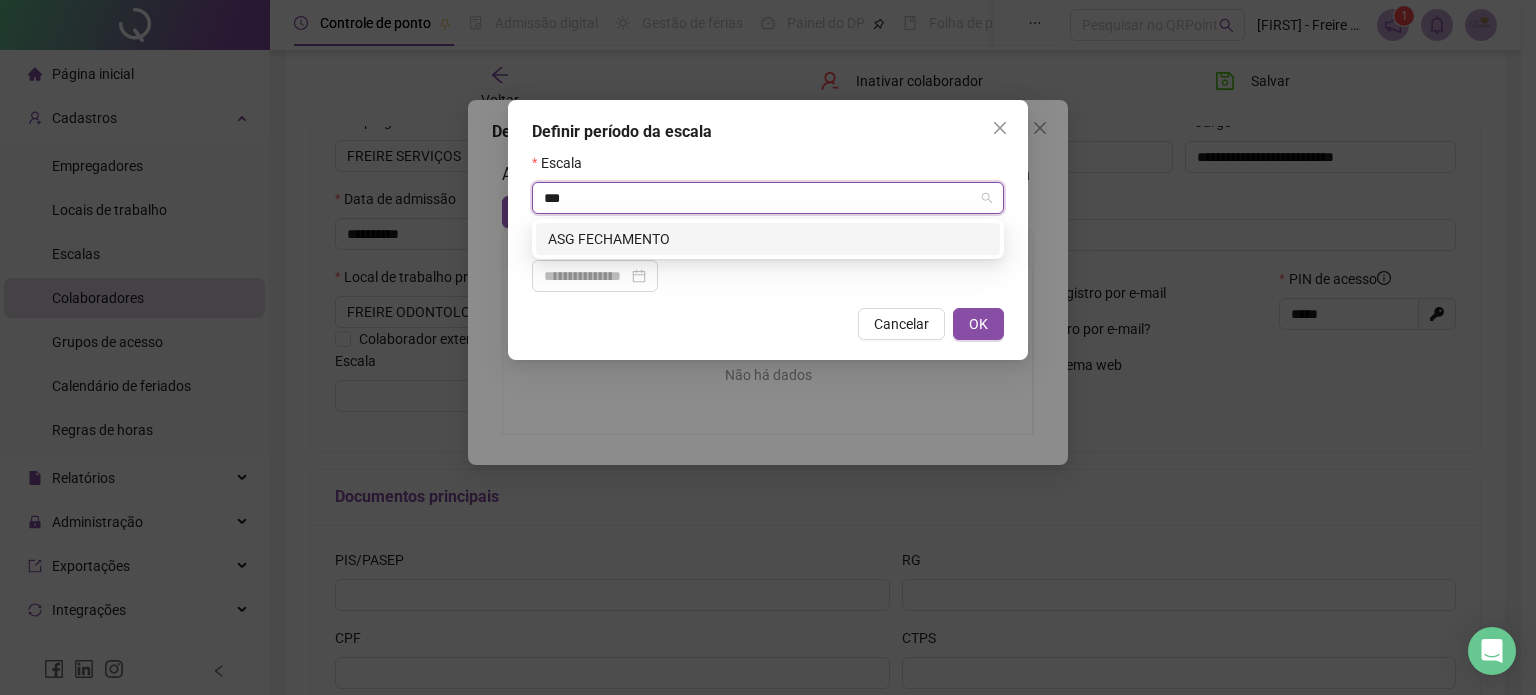 click on "ASG FECHAMENTO" at bounding box center (768, 239) 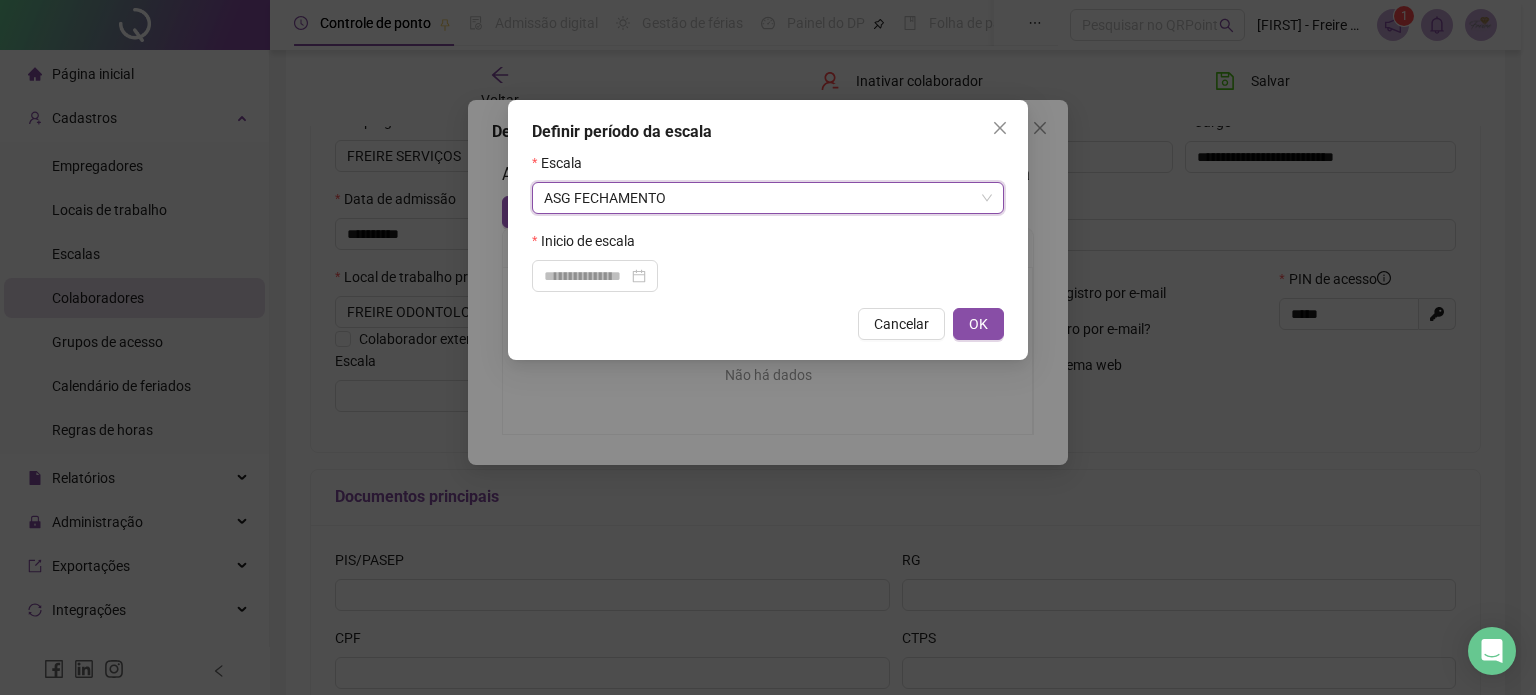 click on "Inicio de escala" at bounding box center (768, 245) 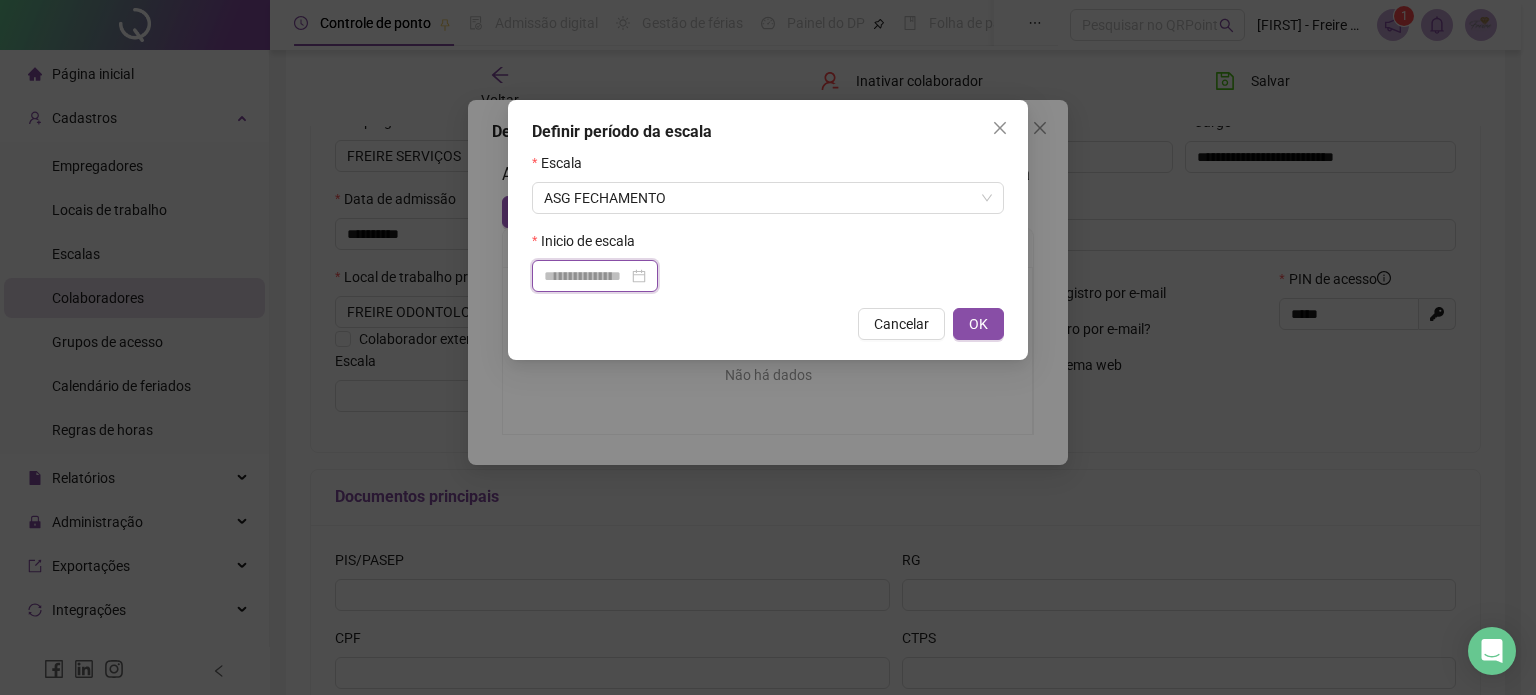 click at bounding box center (586, 276) 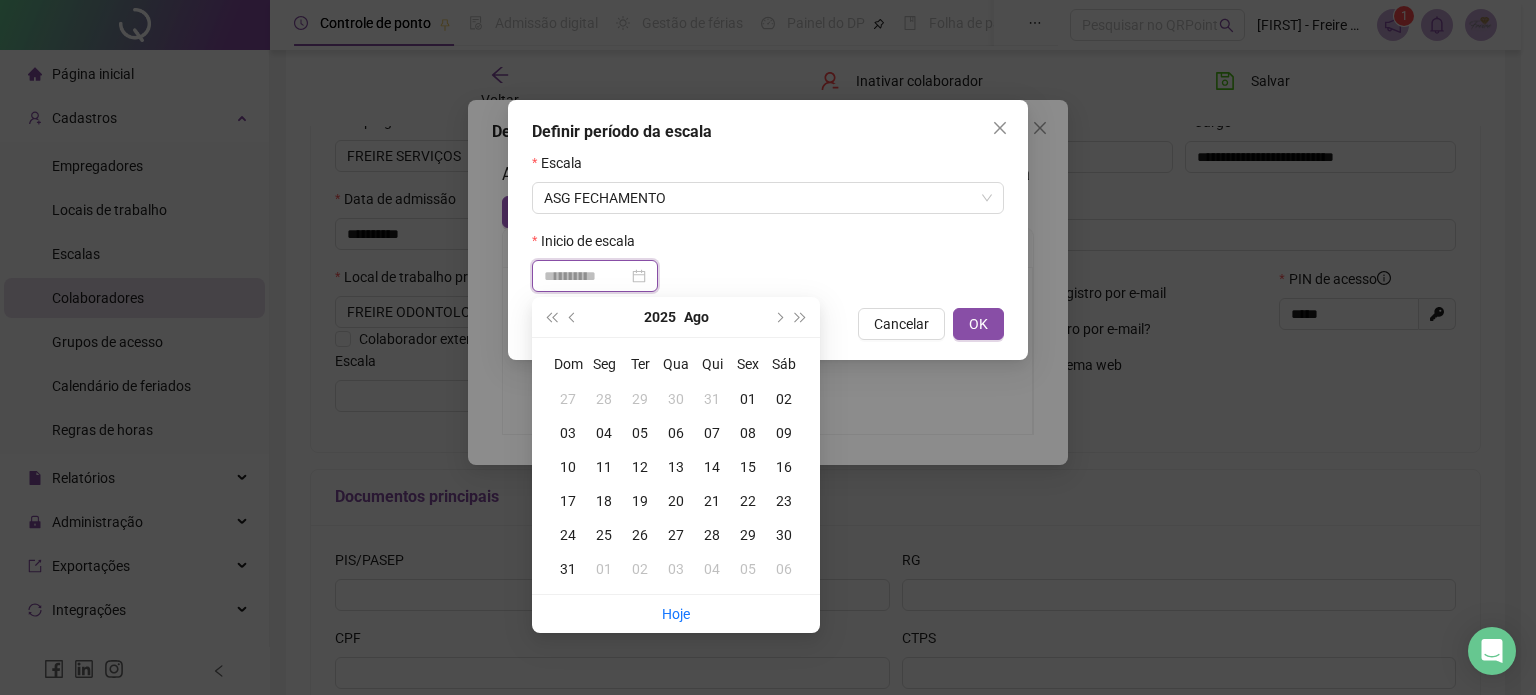 type on "**********" 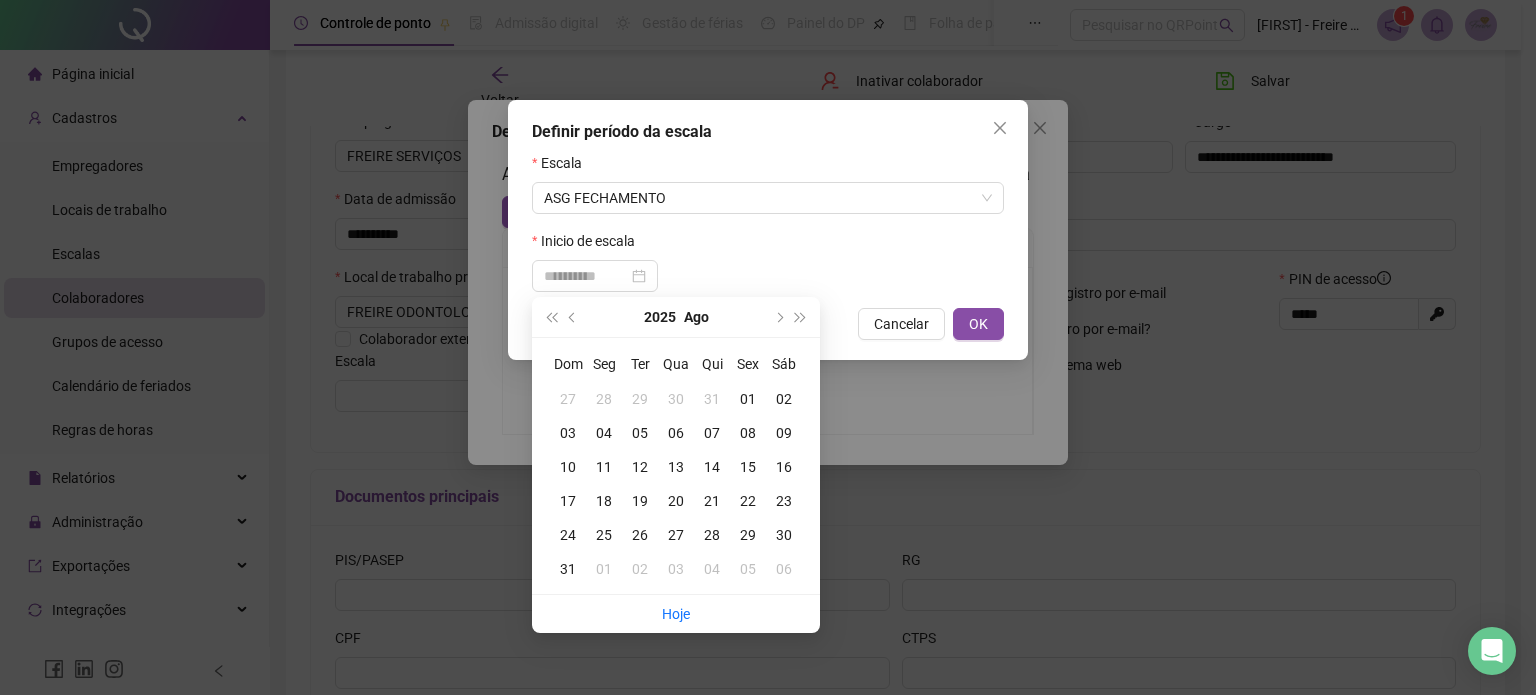 click on "01" at bounding box center [748, 399] 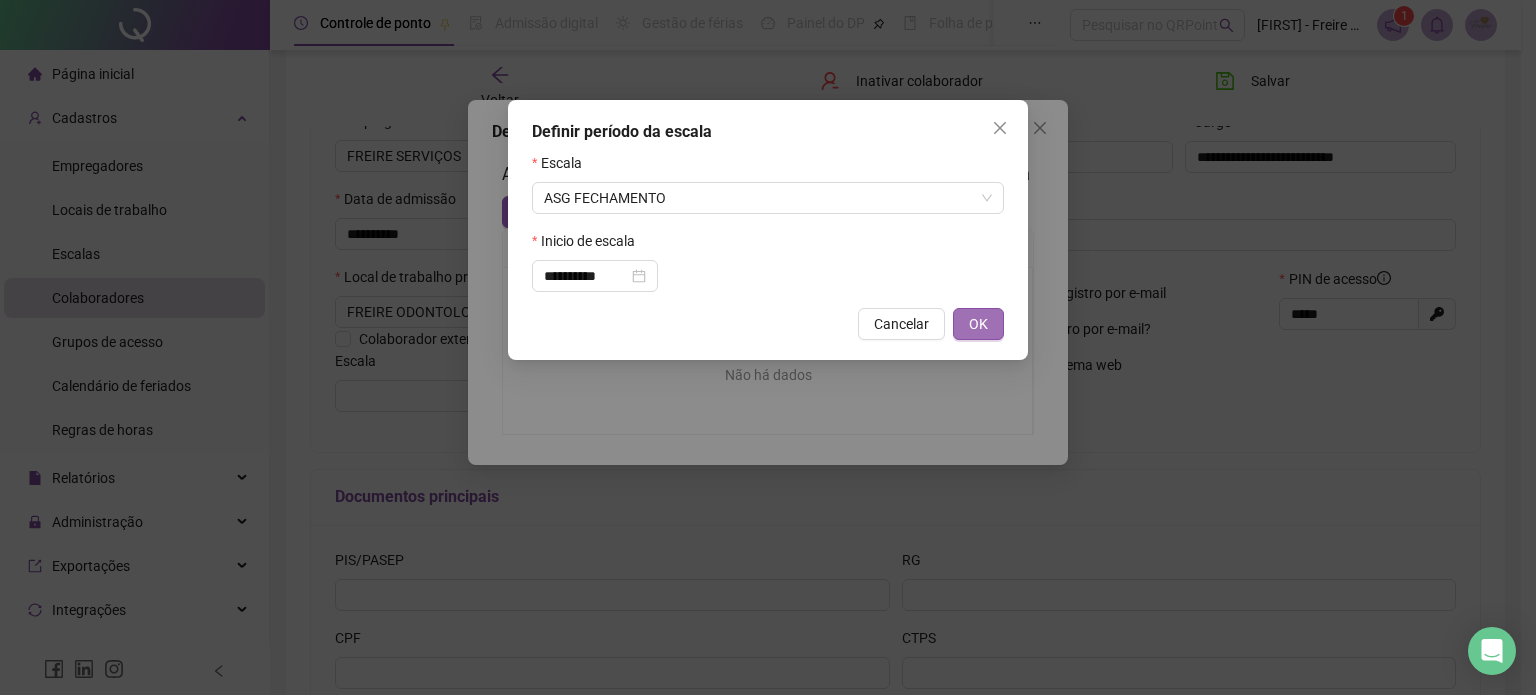 click on "OK" at bounding box center (978, 324) 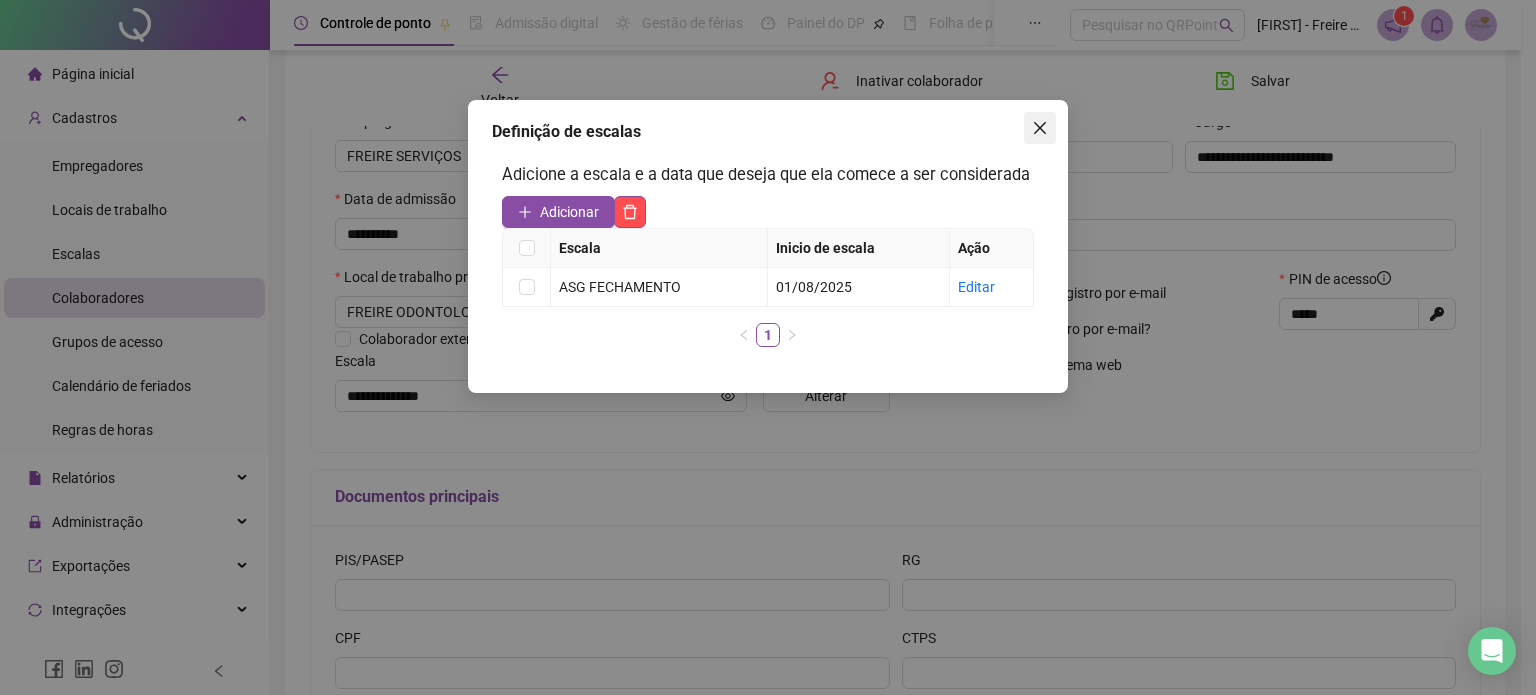 click at bounding box center [1040, 128] 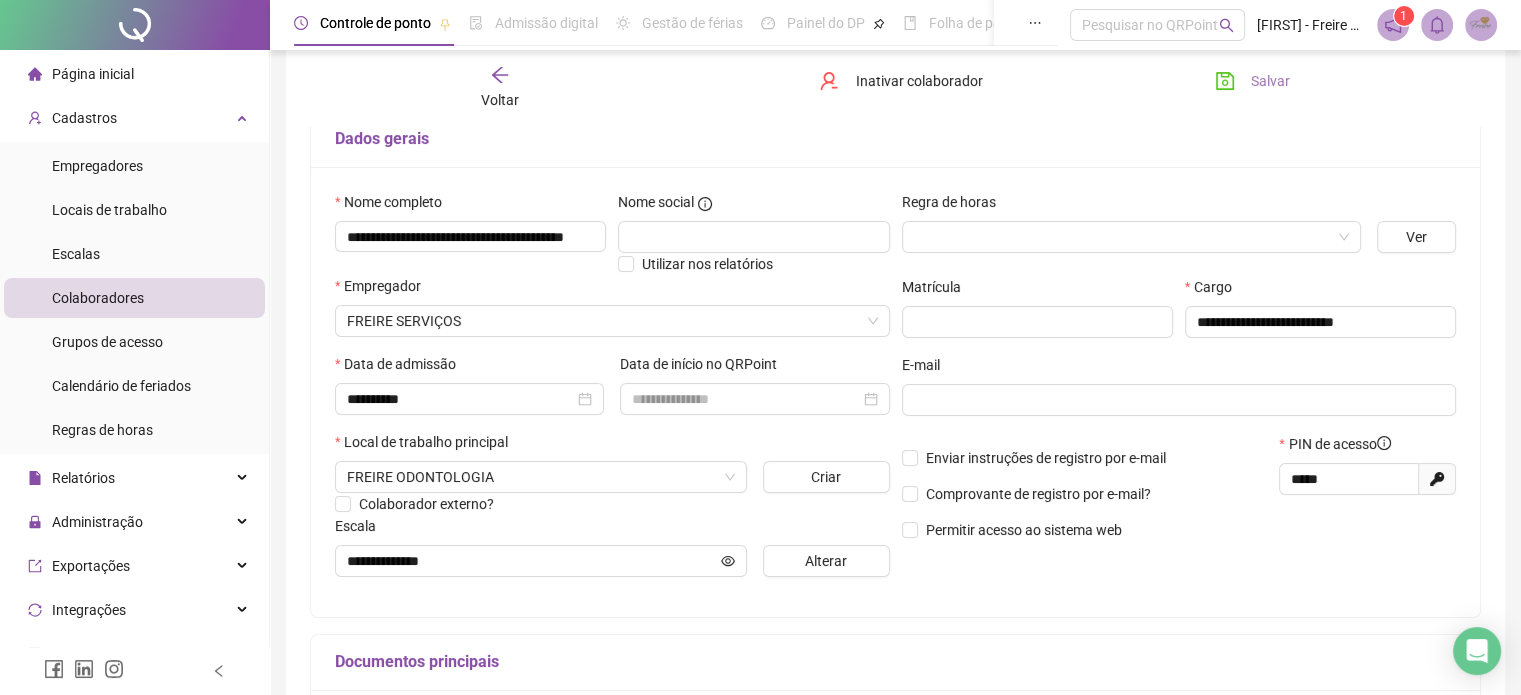 scroll, scrollTop: 100, scrollLeft: 0, axis: vertical 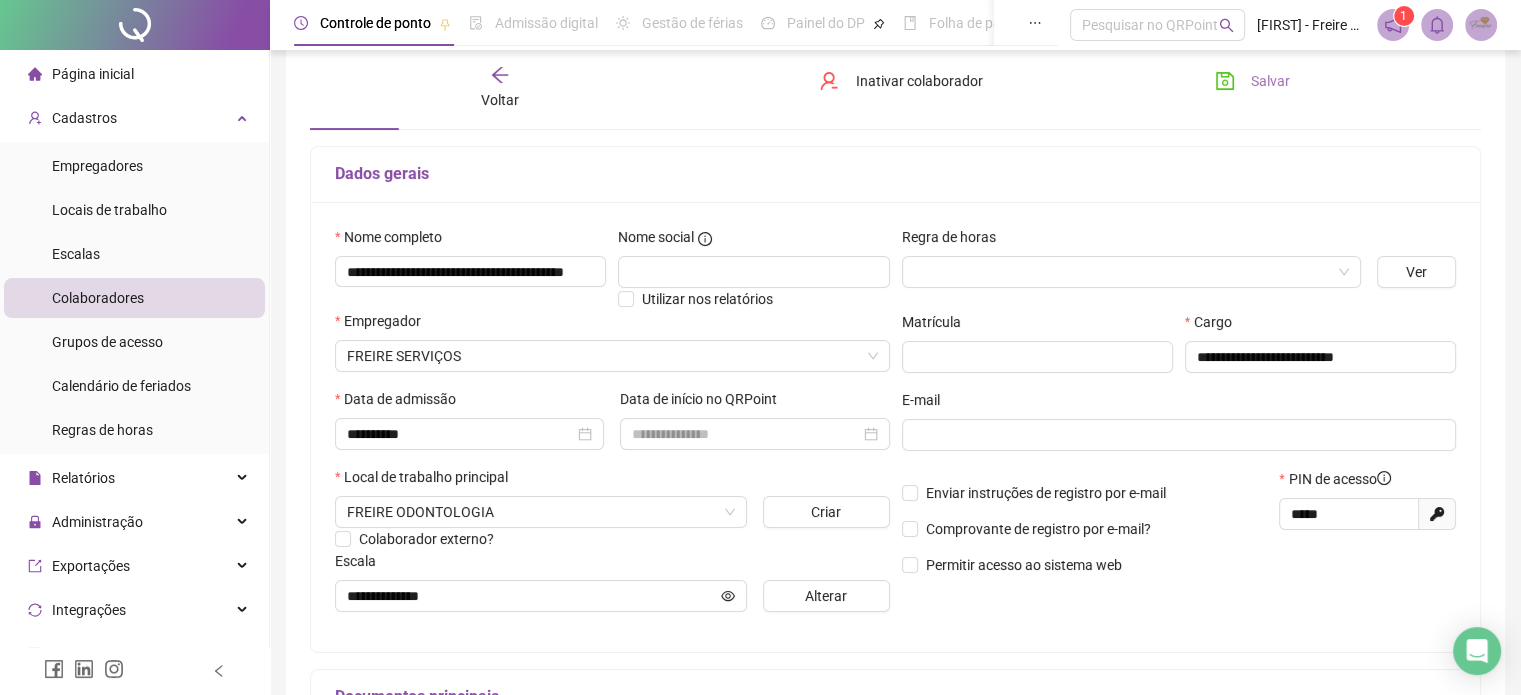 click on "Salvar" at bounding box center [1270, 81] 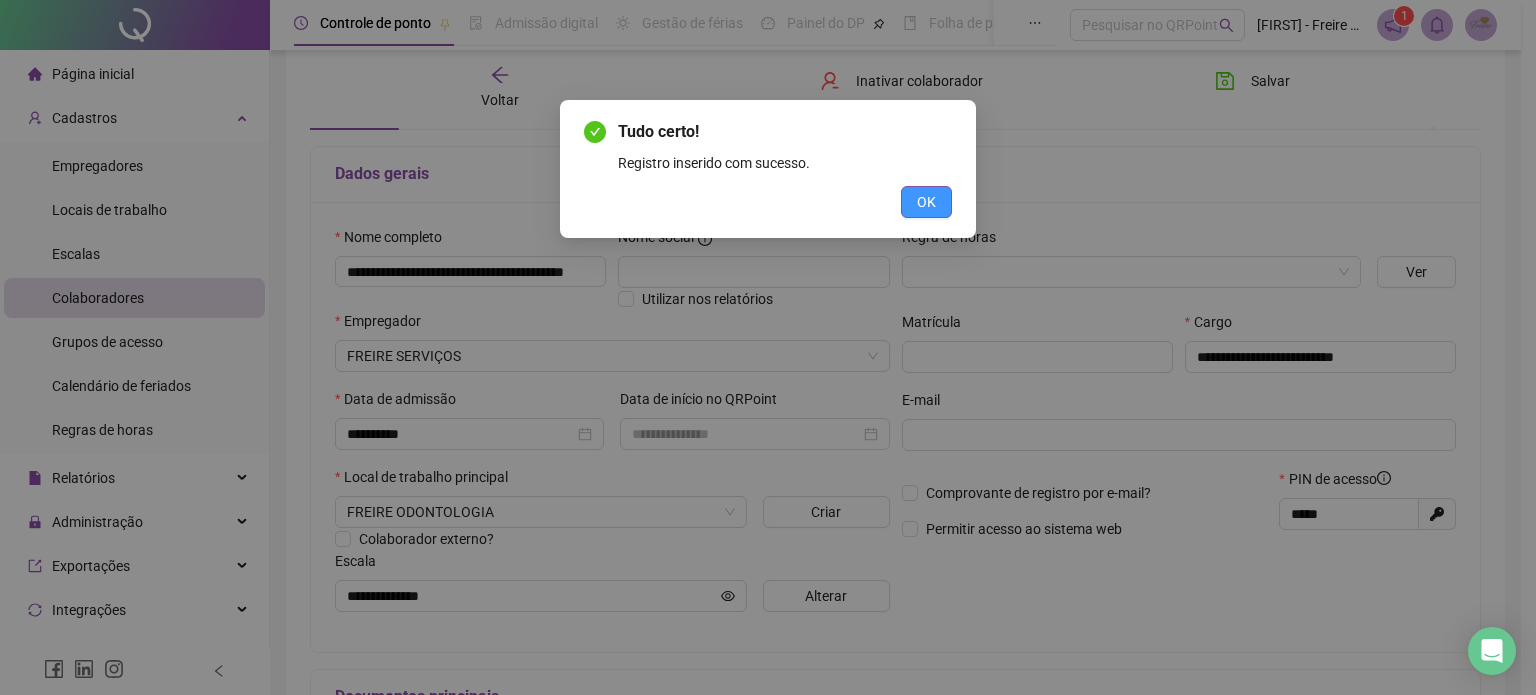 click on "OK" at bounding box center [926, 202] 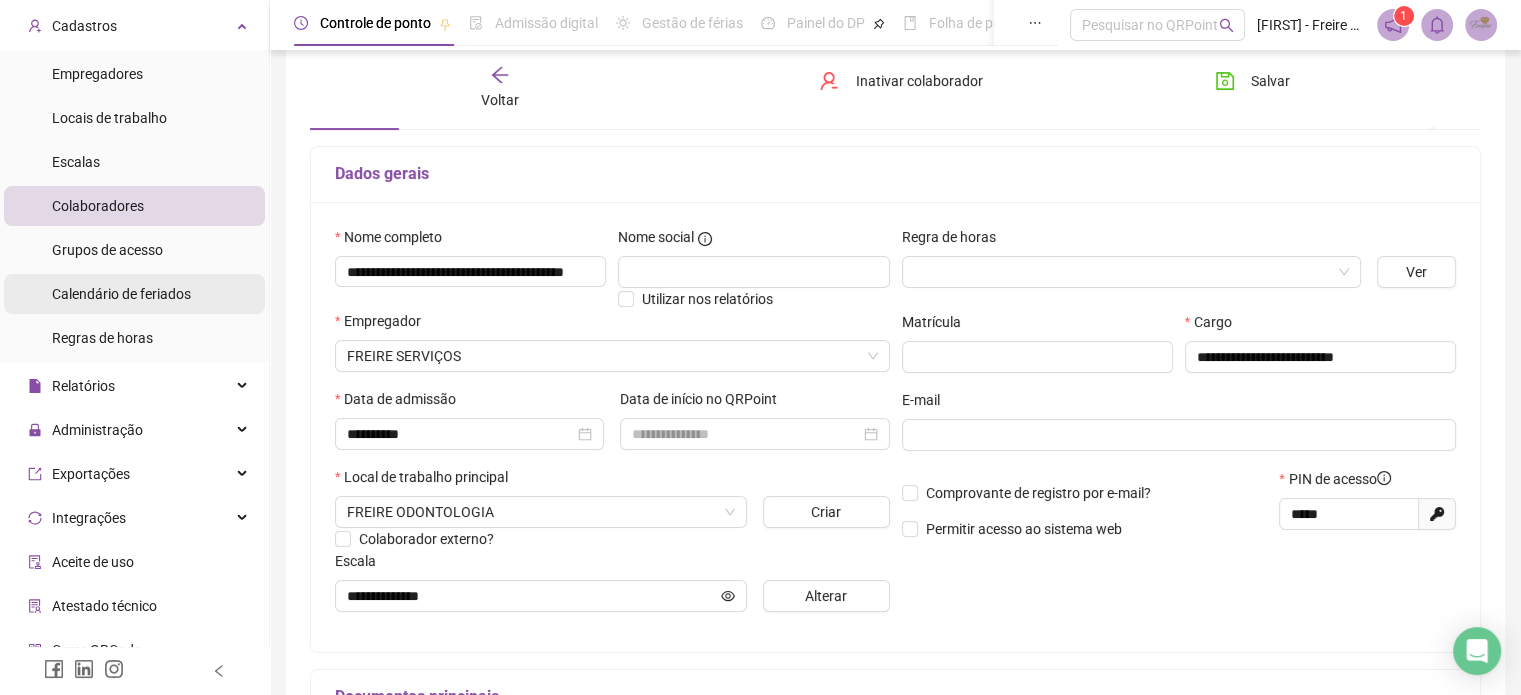 scroll, scrollTop: 203, scrollLeft: 0, axis: vertical 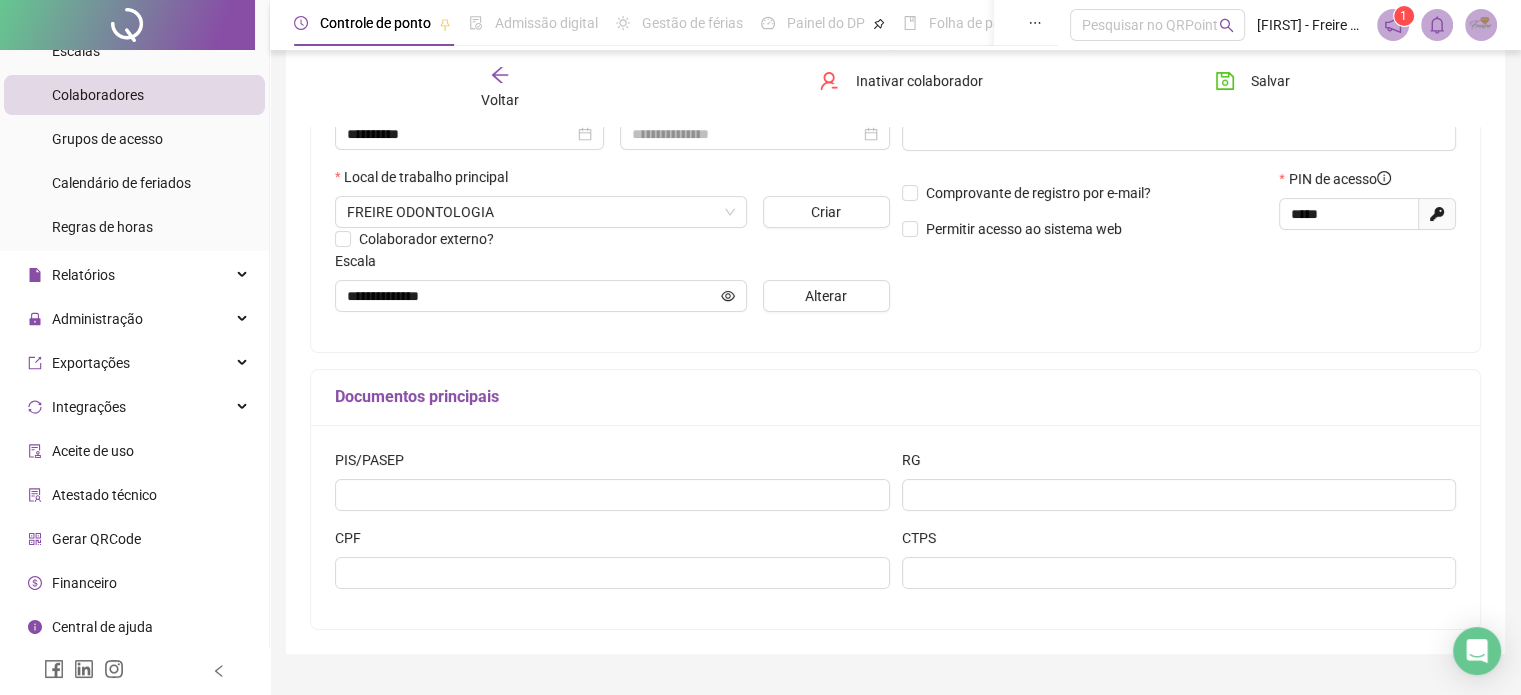 click on "Gerar QRCode" at bounding box center [96, 539] 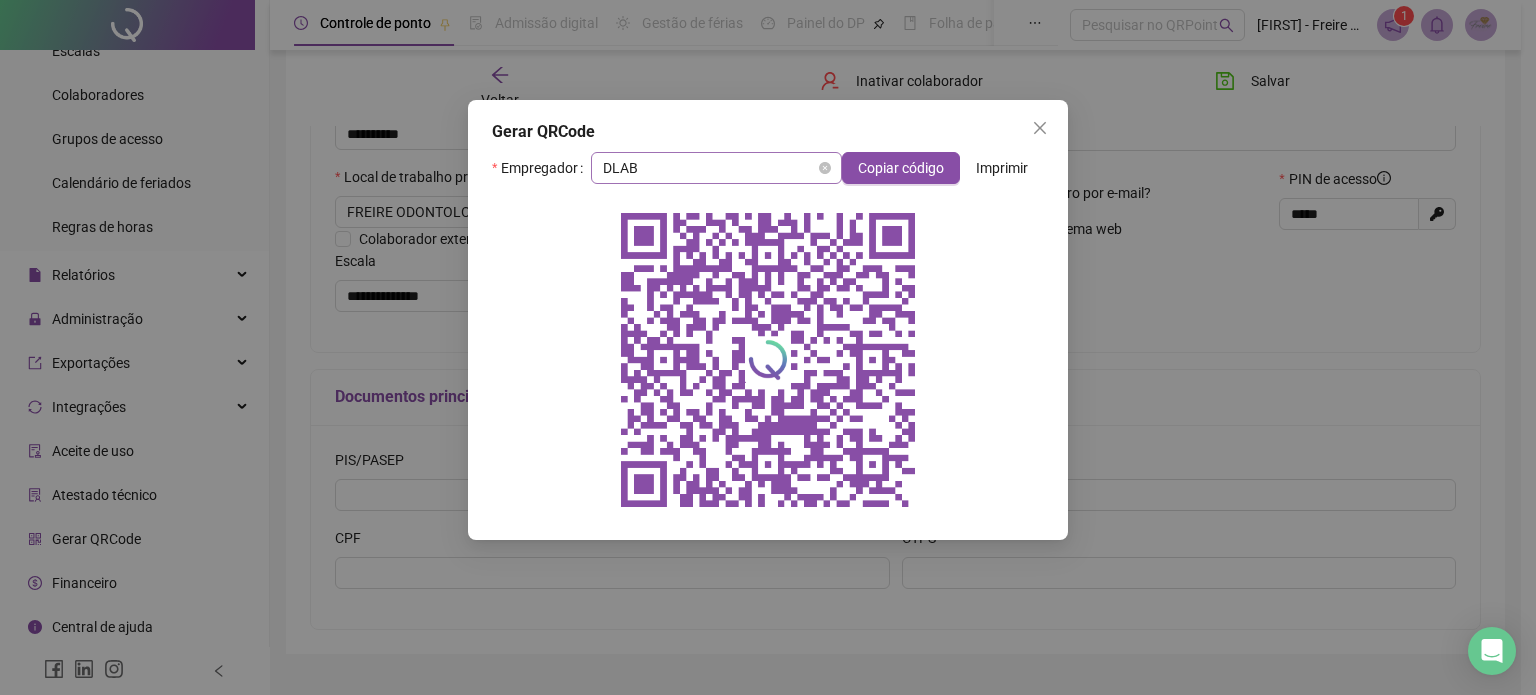 click on "DLAB" at bounding box center (716, 168) 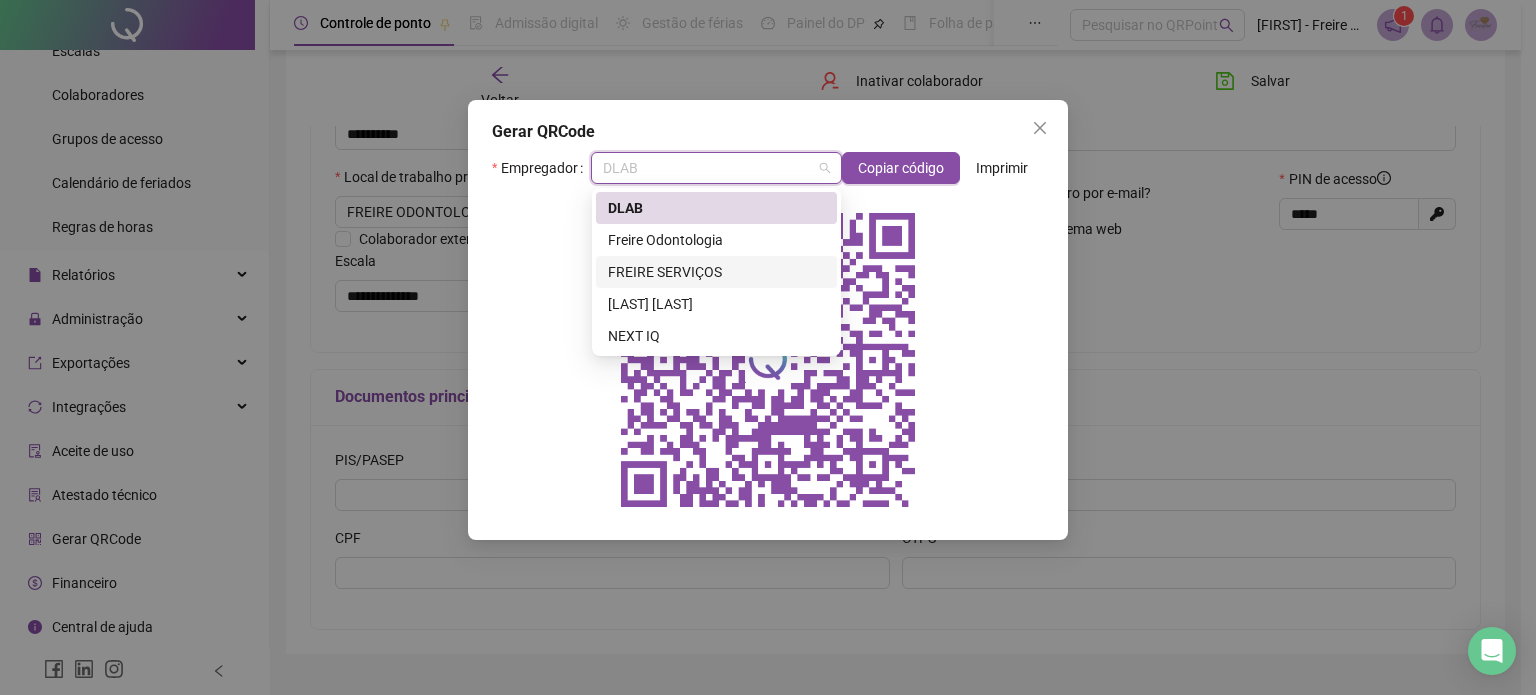 click on "FREIRE SERVIÇOS" at bounding box center [716, 272] 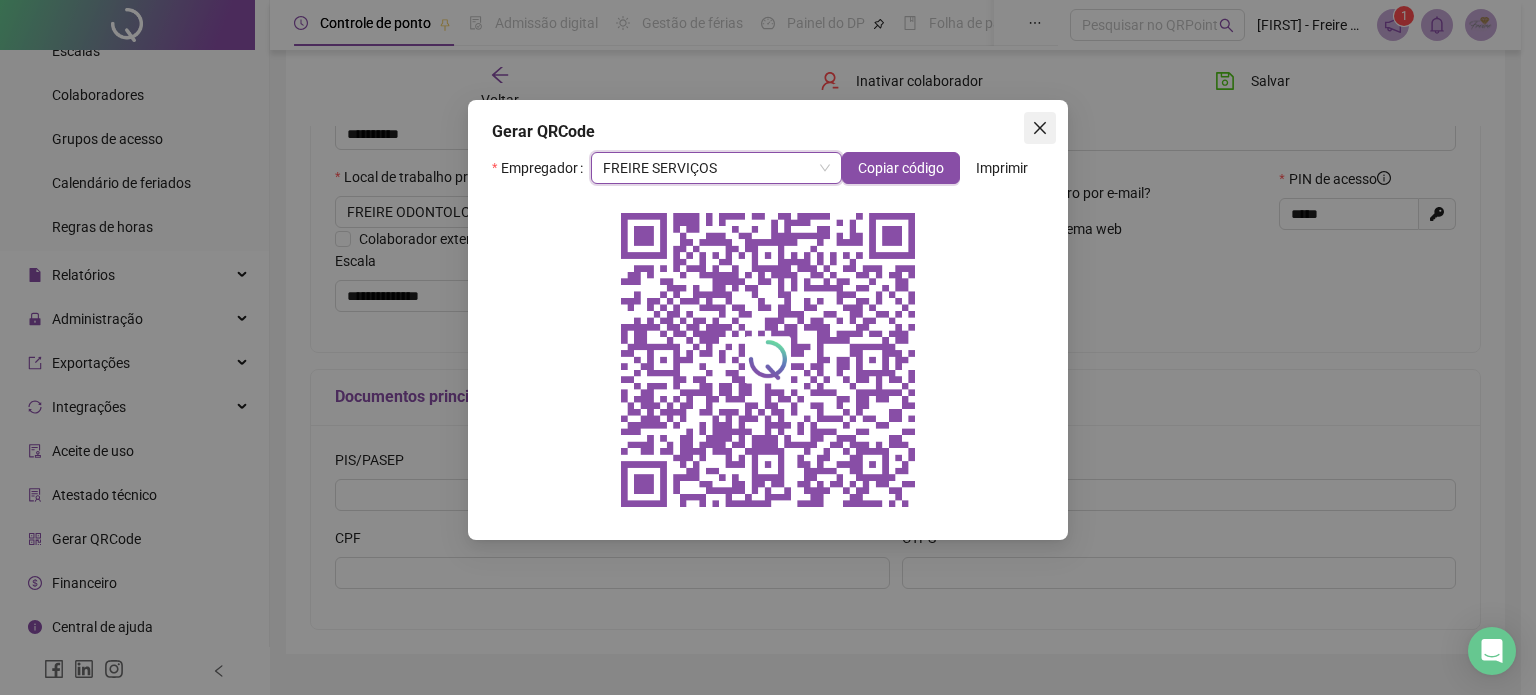 click 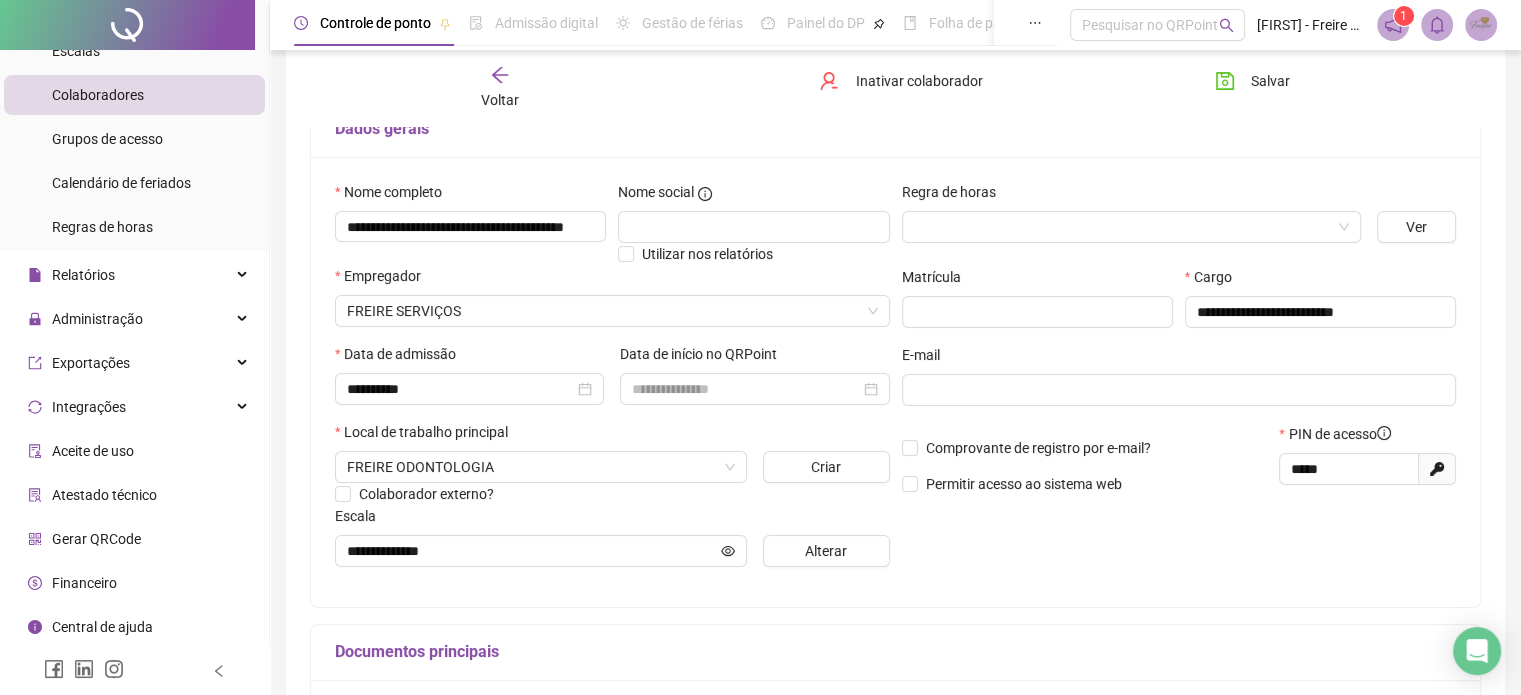 scroll, scrollTop: 100, scrollLeft: 0, axis: vertical 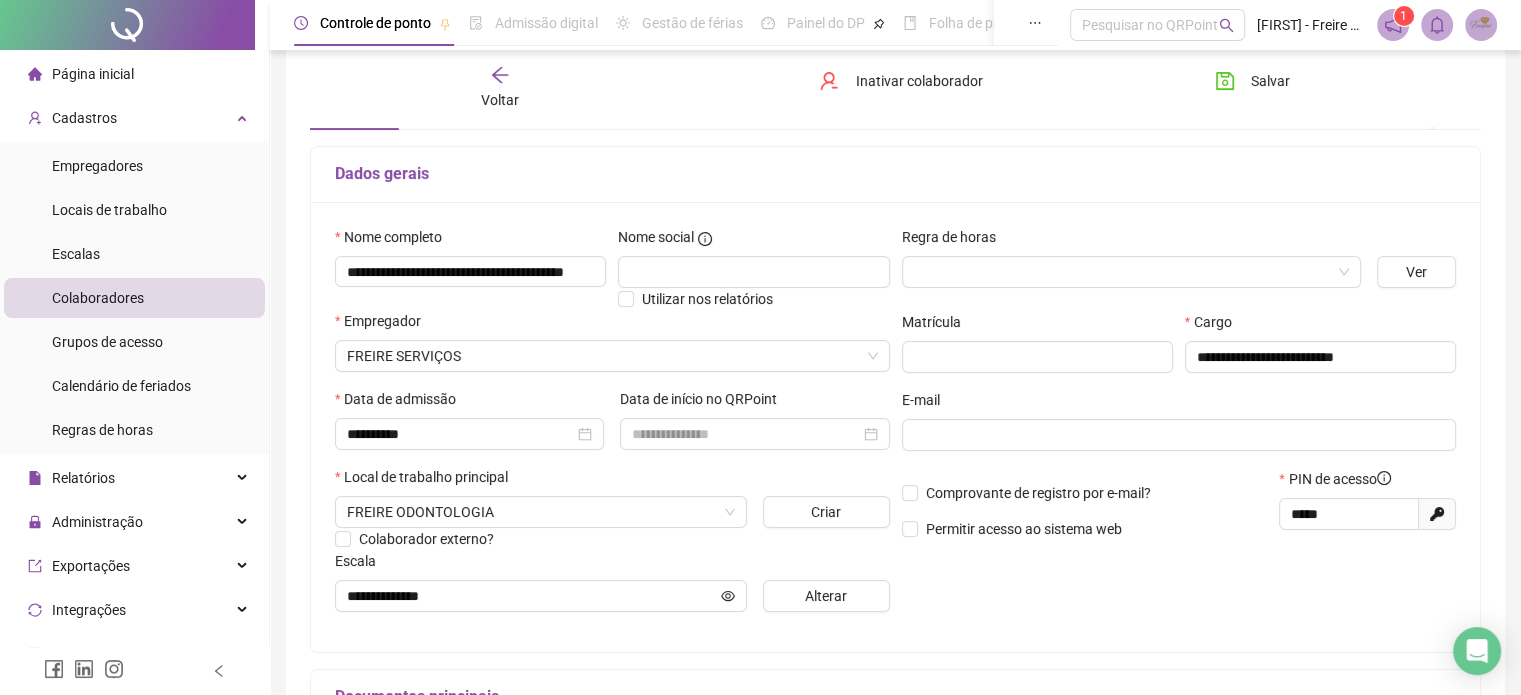 click on "Colaboradores" at bounding box center (98, 298) 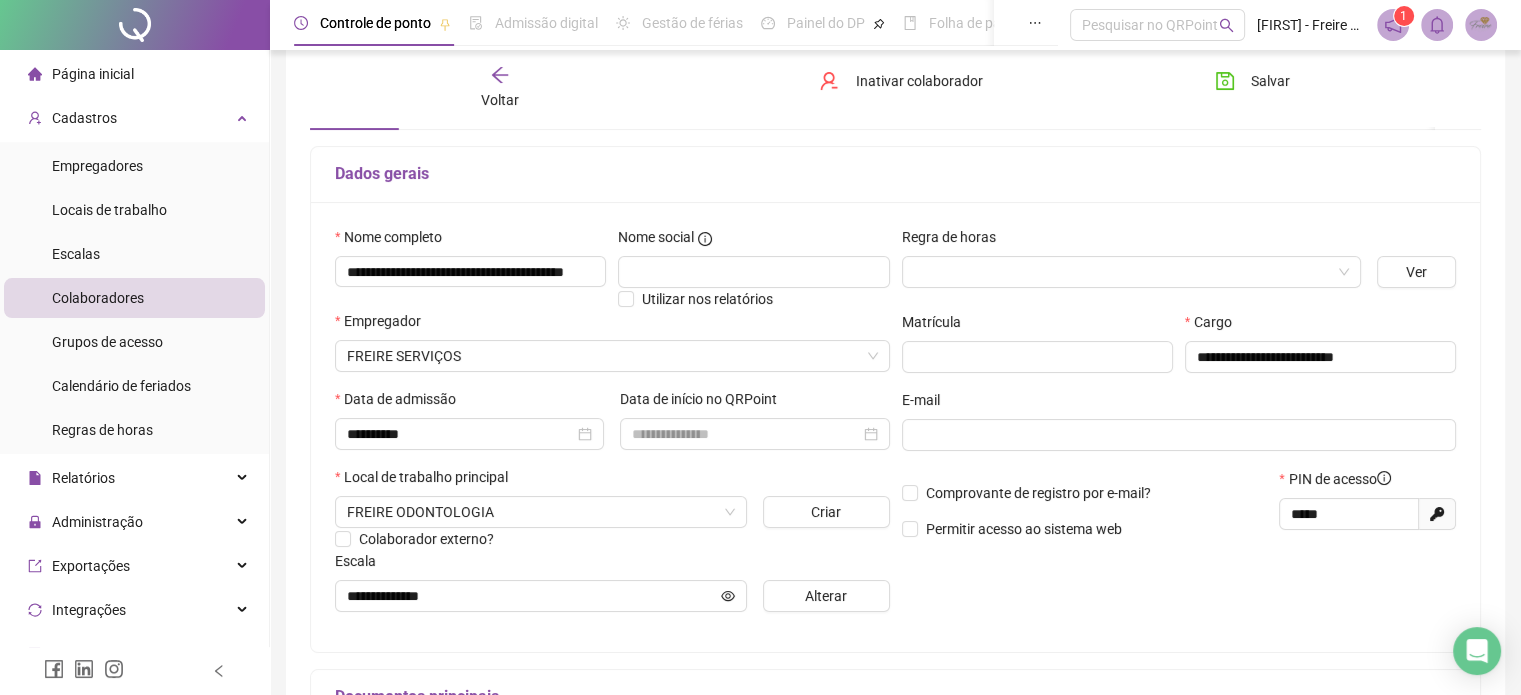 scroll, scrollTop: 0, scrollLeft: 0, axis: both 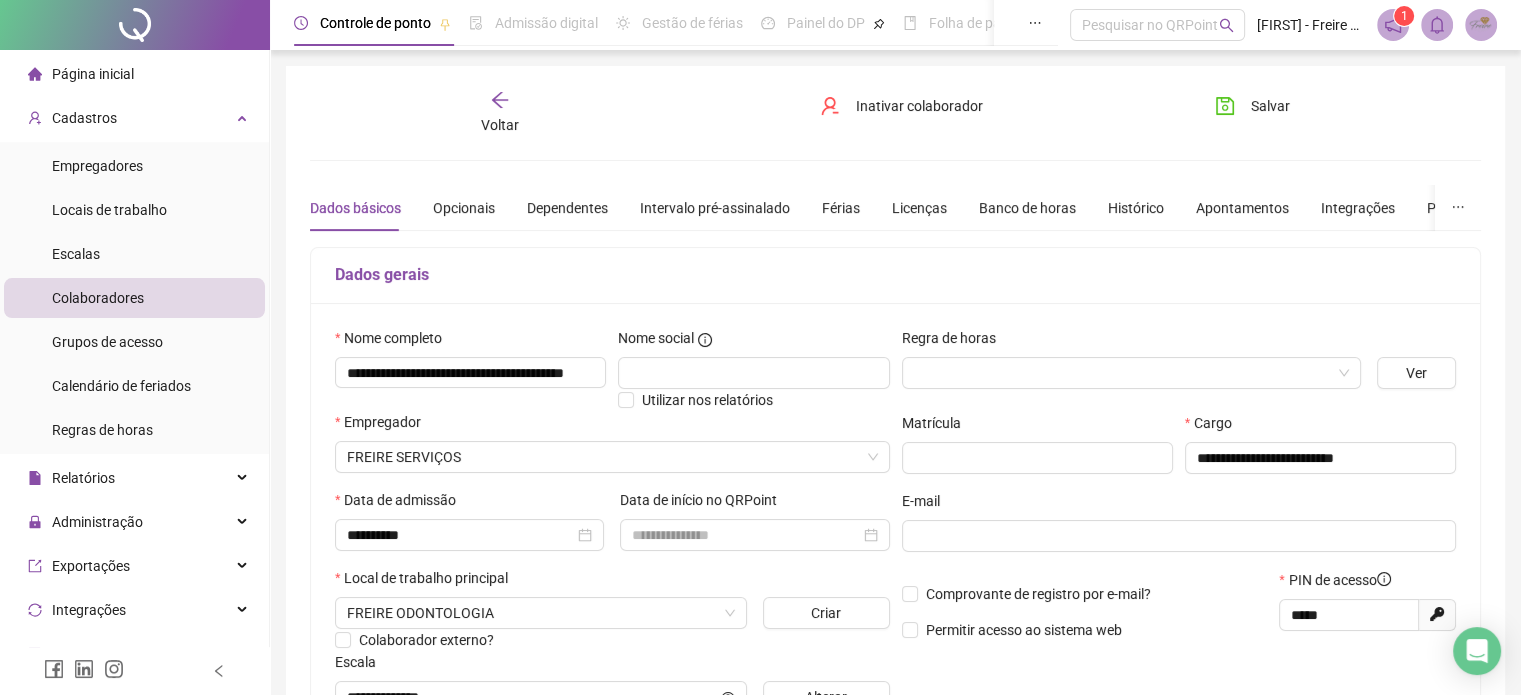 click on "Voltar" at bounding box center [500, 113] 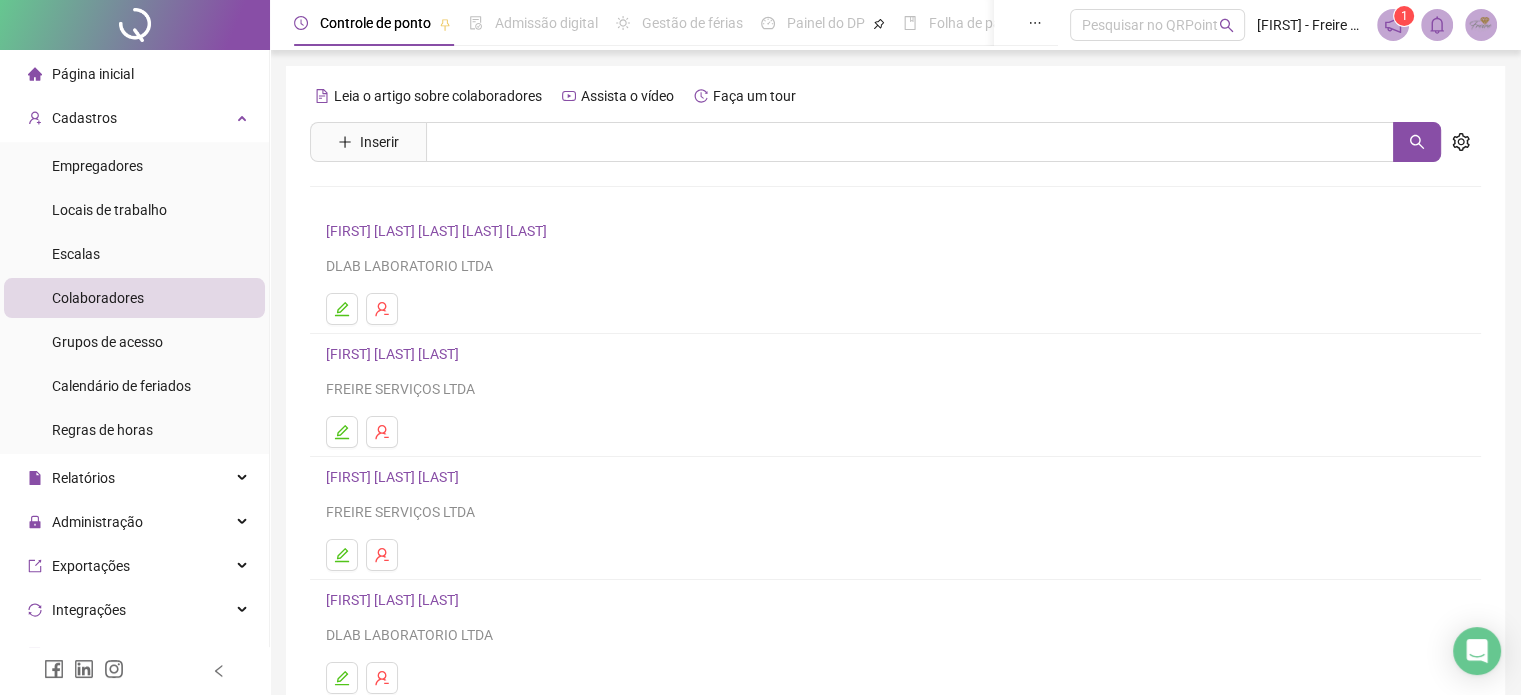 click on "Colaboradores" at bounding box center (98, 298) 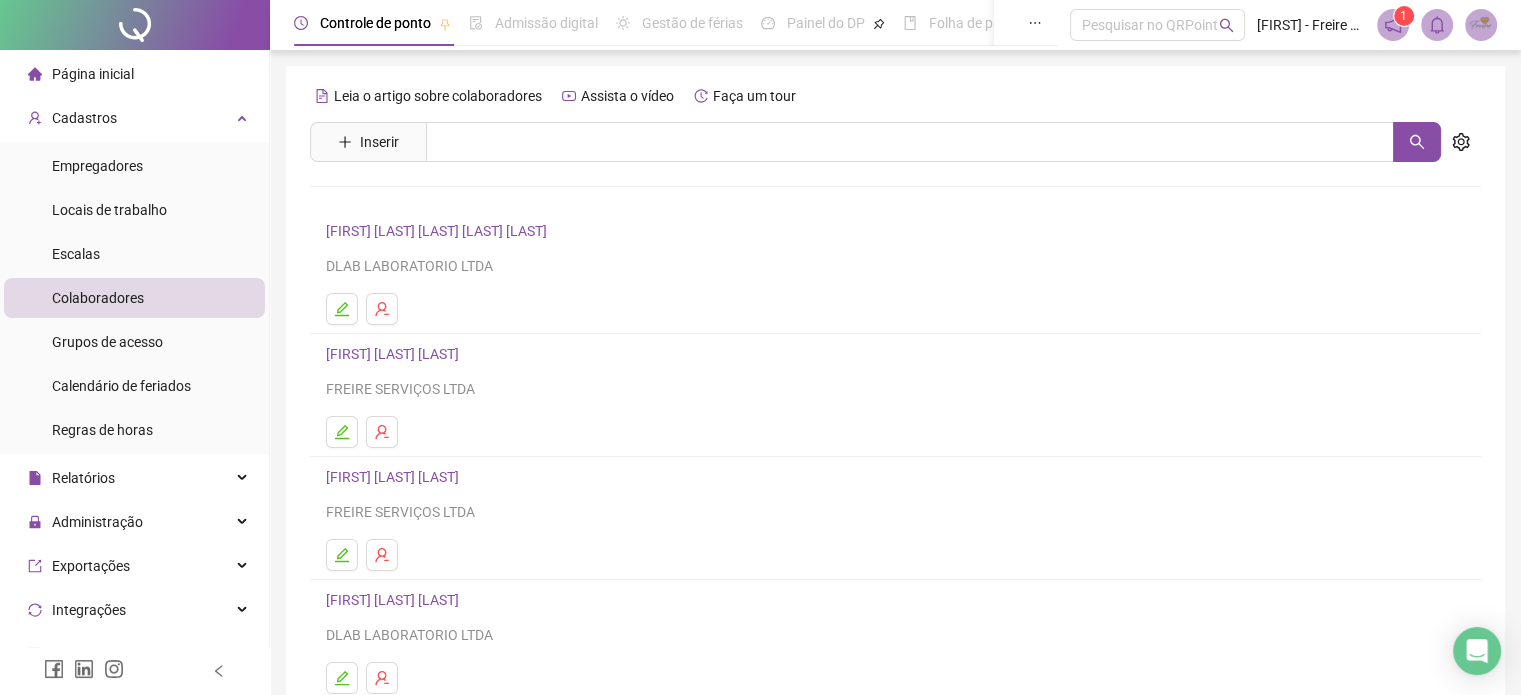 scroll, scrollTop: 271, scrollLeft: 0, axis: vertical 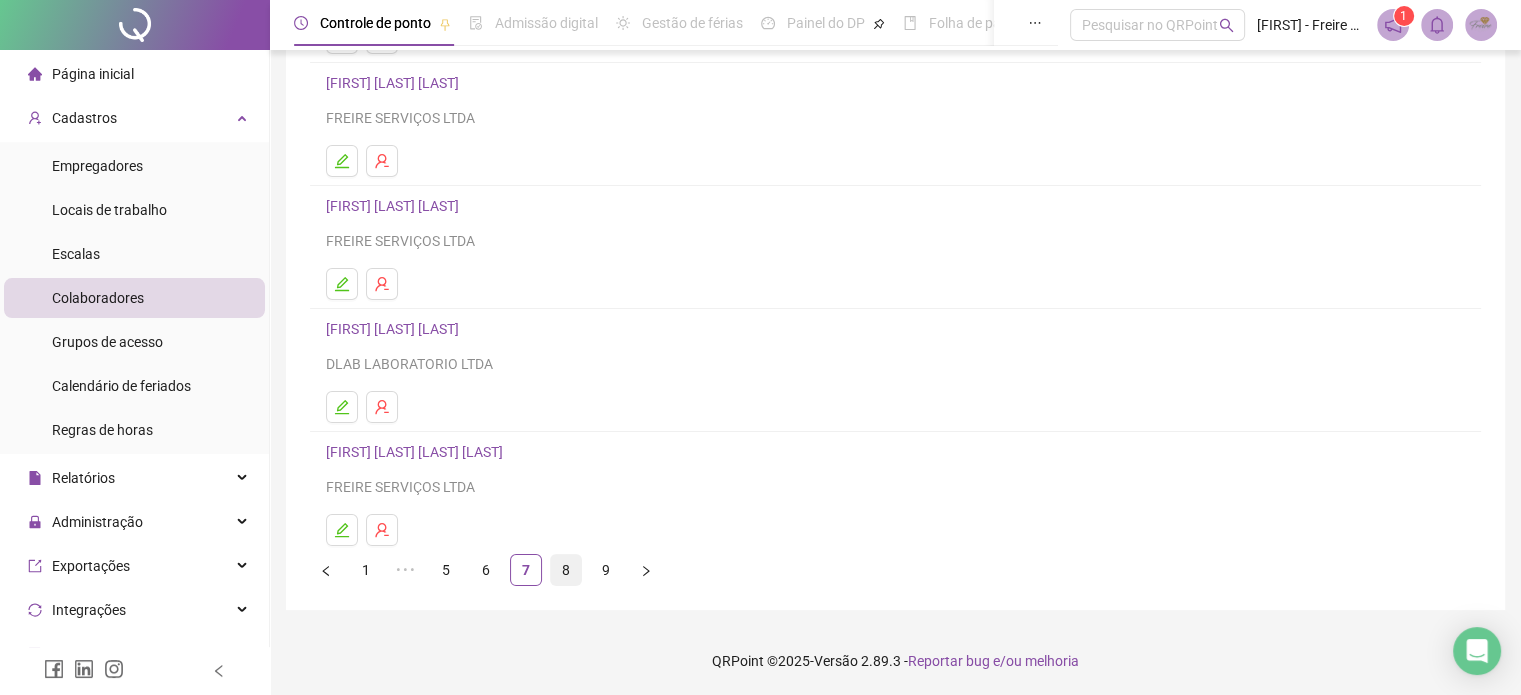 click on "8" at bounding box center [566, 570] 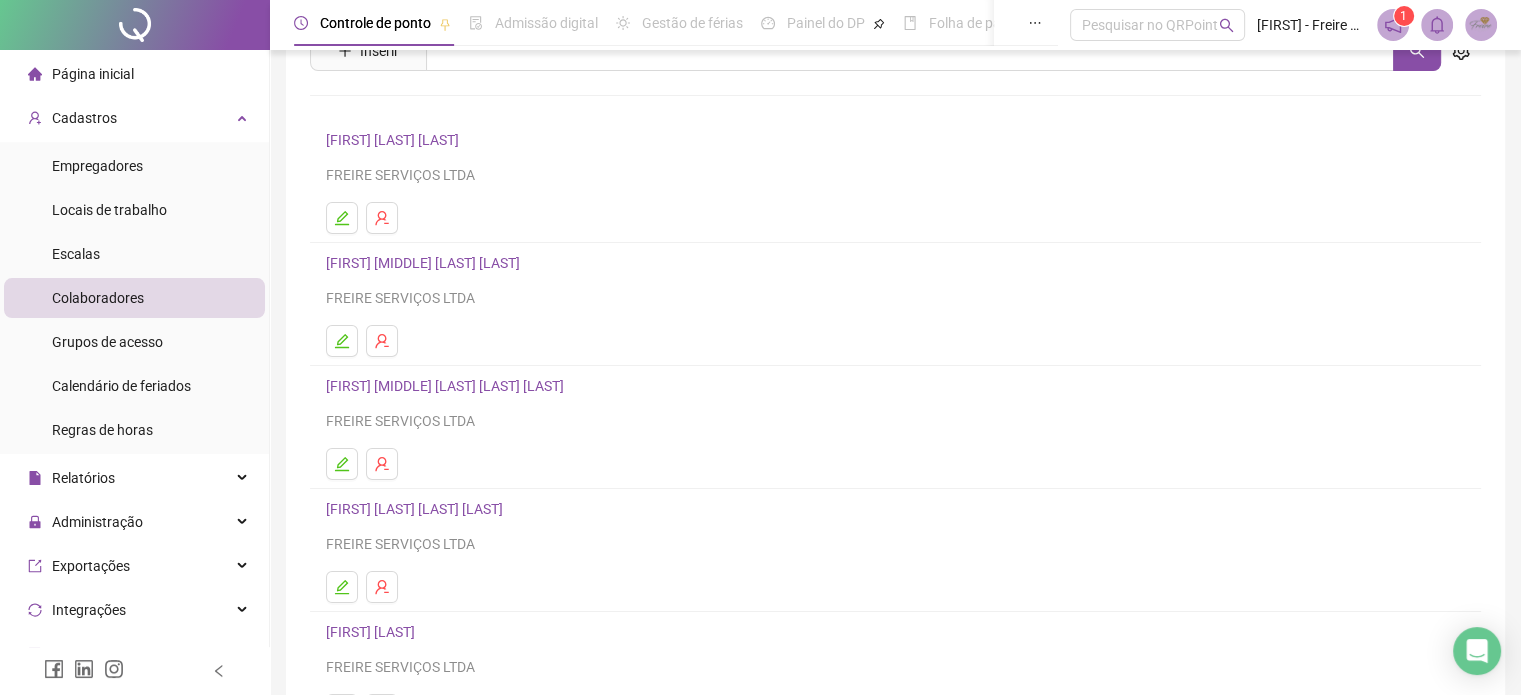 scroll, scrollTop: 200, scrollLeft: 0, axis: vertical 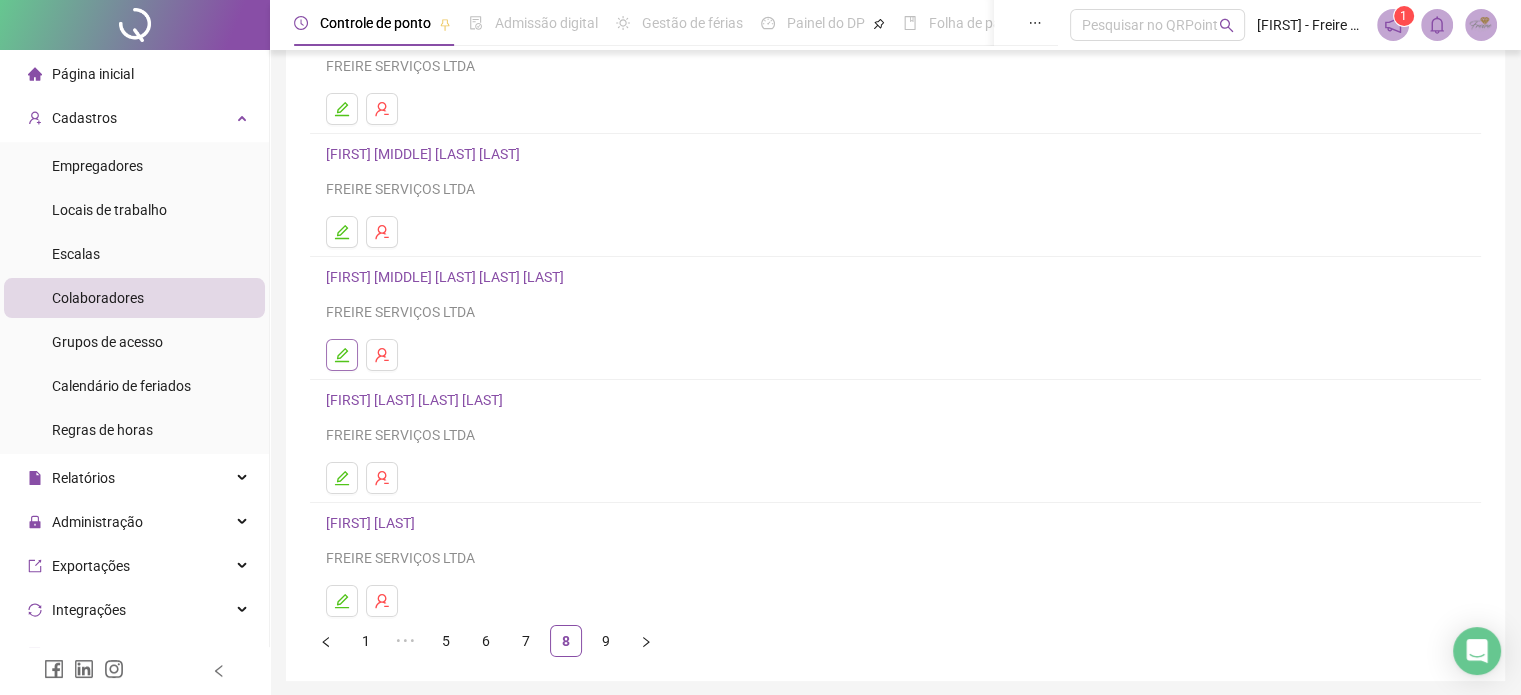 click 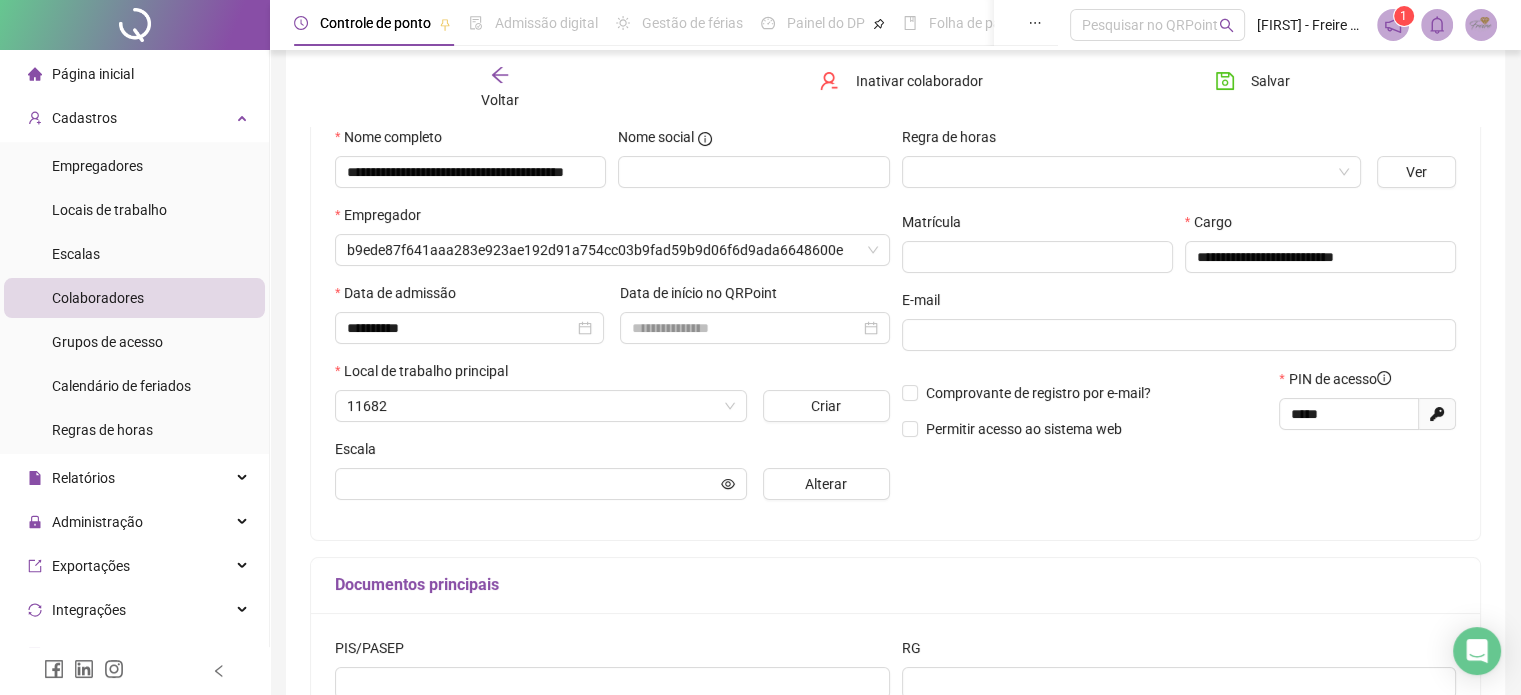 scroll, scrollTop: 210, scrollLeft: 0, axis: vertical 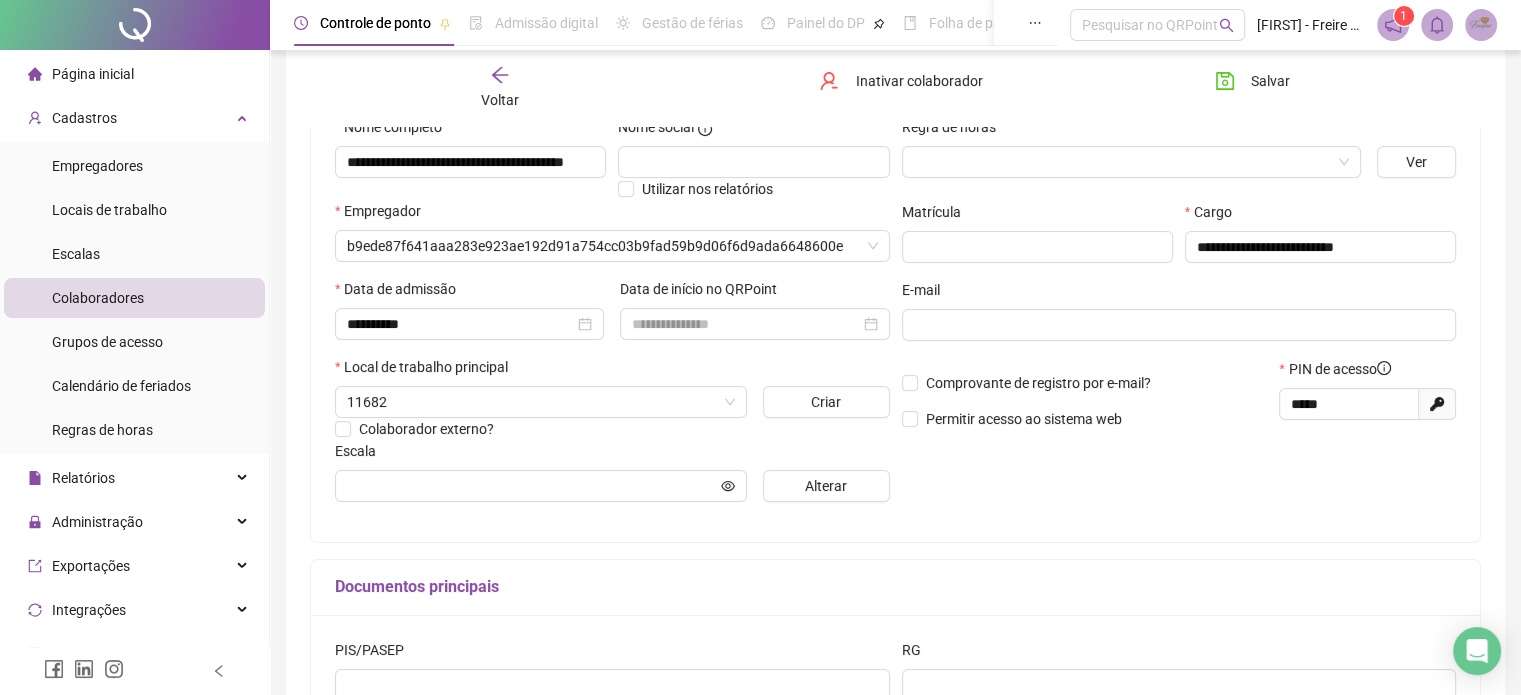 type on "**********" 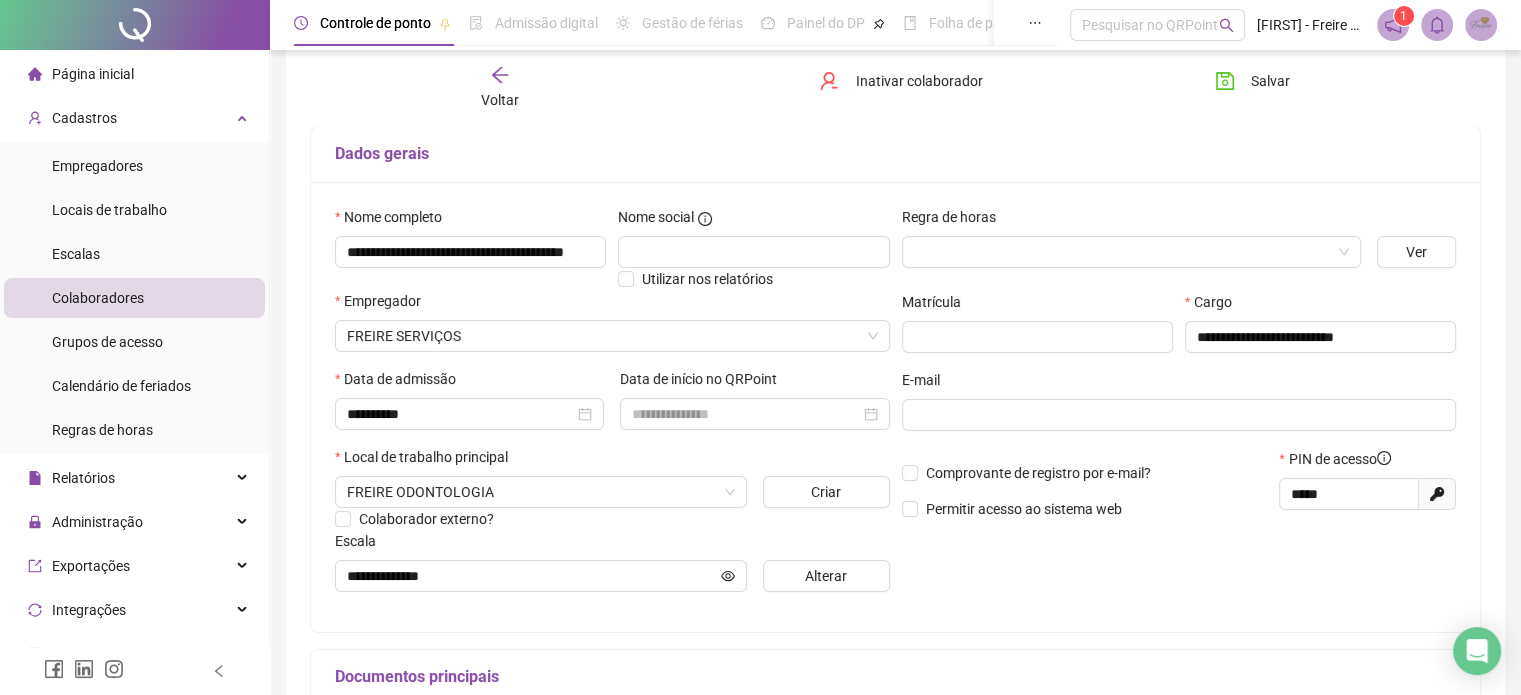 scroll, scrollTop: 0, scrollLeft: 0, axis: both 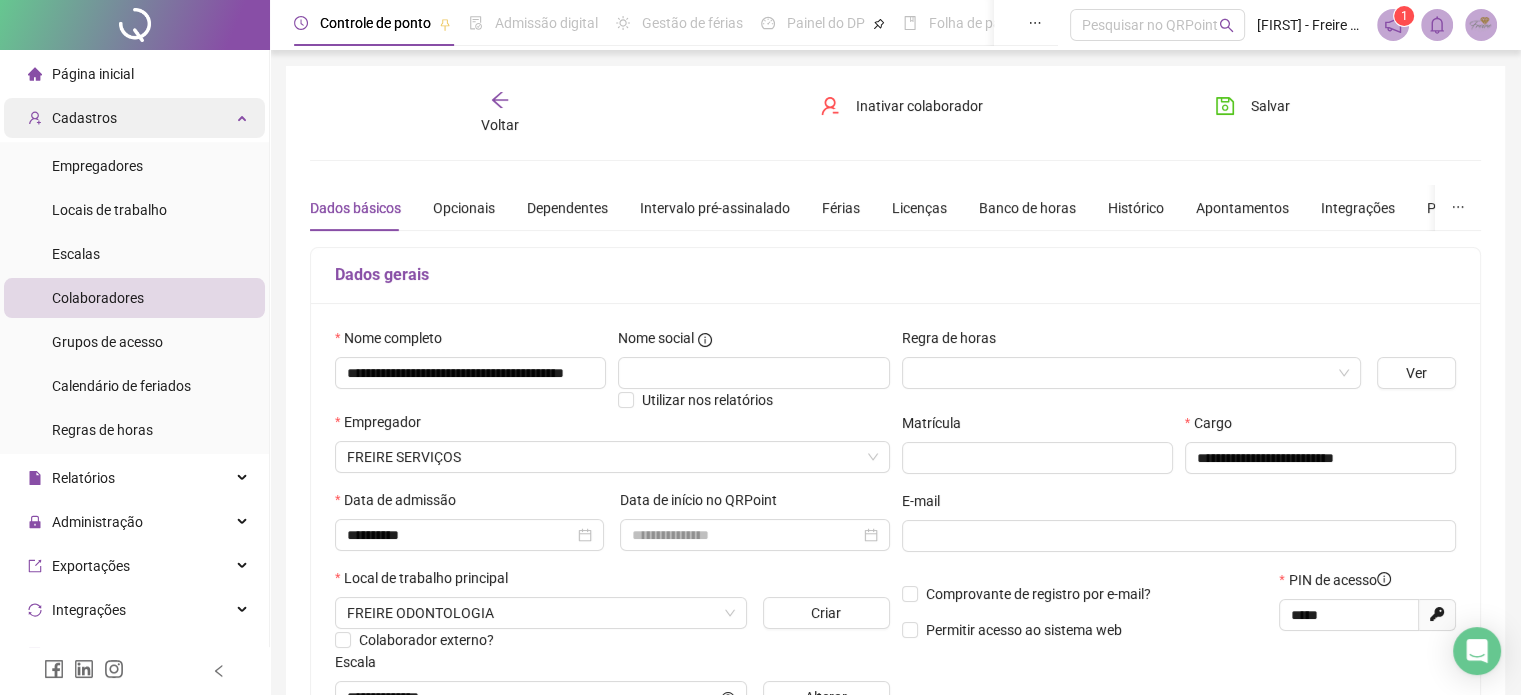 click on "Cadastros" at bounding box center (134, 118) 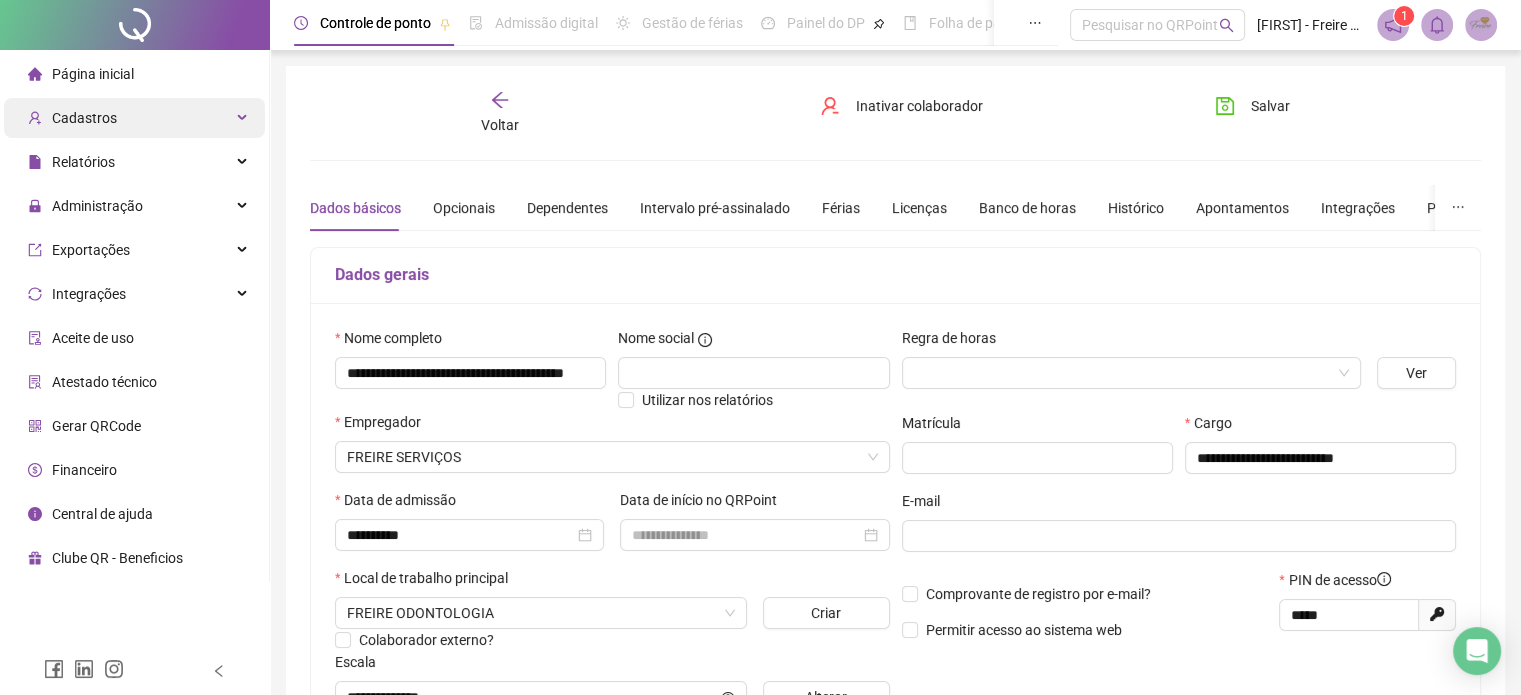 click on "Cadastros" at bounding box center [134, 118] 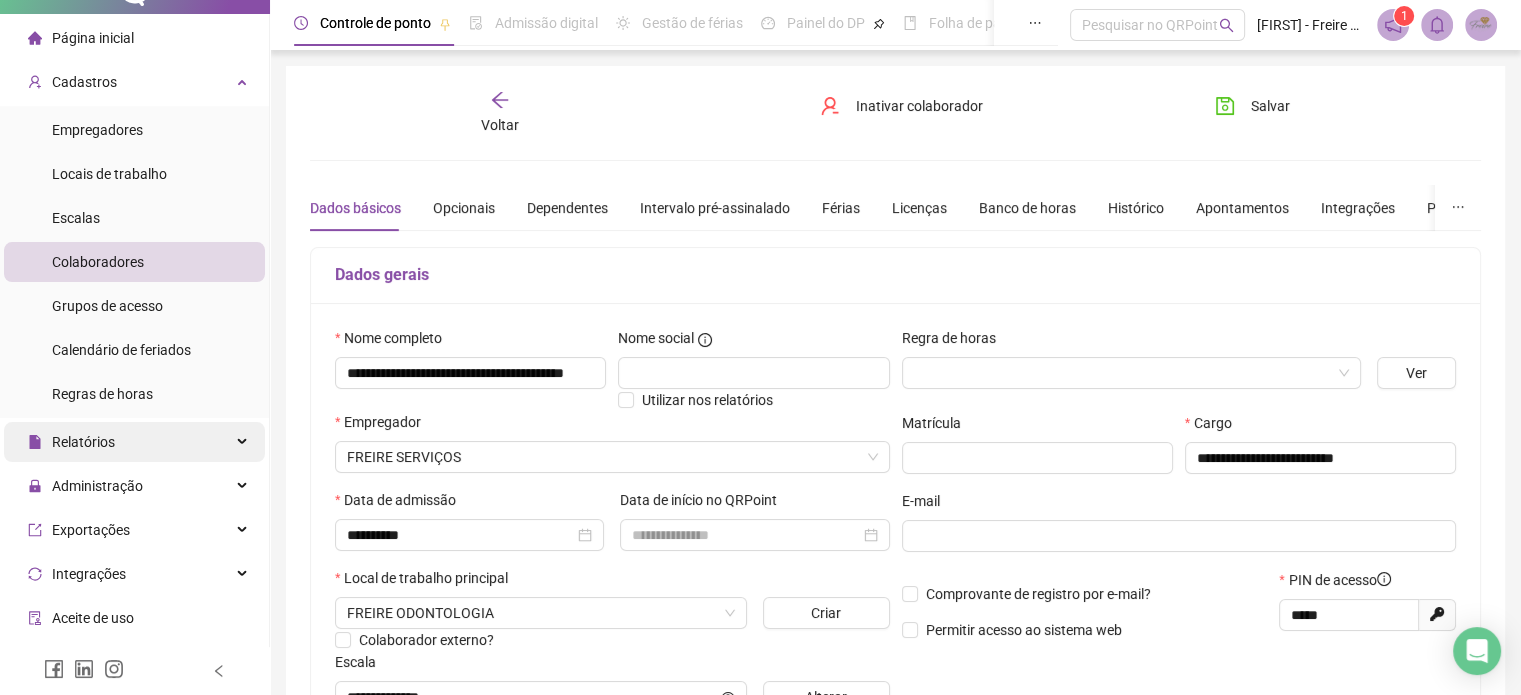scroll, scrollTop: 100, scrollLeft: 0, axis: vertical 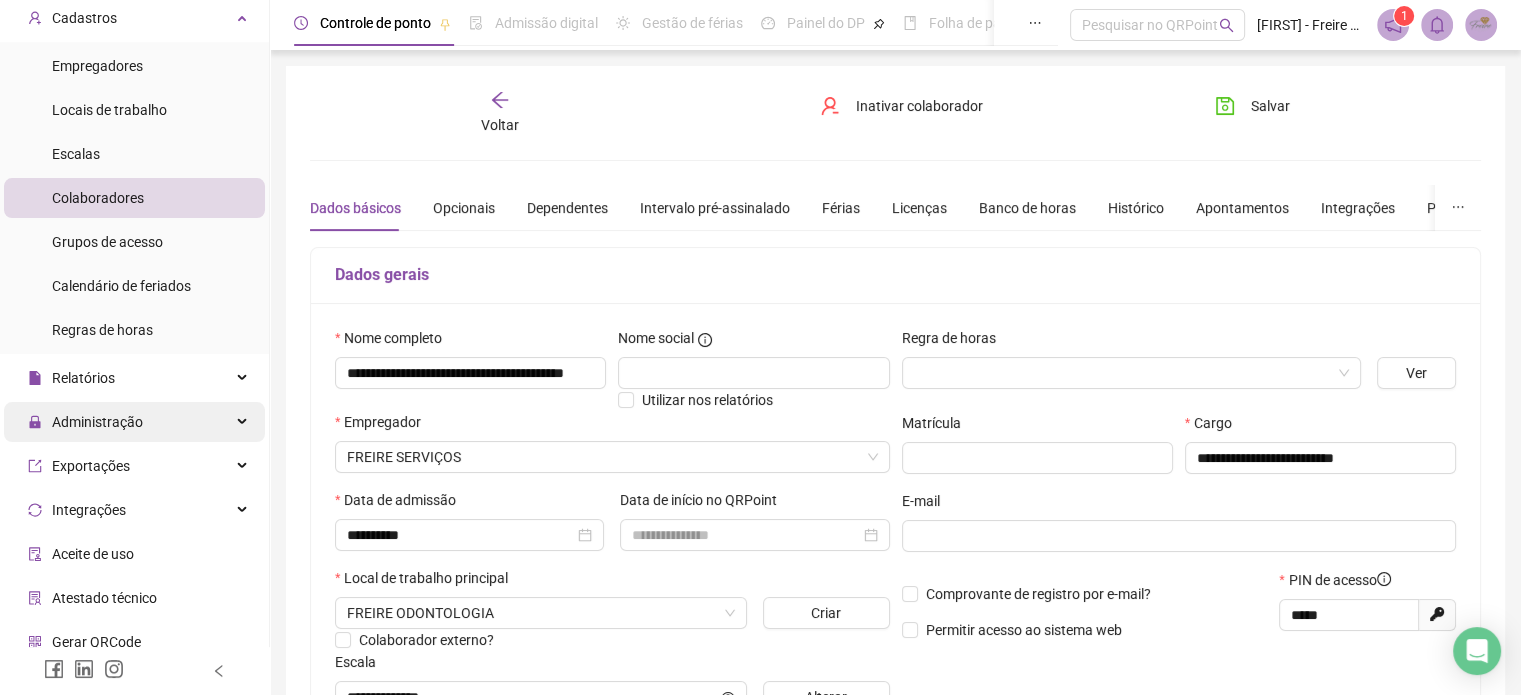 click on "Administração" at bounding box center [134, 422] 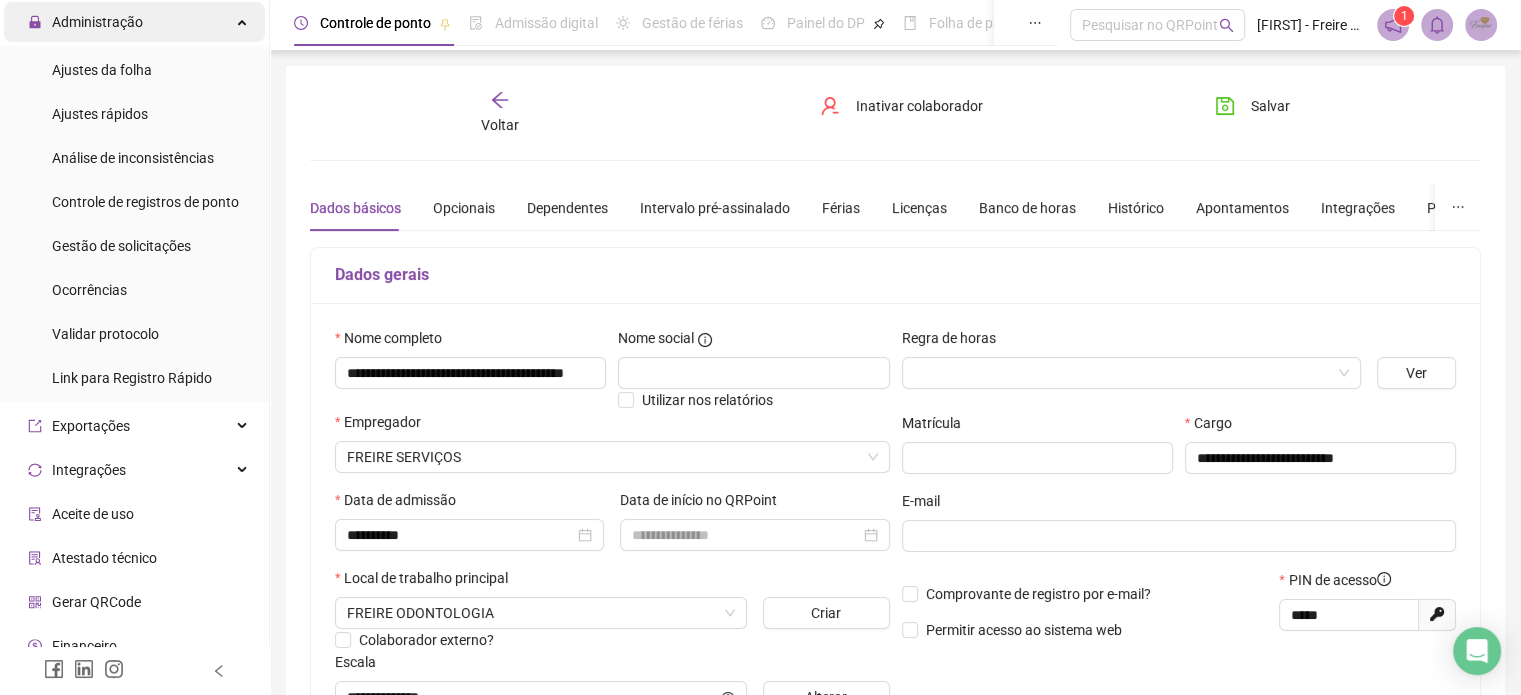 scroll, scrollTop: 0, scrollLeft: 0, axis: both 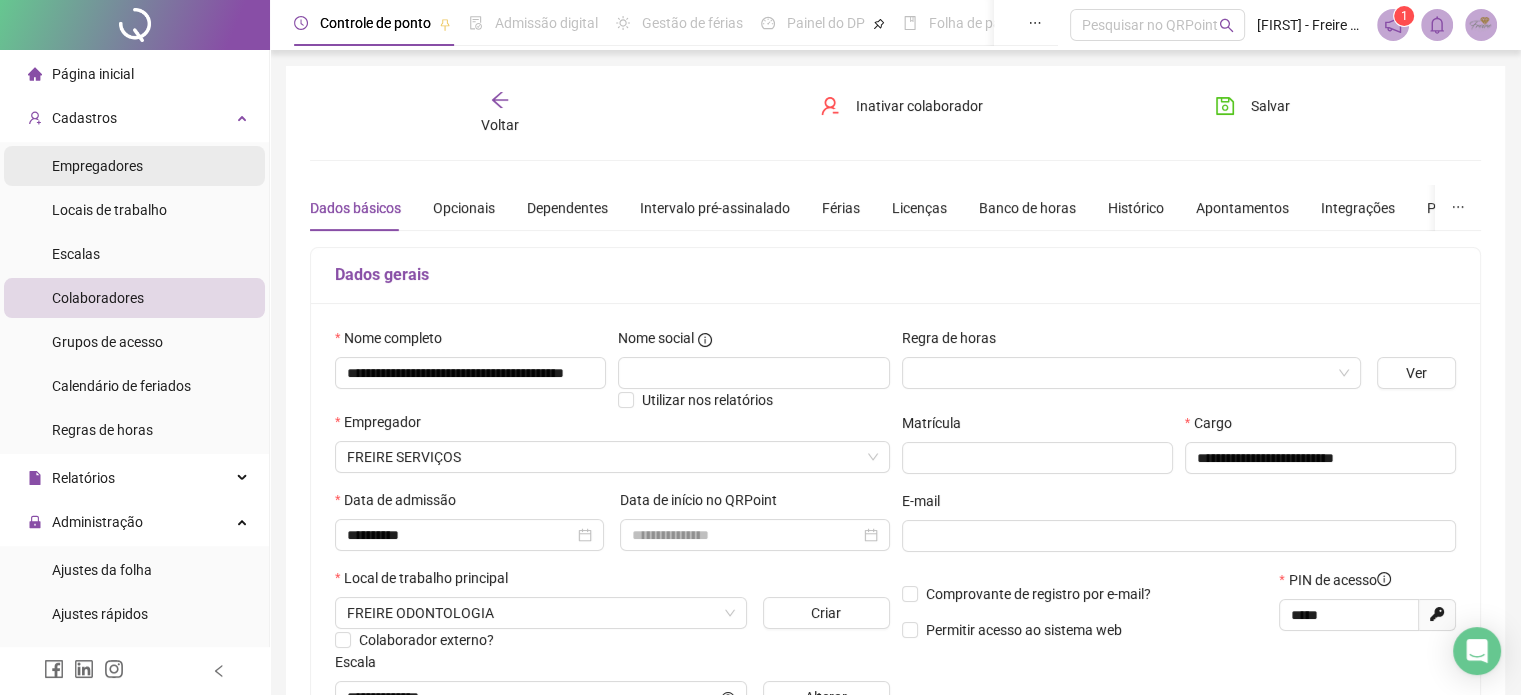 click on "Empregadores" at bounding box center [97, 166] 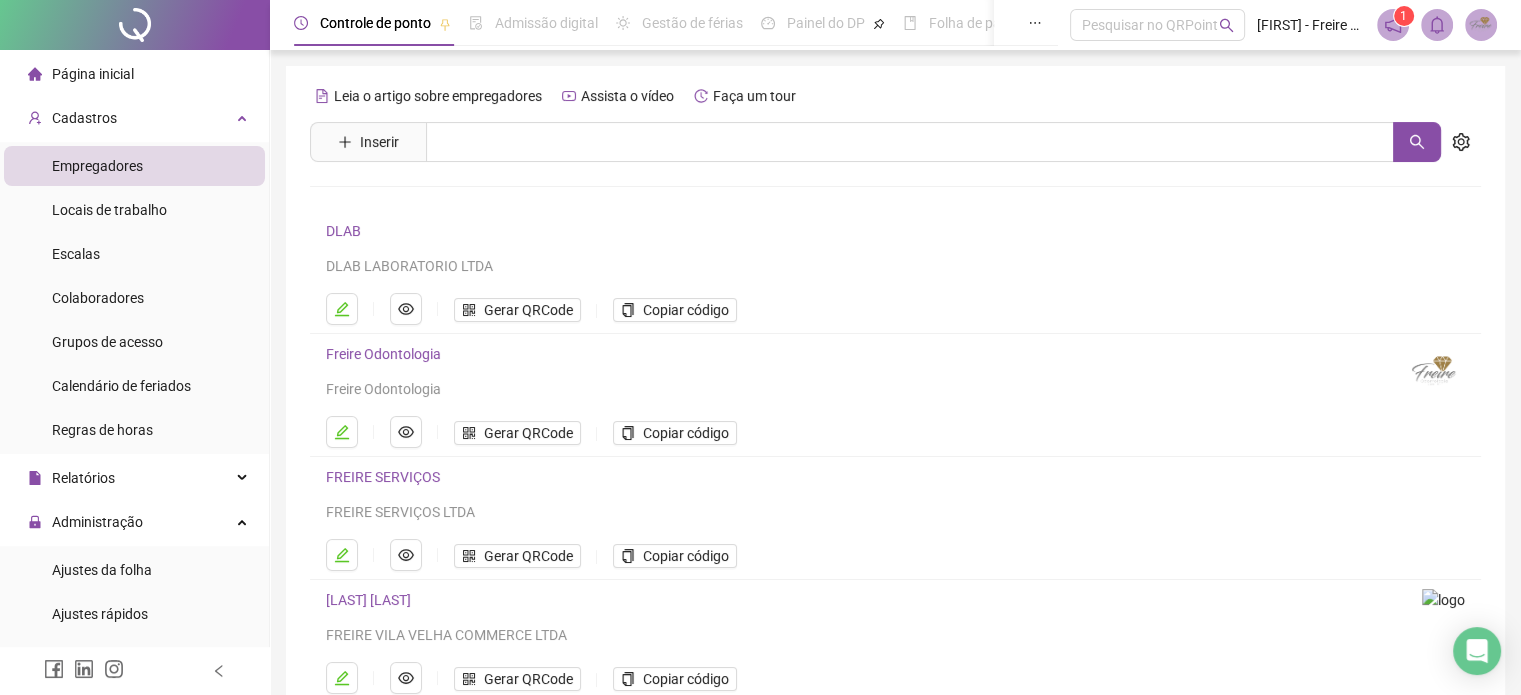 scroll, scrollTop: 100, scrollLeft: 0, axis: vertical 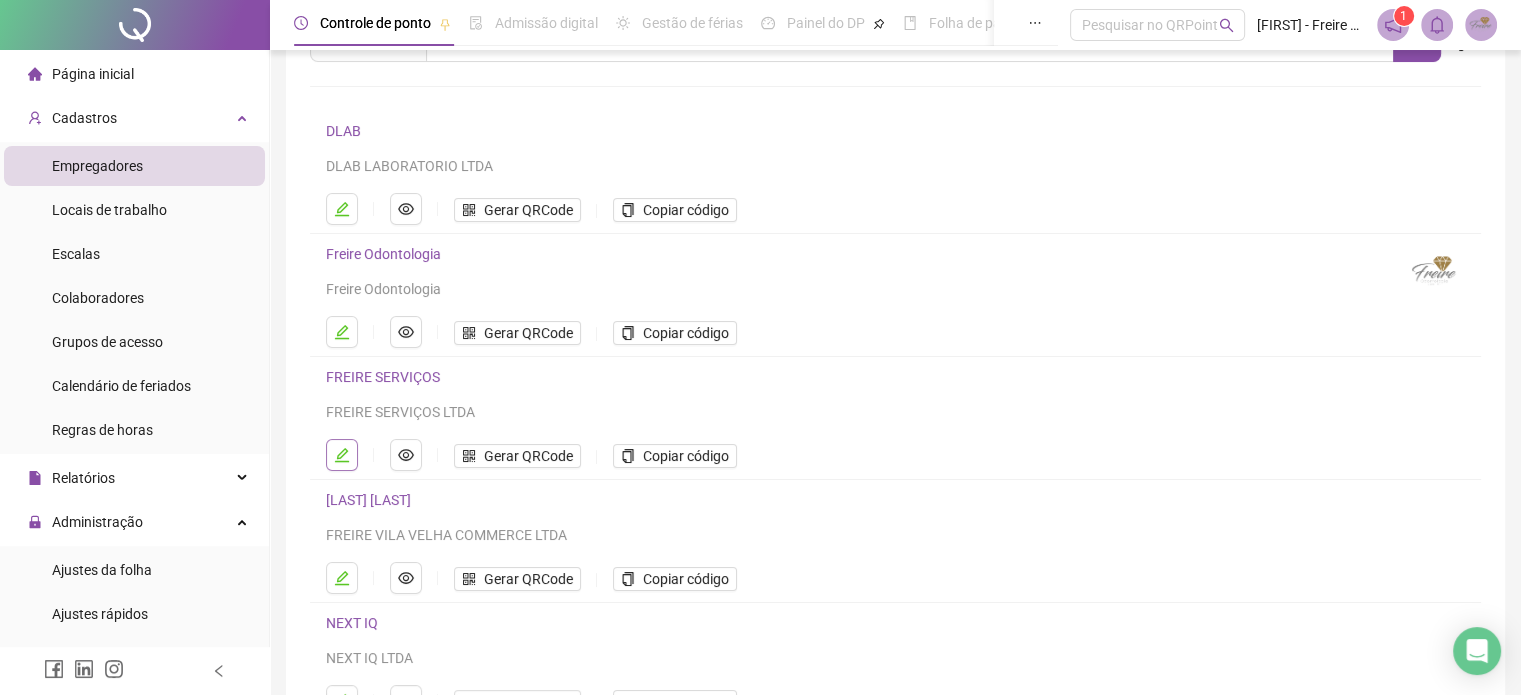 click 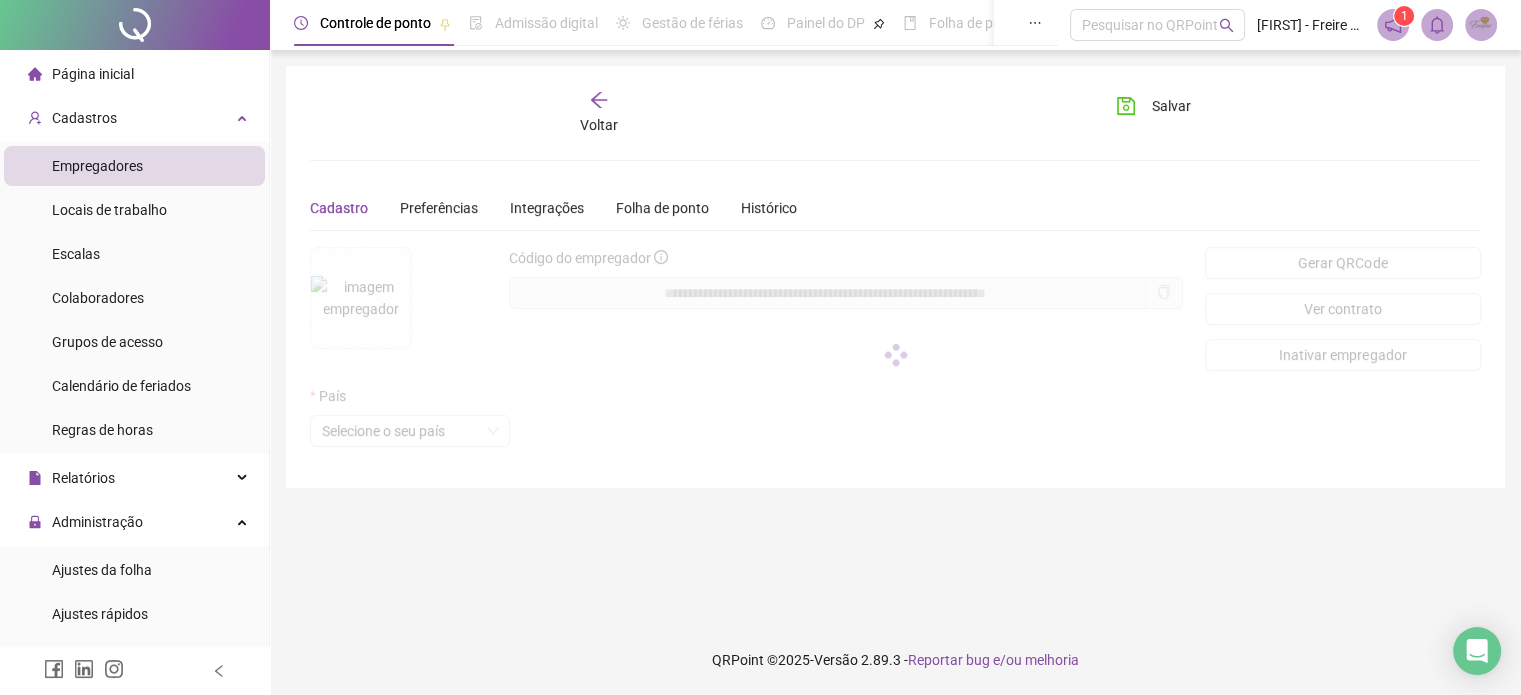 scroll, scrollTop: 0, scrollLeft: 0, axis: both 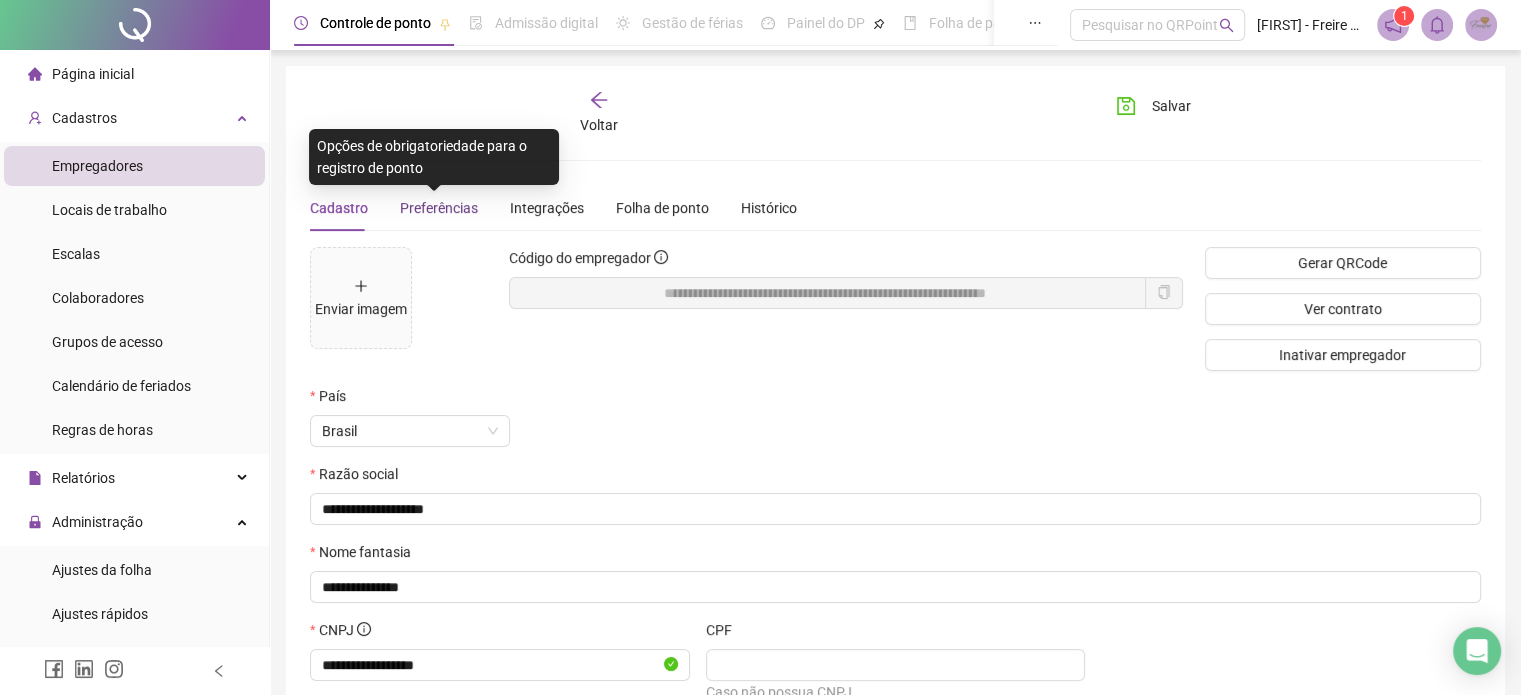 click on "Preferências" at bounding box center [439, 208] 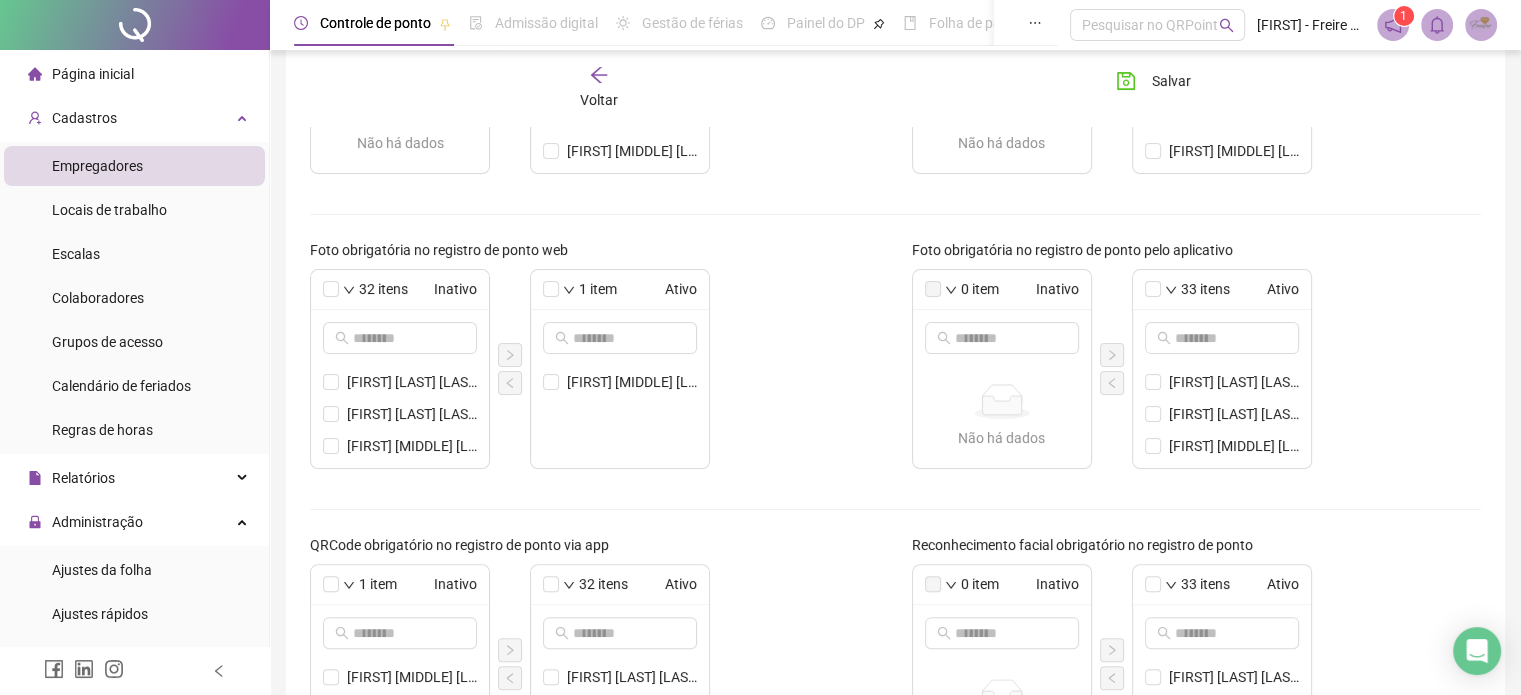 scroll, scrollTop: 600, scrollLeft: 0, axis: vertical 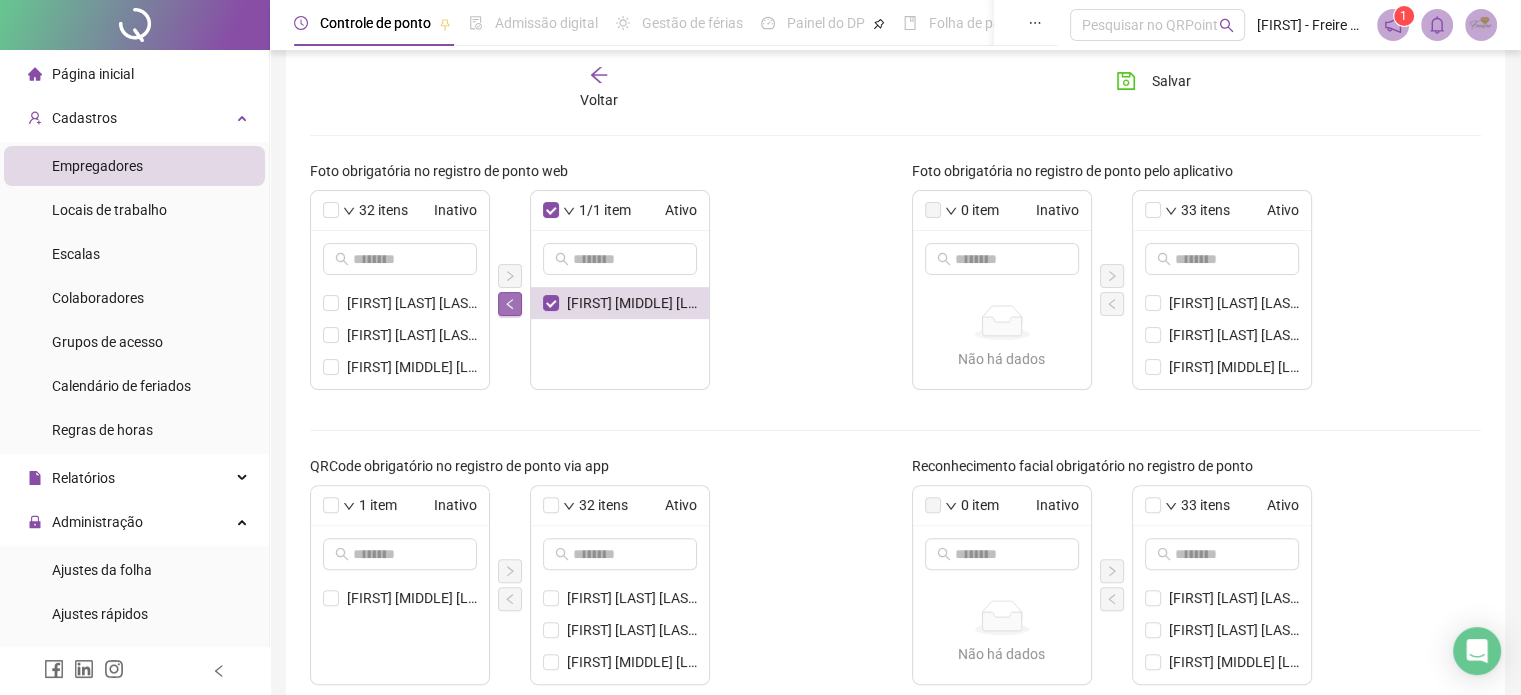 click 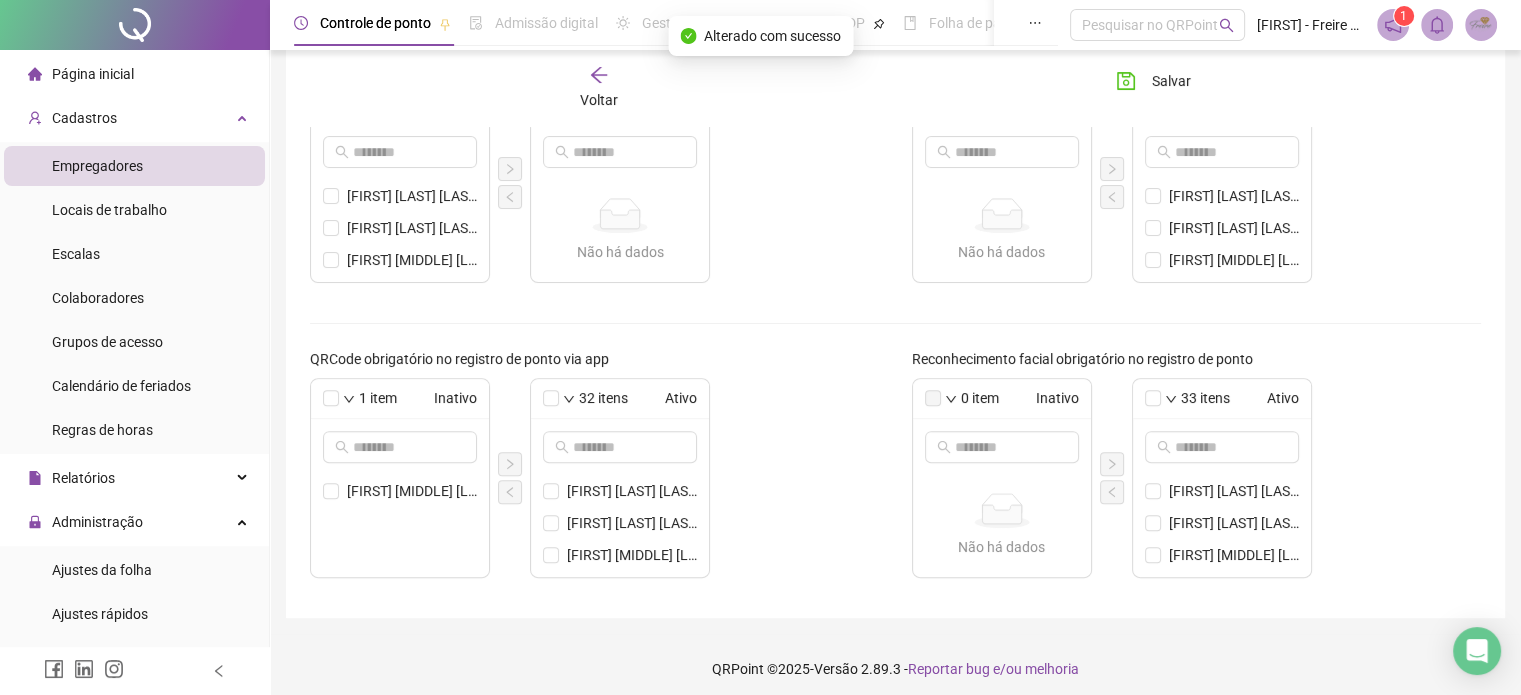 scroll, scrollTop: 714, scrollLeft: 0, axis: vertical 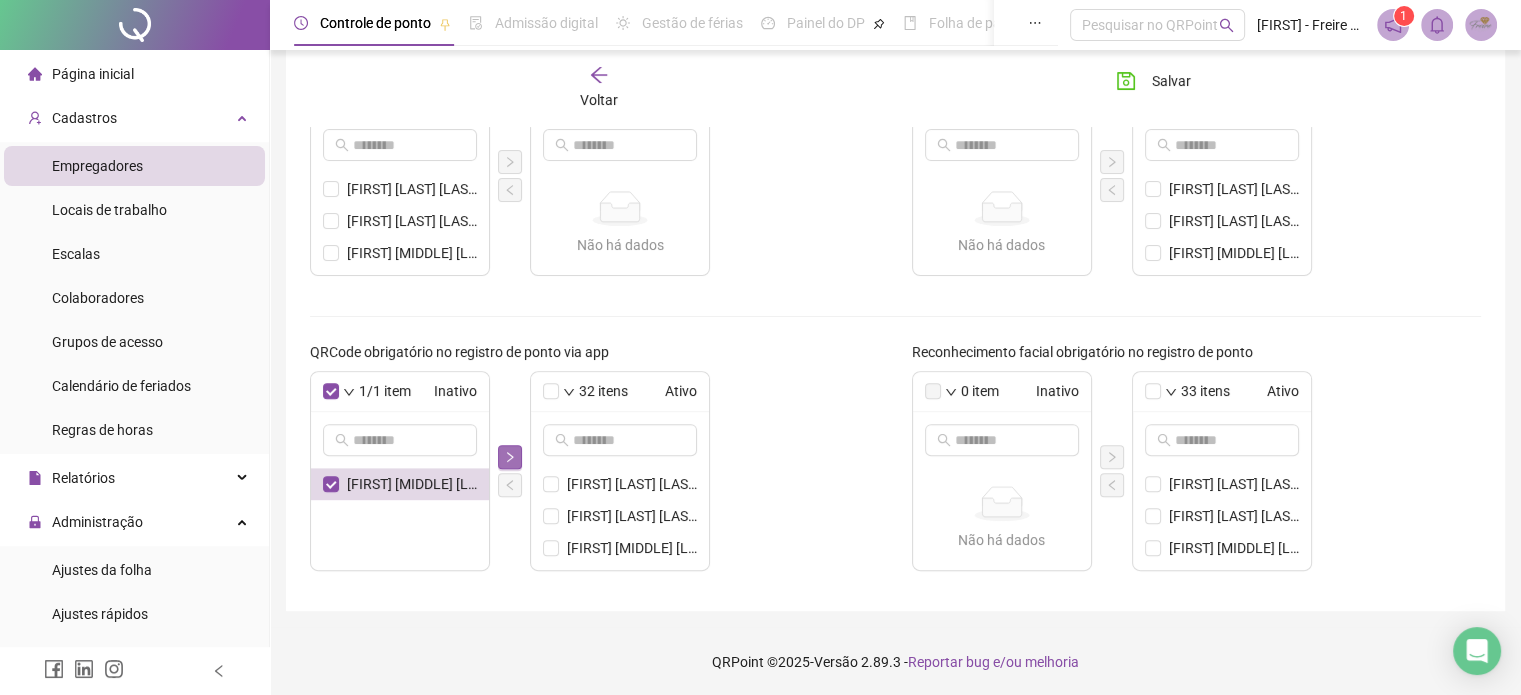 click 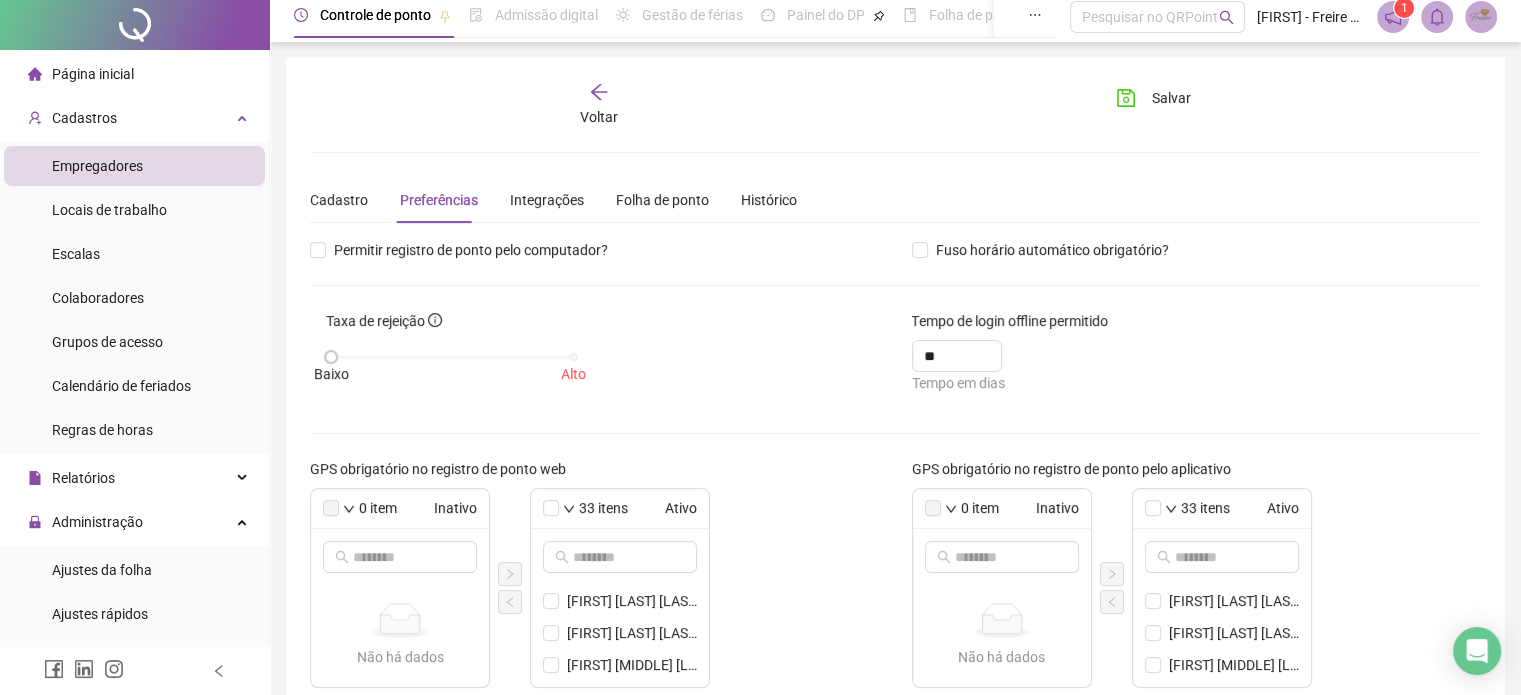 scroll, scrollTop: 0, scrollLeft: 0, axis: both 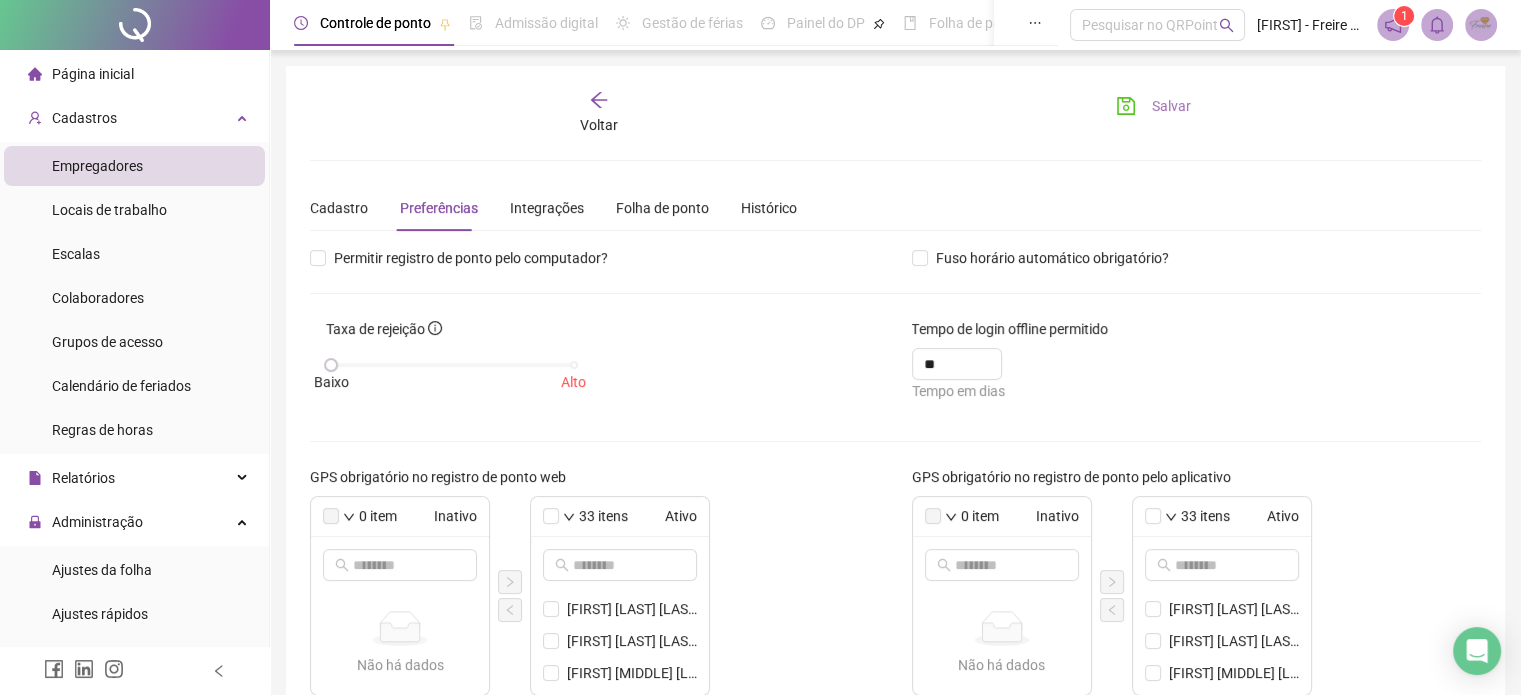 click on "Salvar" at bounding box center (1153, 106) 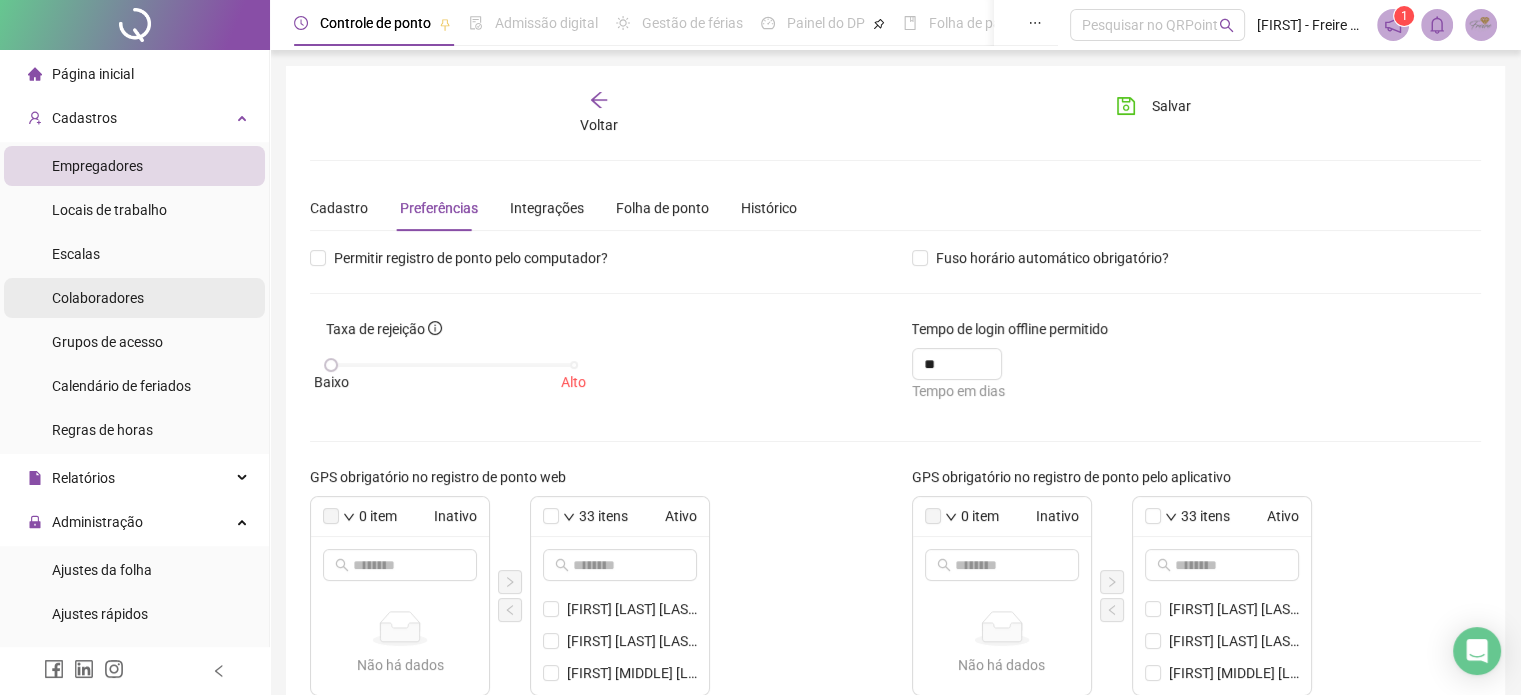click on "Colaboradores" at bounding box center [134, 298] 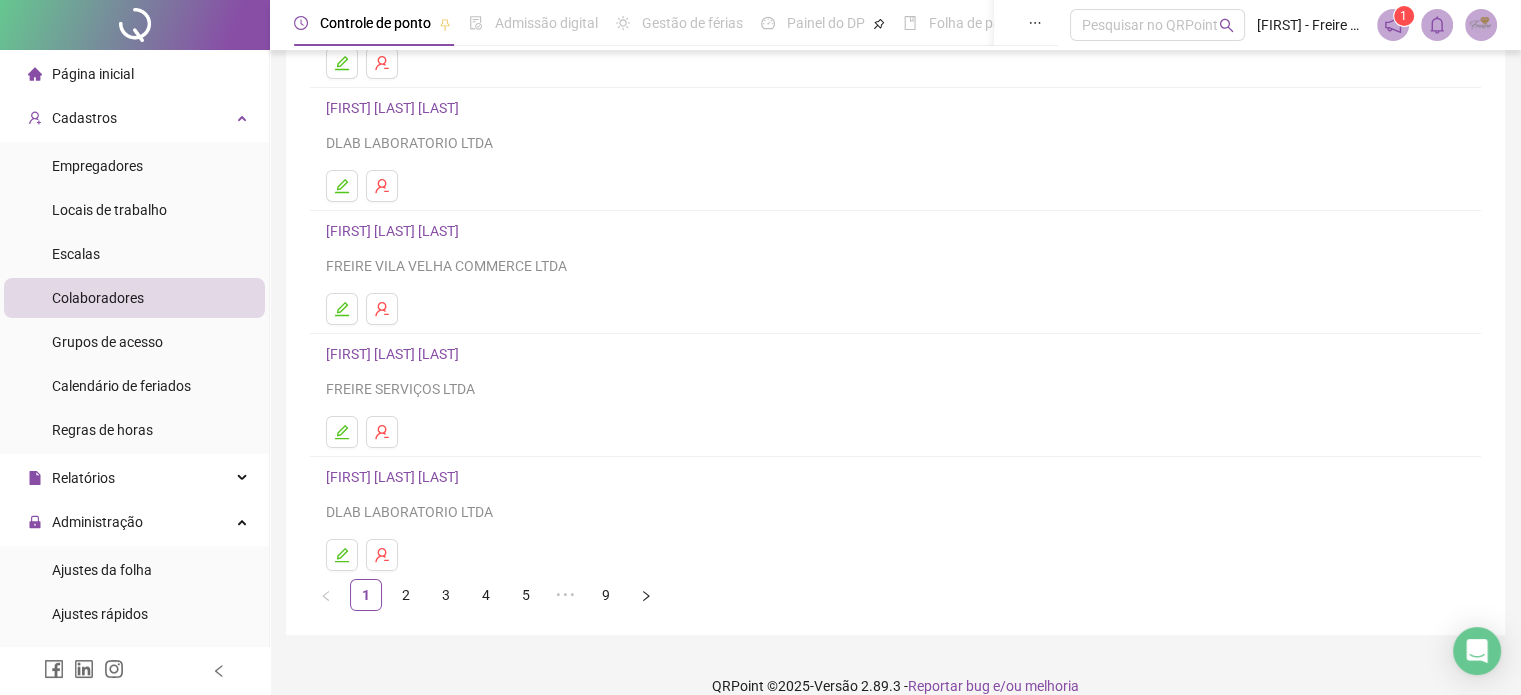 scroll, scrollTop: 271, scrollLeft: 0, axis: vertical 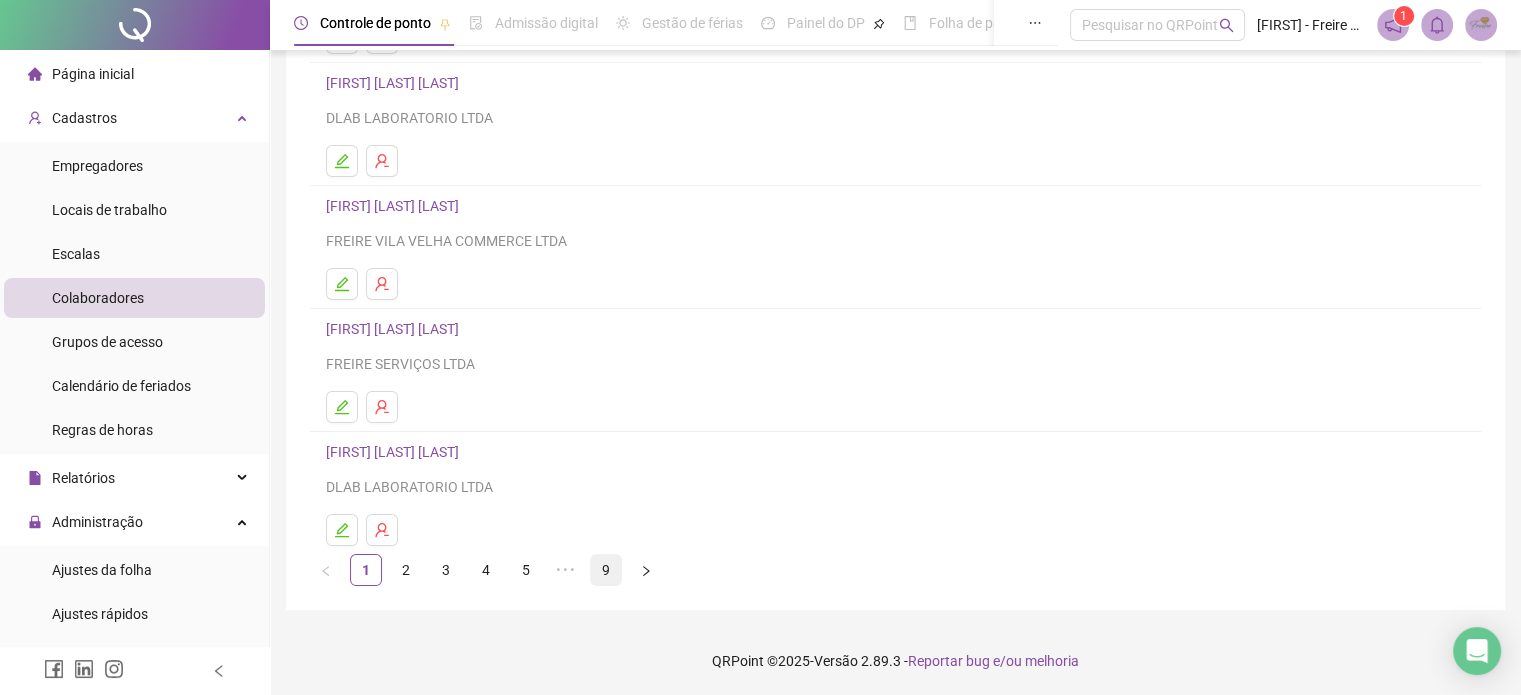 click on "9" at bounding box center (606, 570) 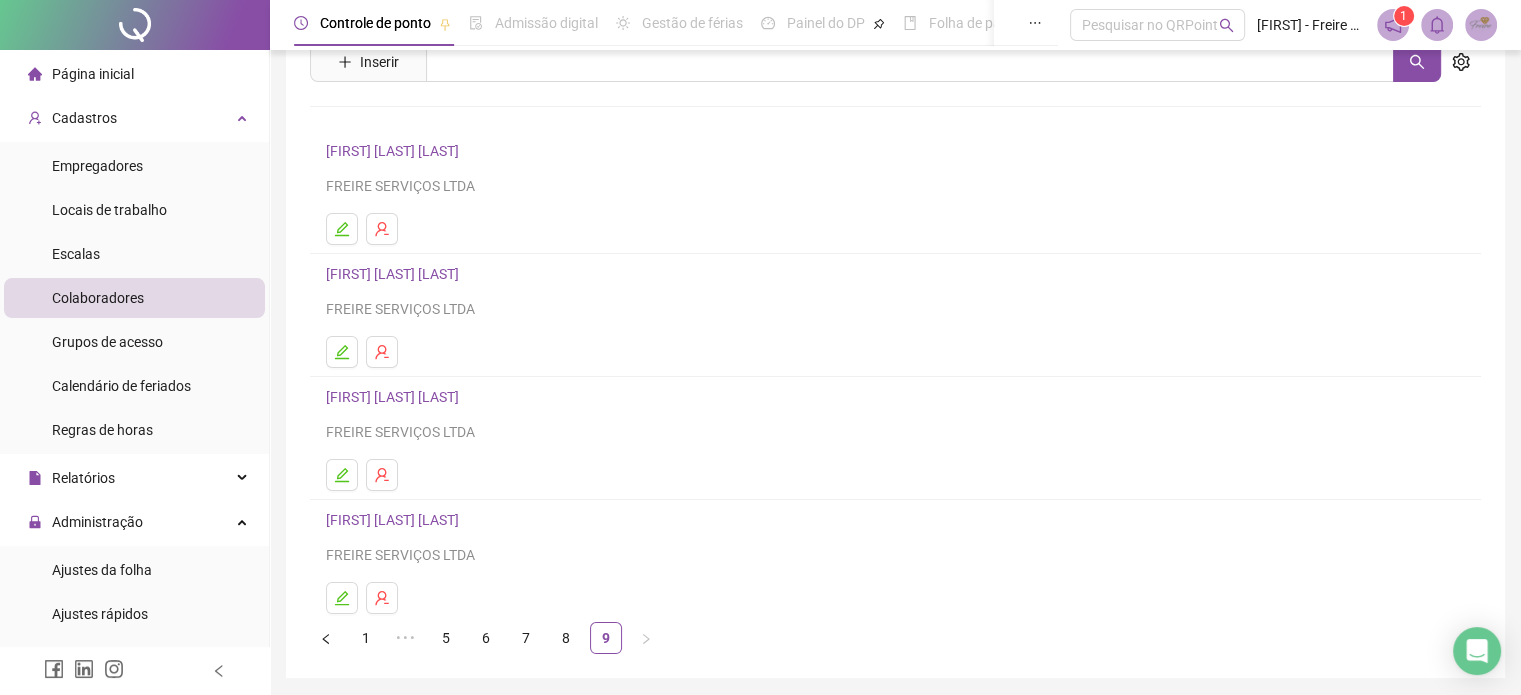 scroll, scrollTop: 148, scrollLeft: 0, axis: vertical 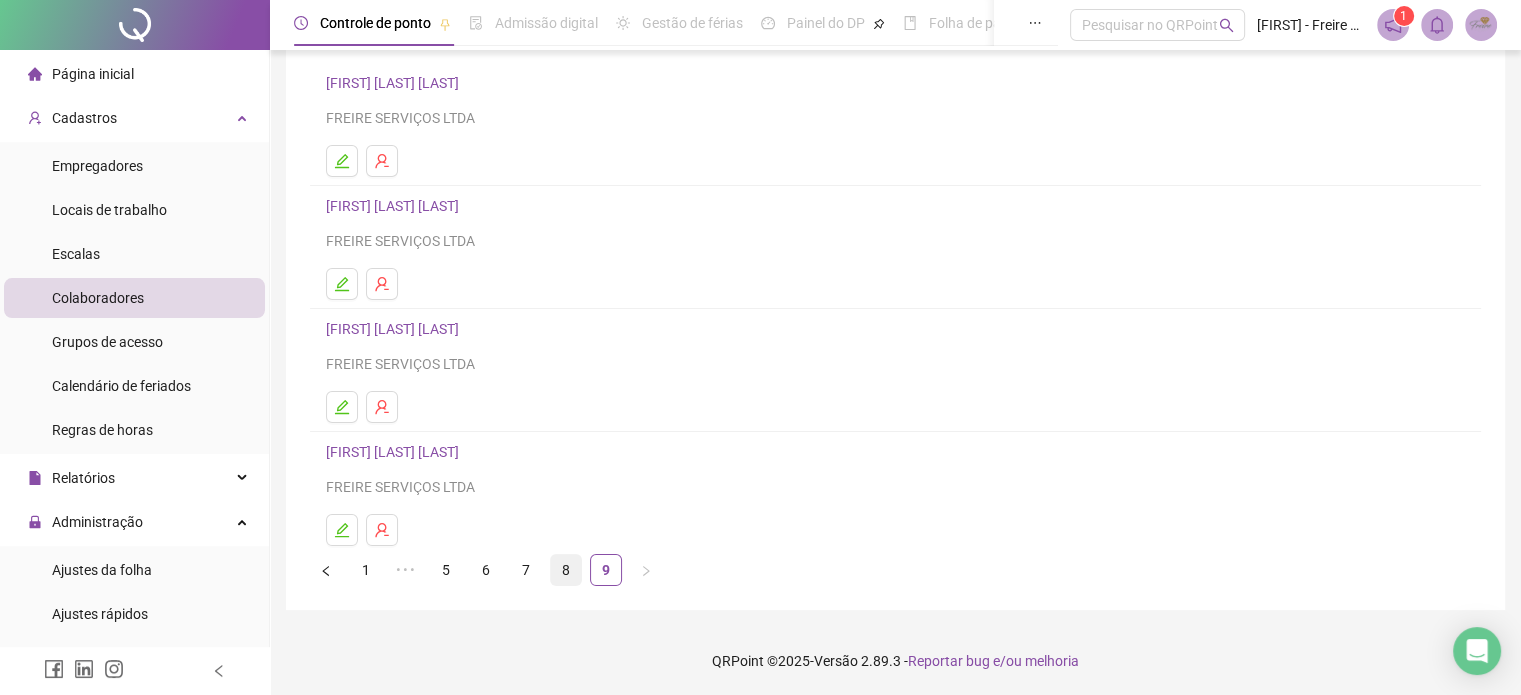 click on "8" at bounding box center (566, 570) 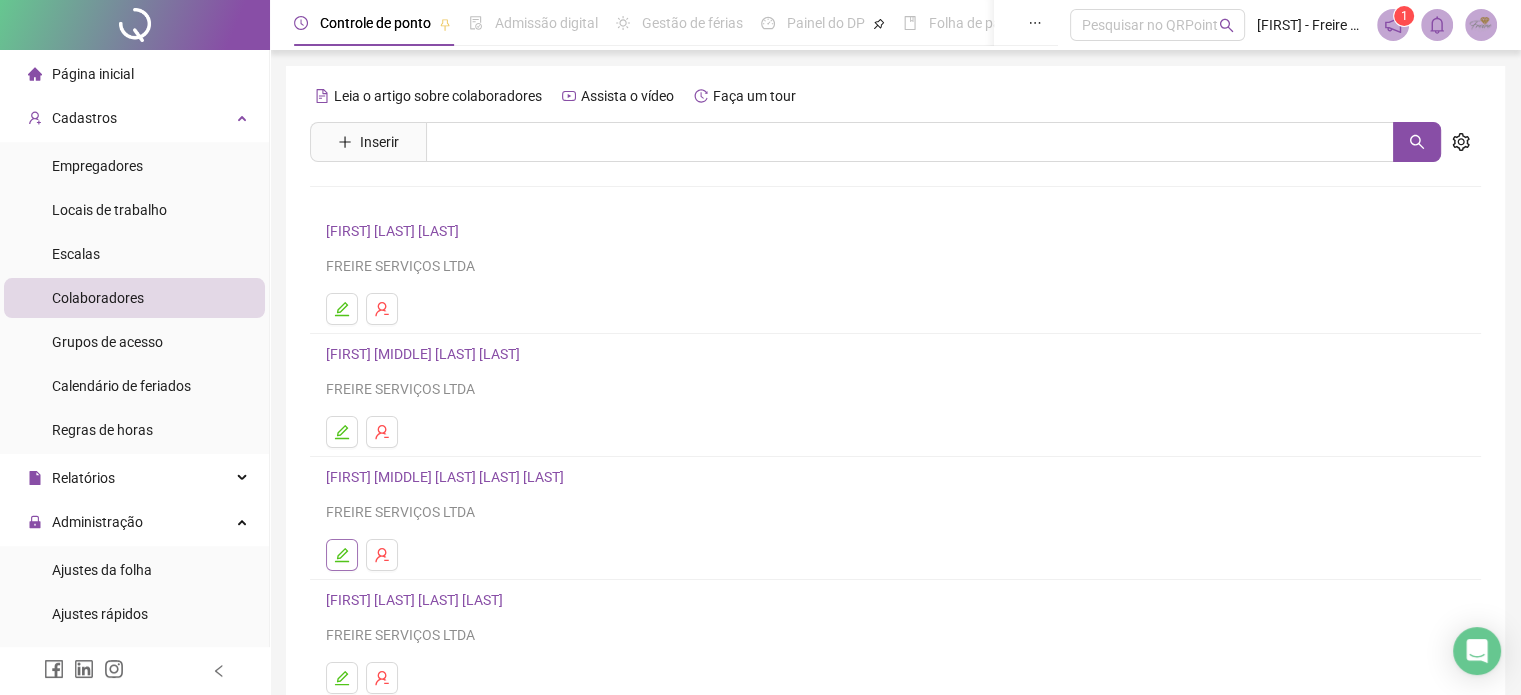 click 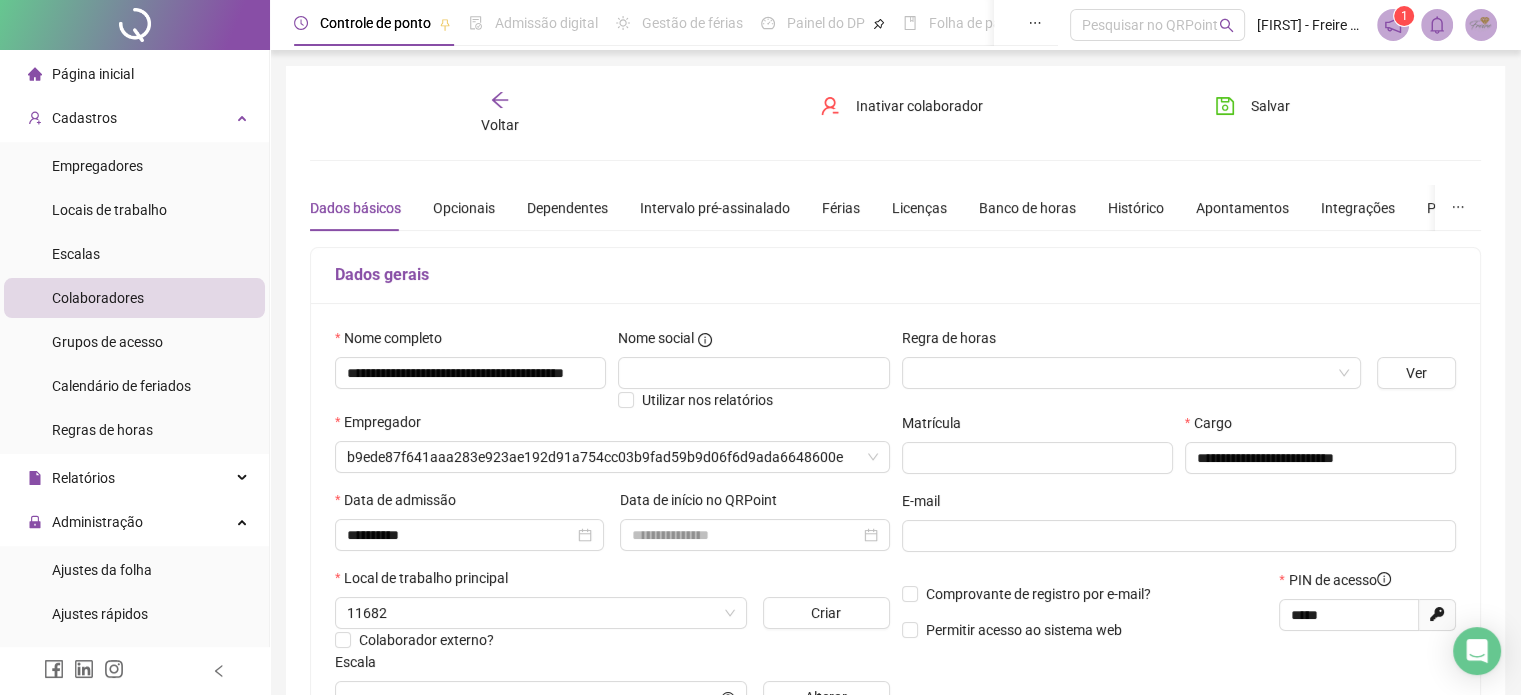 type on "**********" 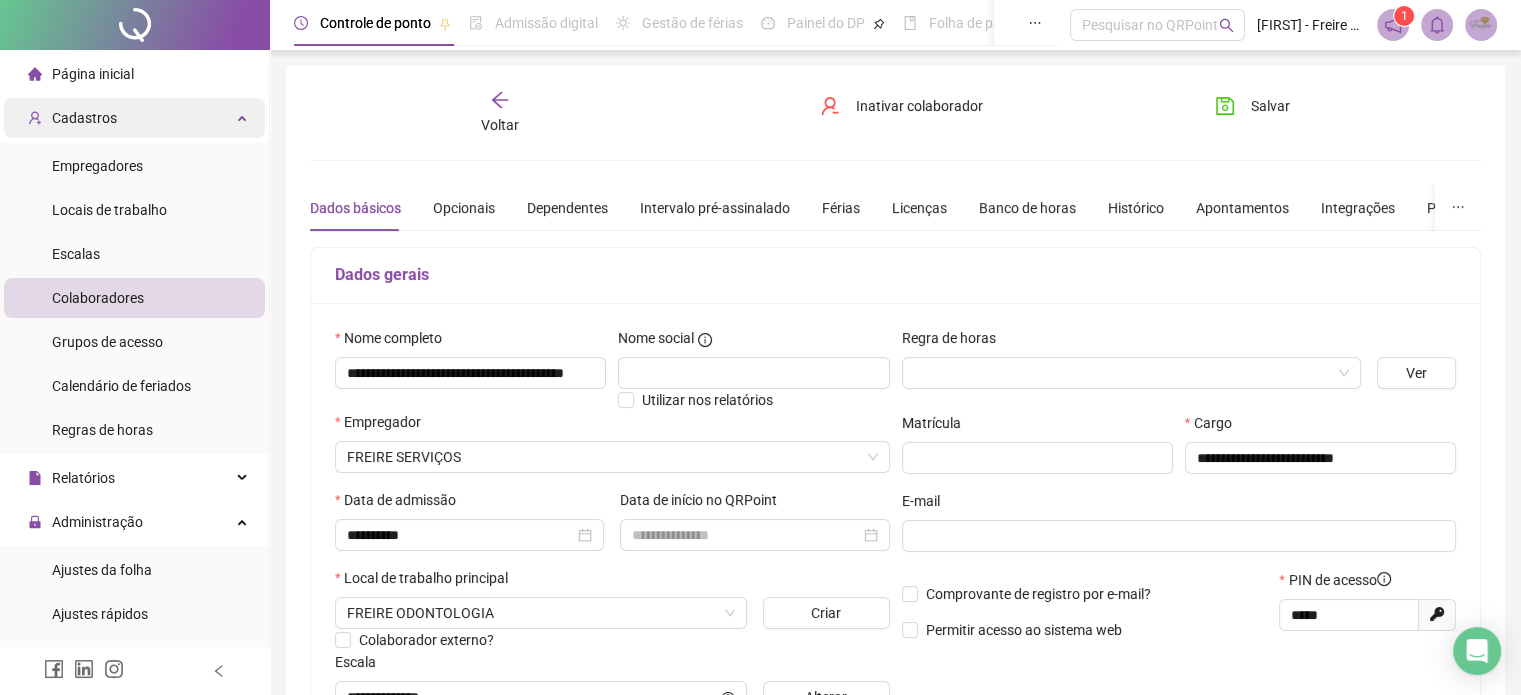 click on "Cadastros" at bounding box center (84, 118) 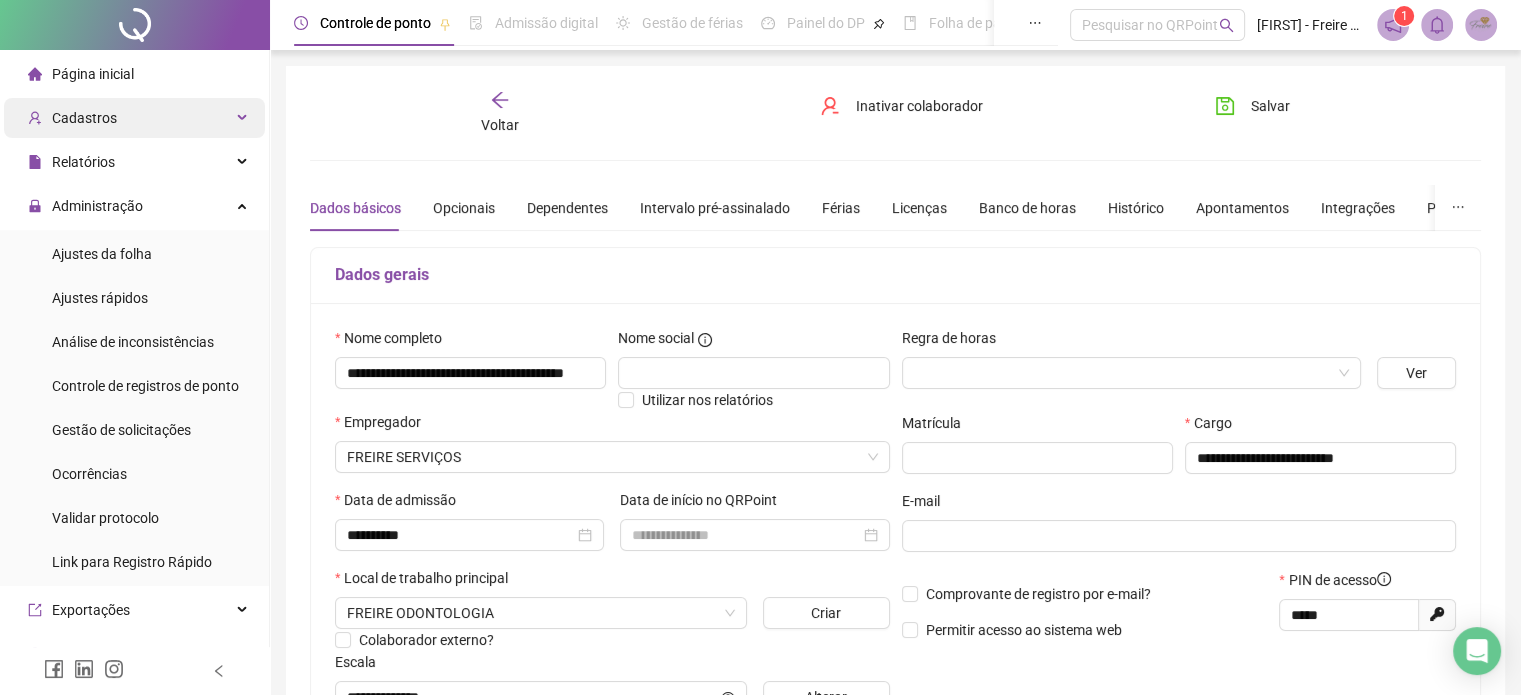 click on "Cadastros" at bounding box center (84, 118) 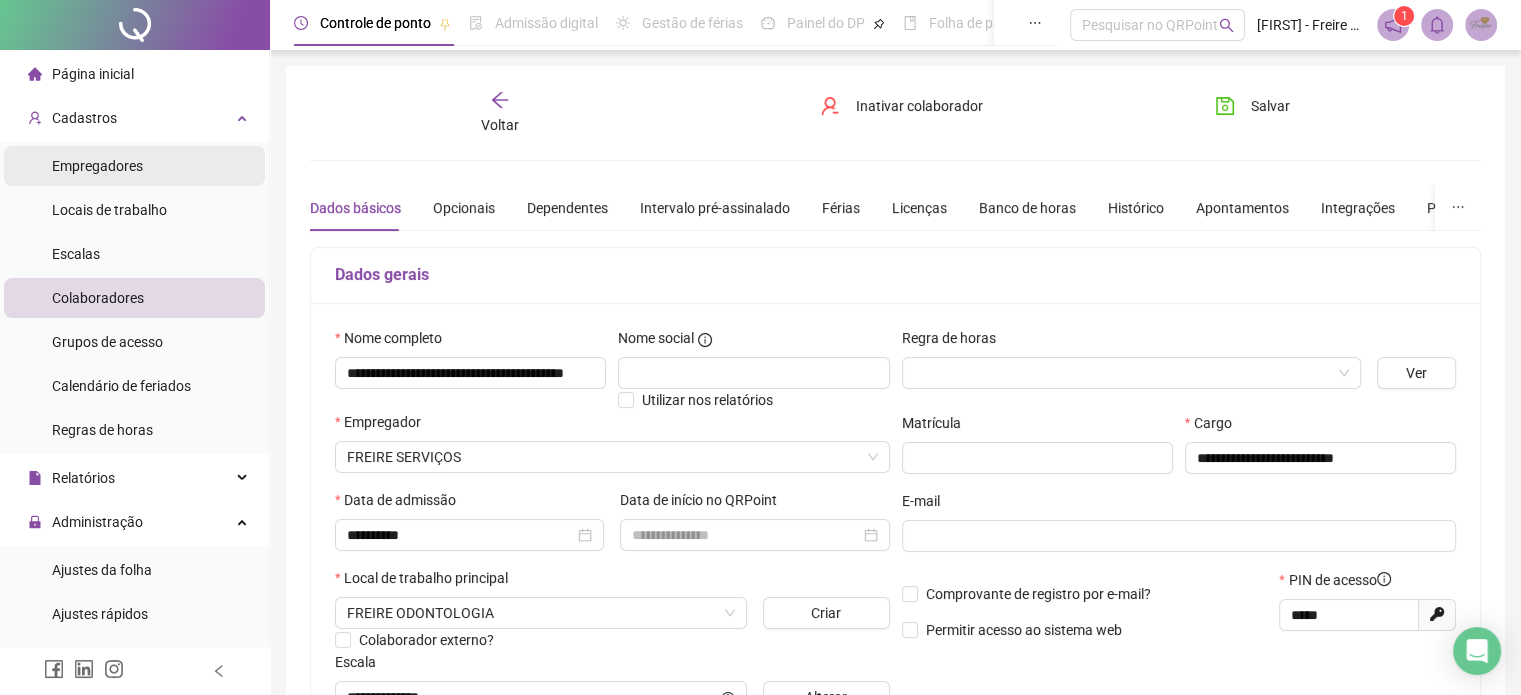 click on "Empregadores" at bounding box center (97, 166) 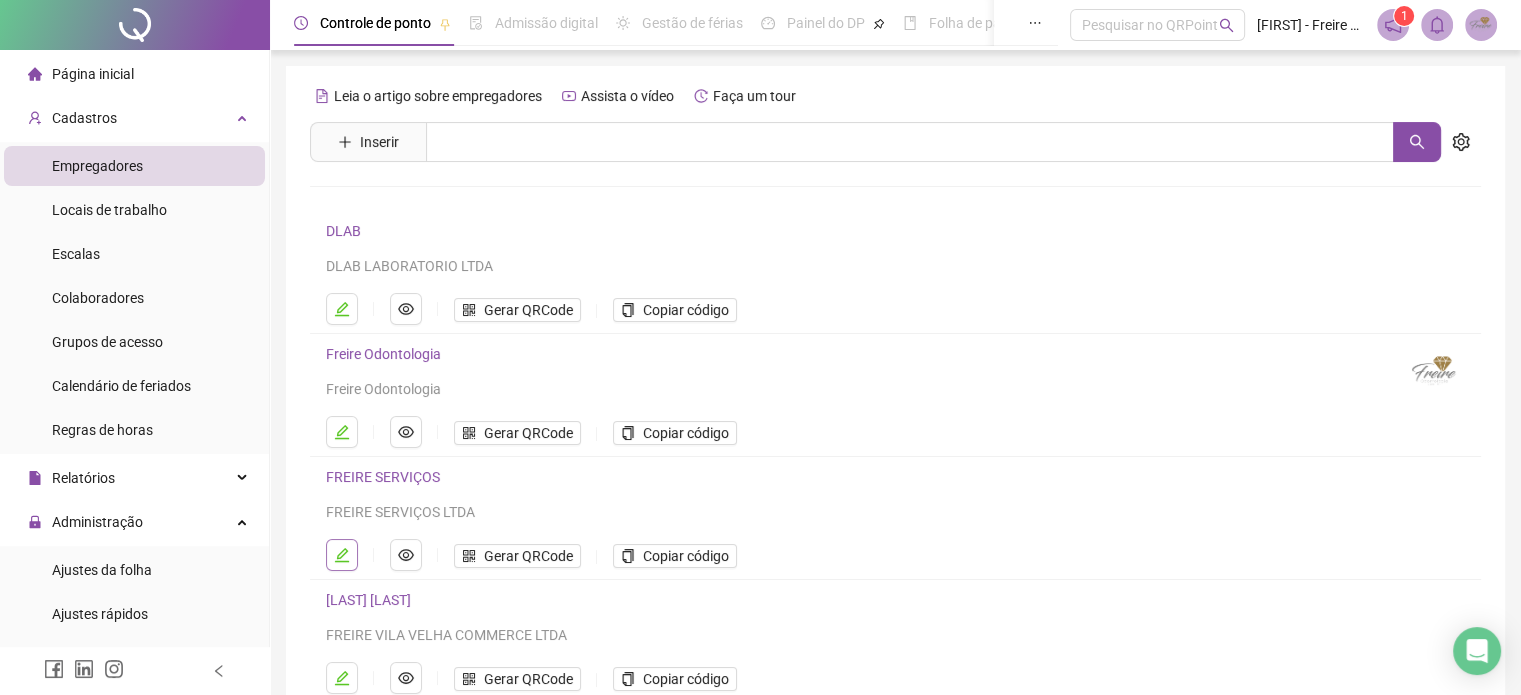 click at bounding box center [342, 555] 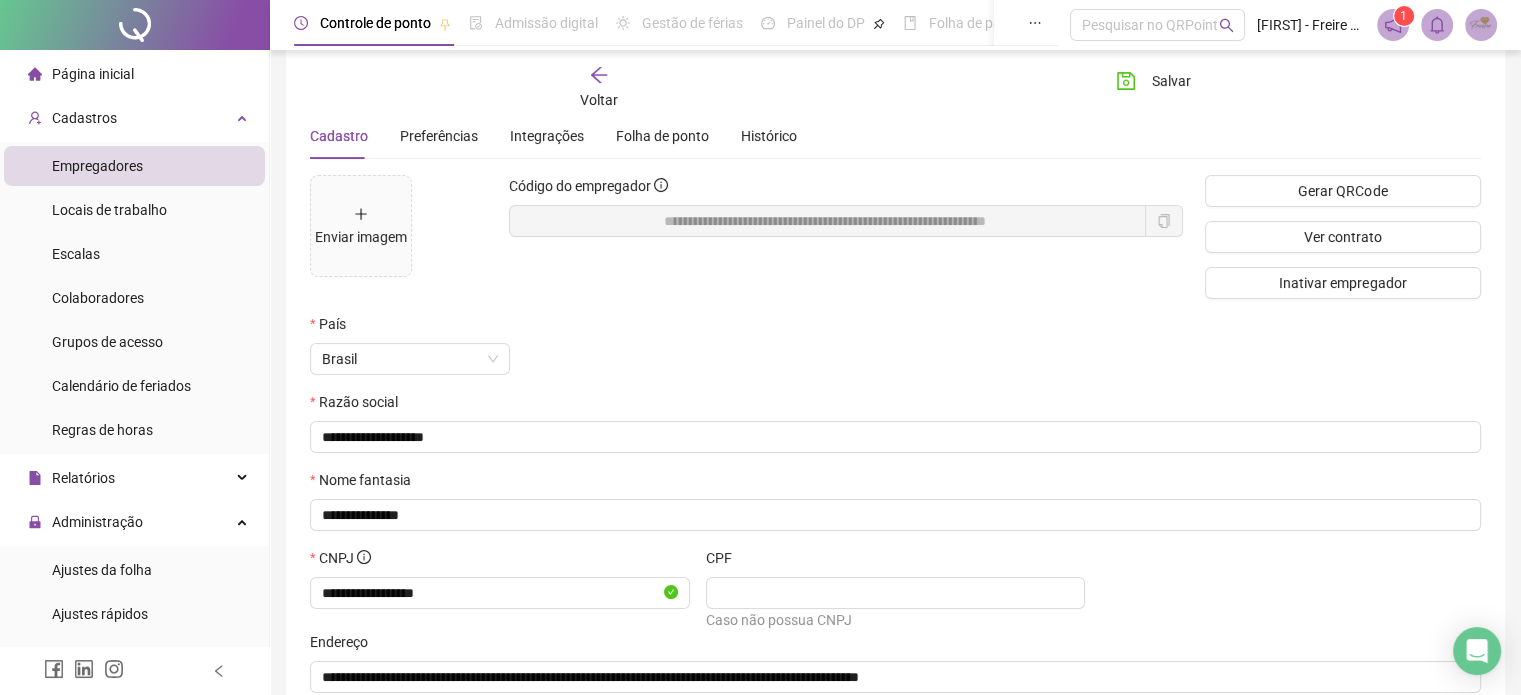 scroll, scrollTop: 0, scrollLeft: 0, axis: both 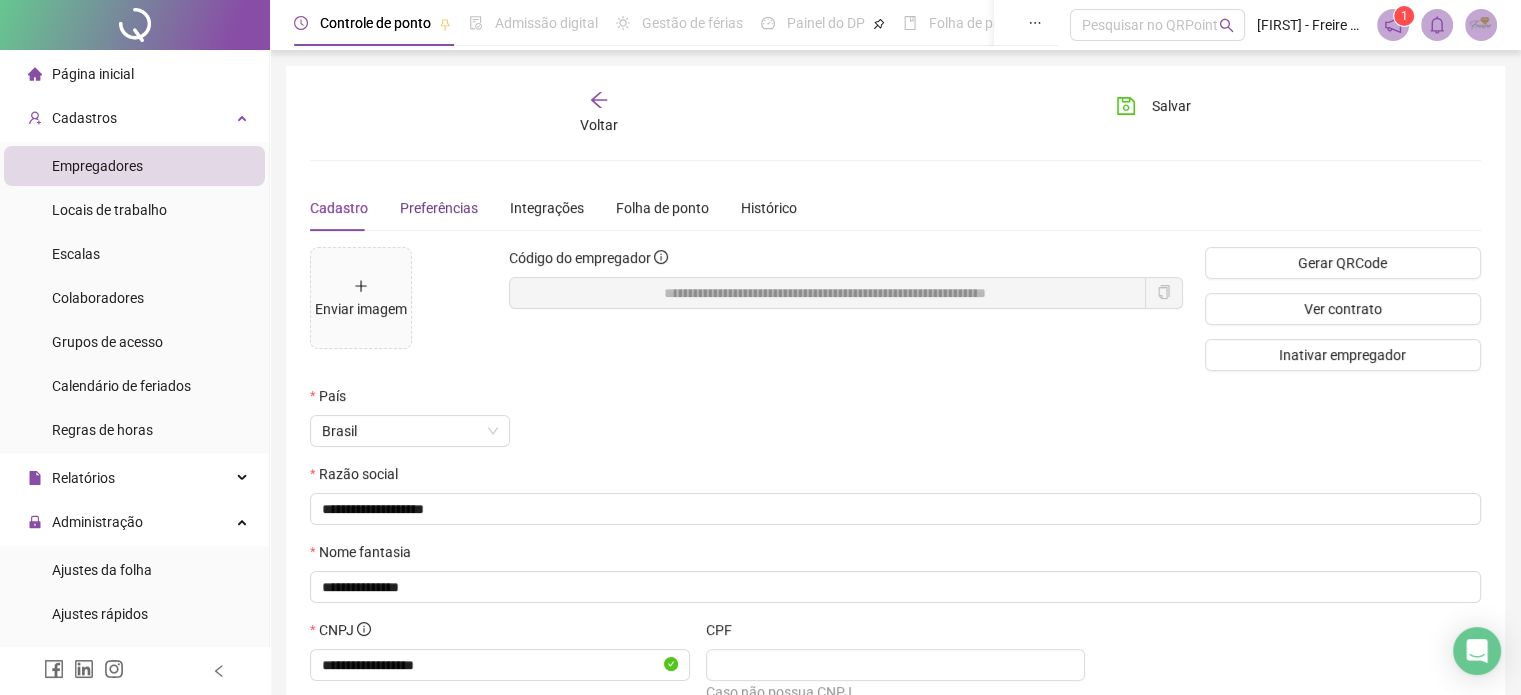 click on "Preferências" at bounding box center (439, 208) 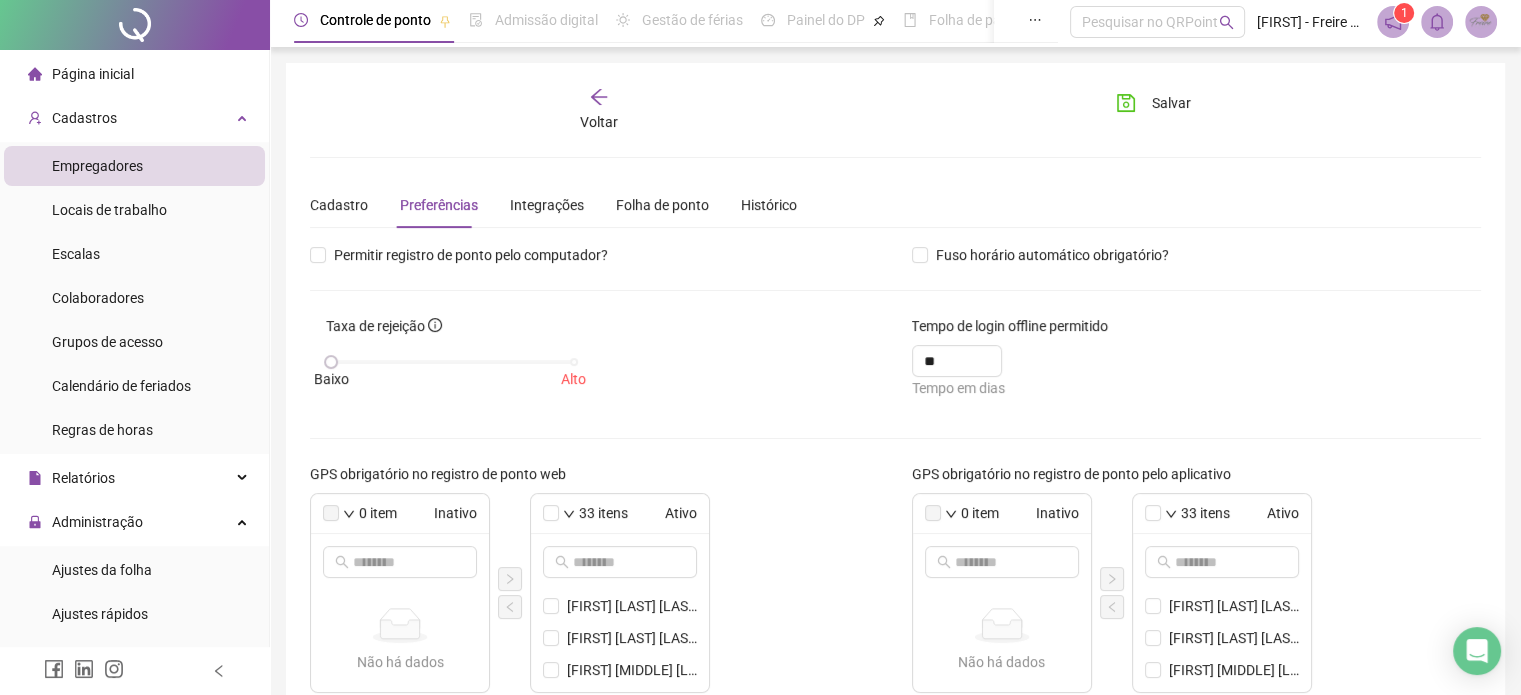 scroll, scrollTop: 0, scrollLeft: 0, axis: both 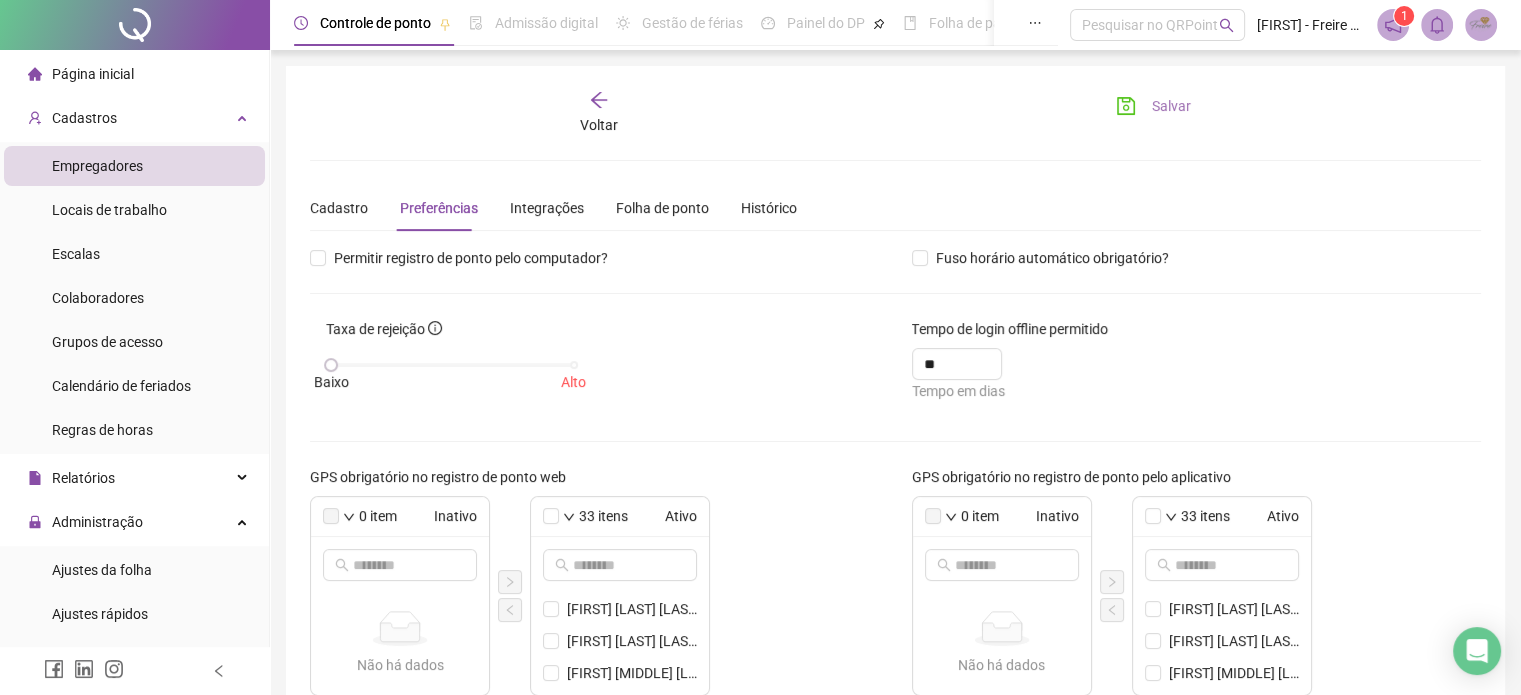click on "Salvar" at bounding box center [1171, 106] 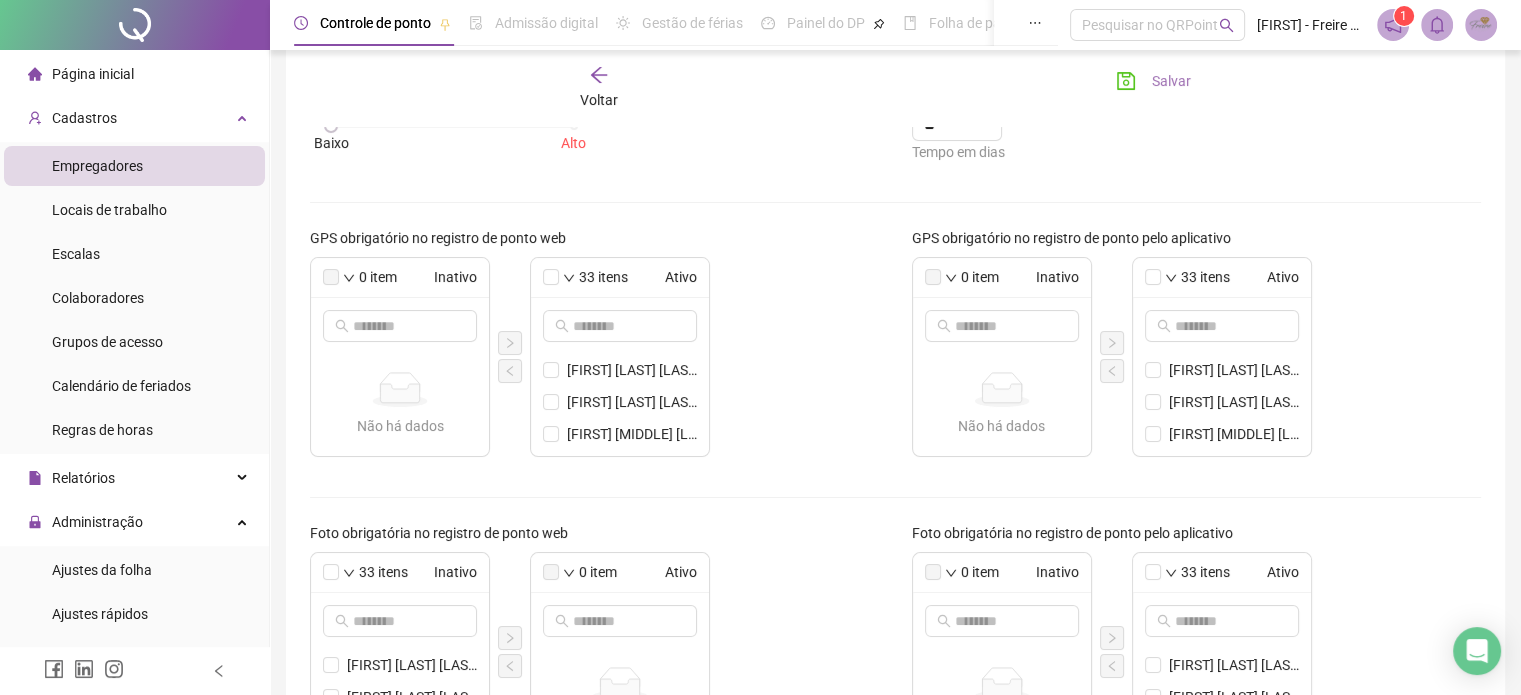 scroll, scrollTop: 300, scrollLeft: 0, axis: vertical 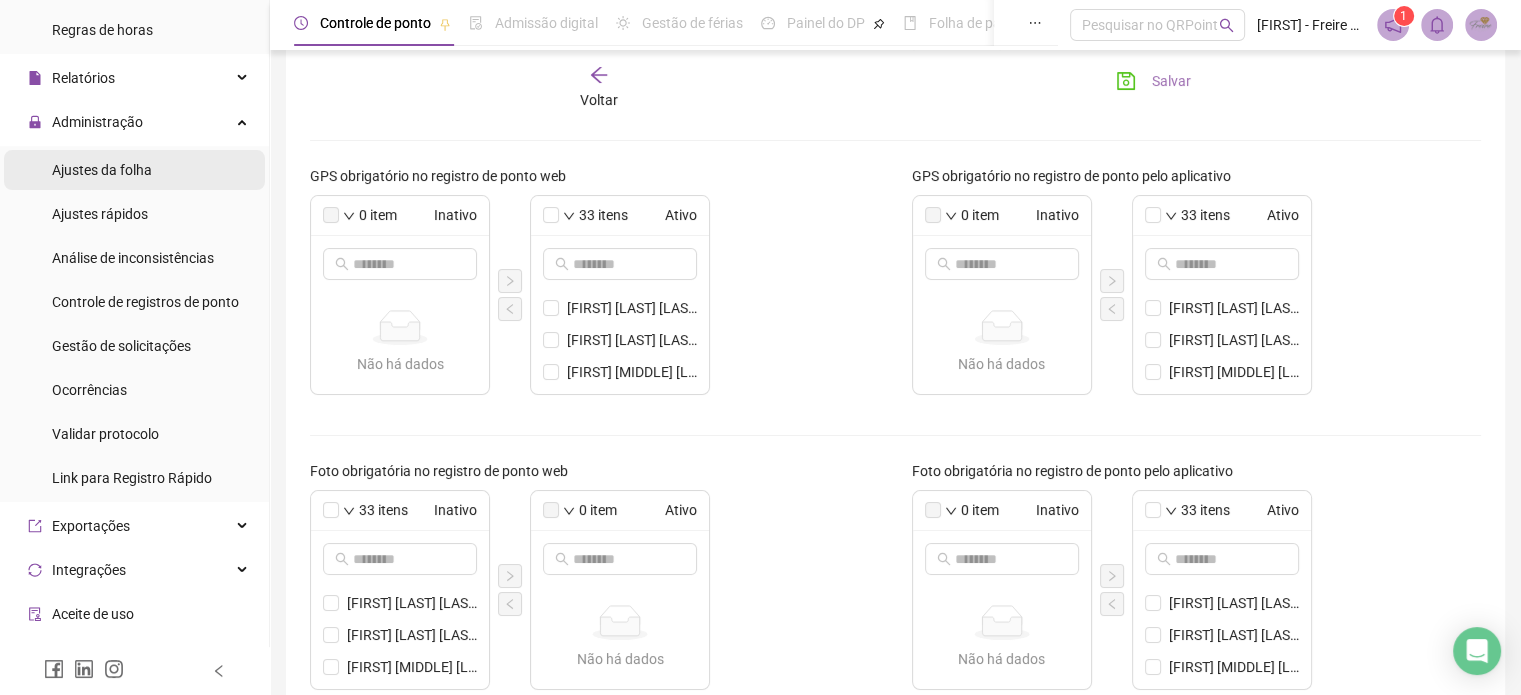 click on "Ajustes da folha" at bounding box center [102, 170] 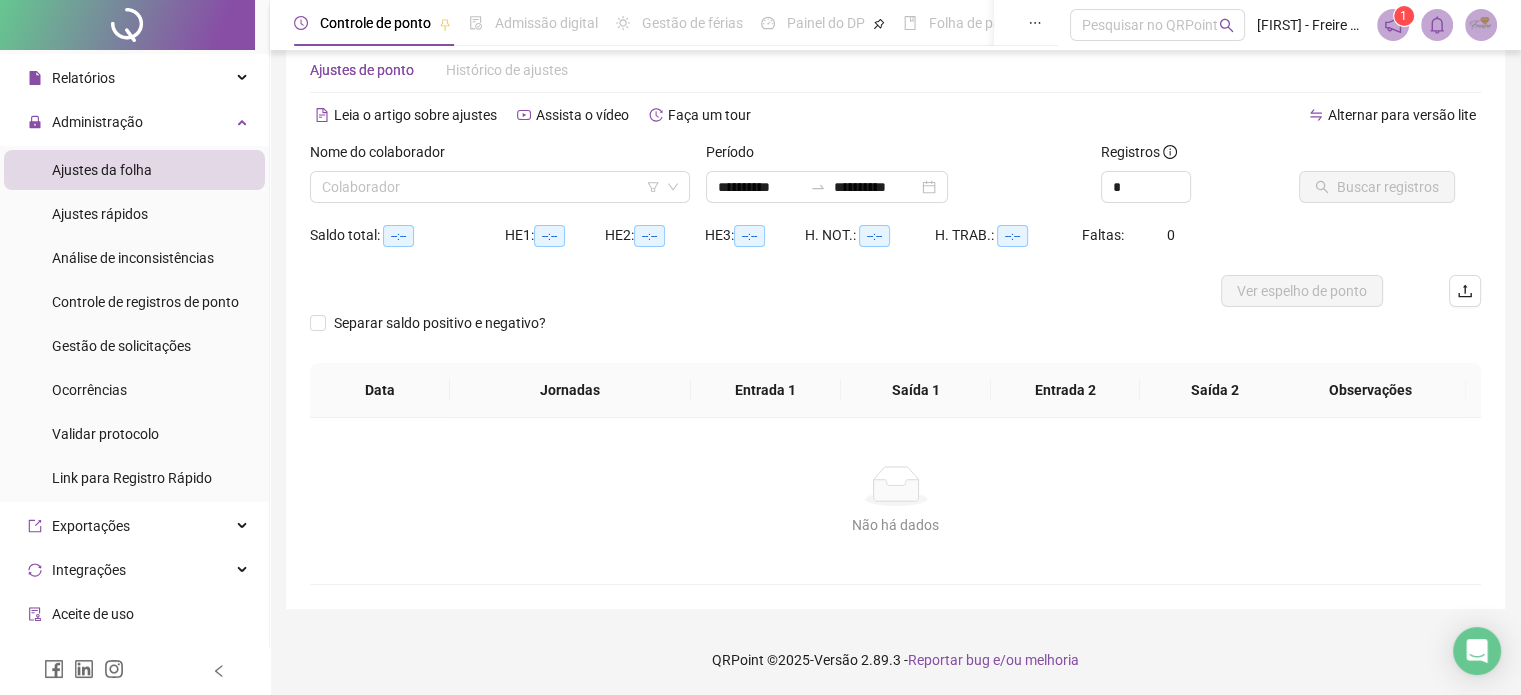 scroll, scrollTop: 42, scrollLeft: 0, axis: vertical 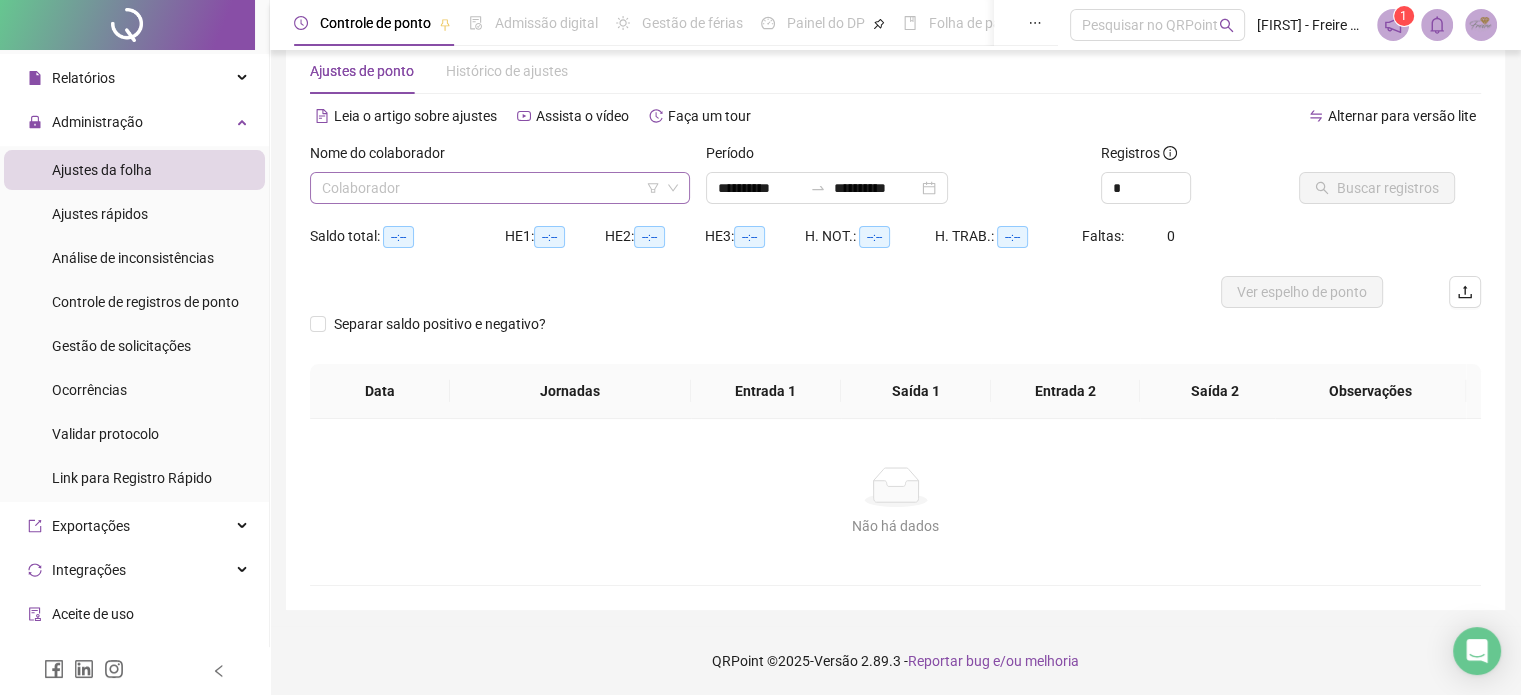 click 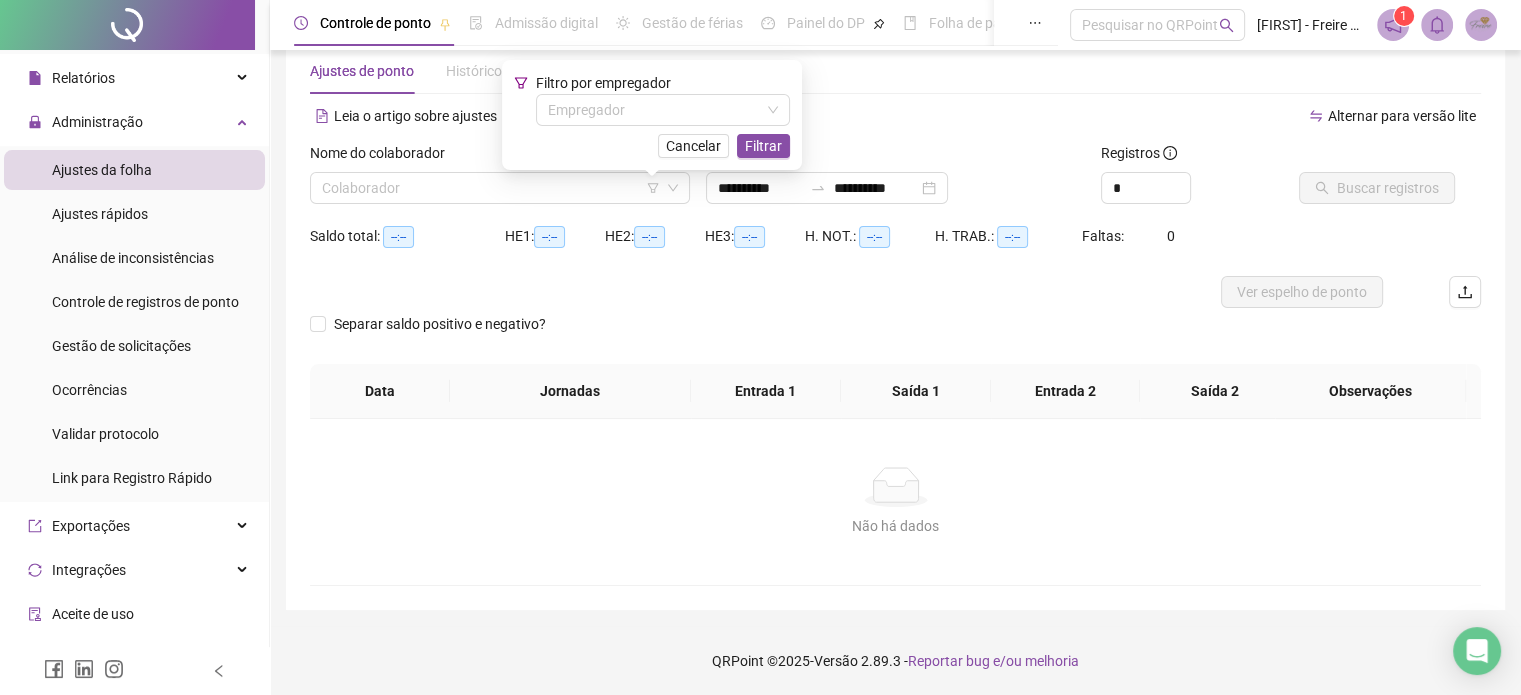 click on "**********" at bounding box center [895, 317] 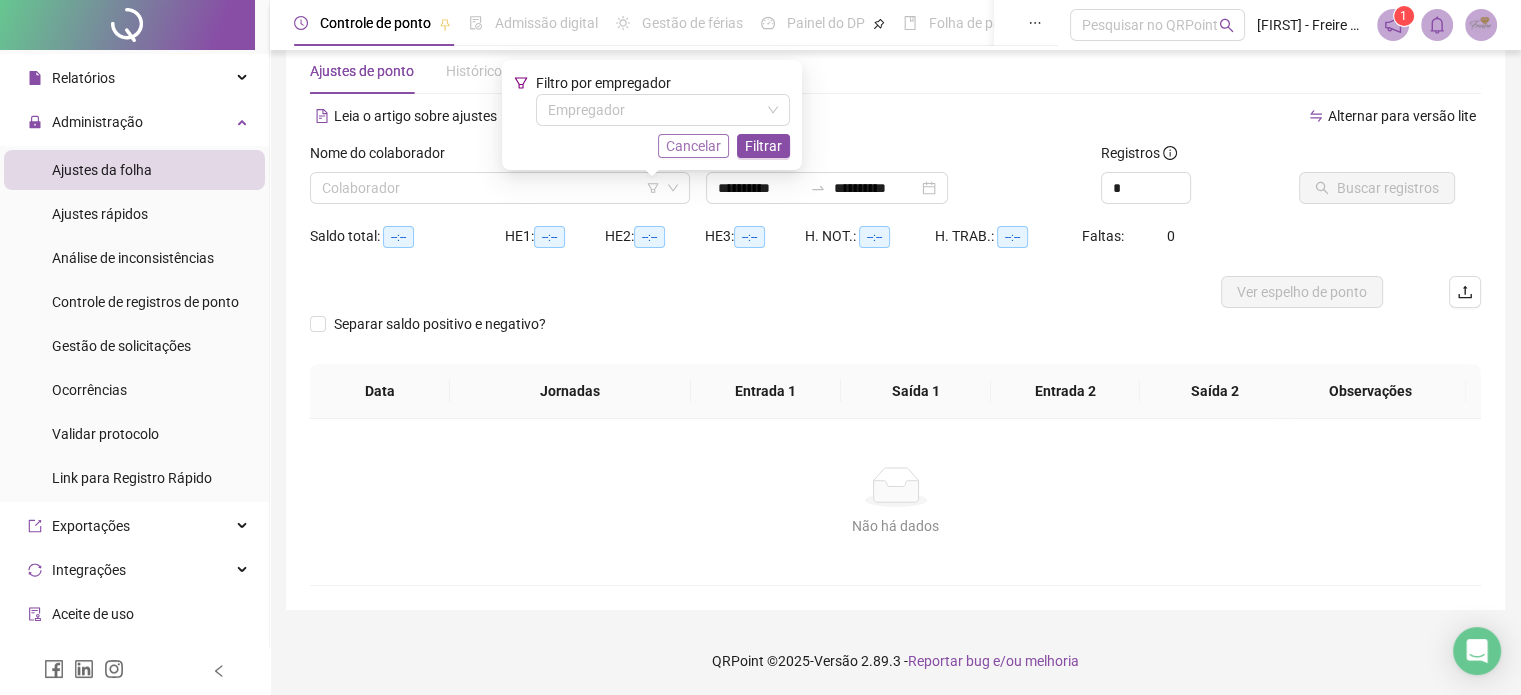 click on "Cancelar" at bounding box center (693, 146) 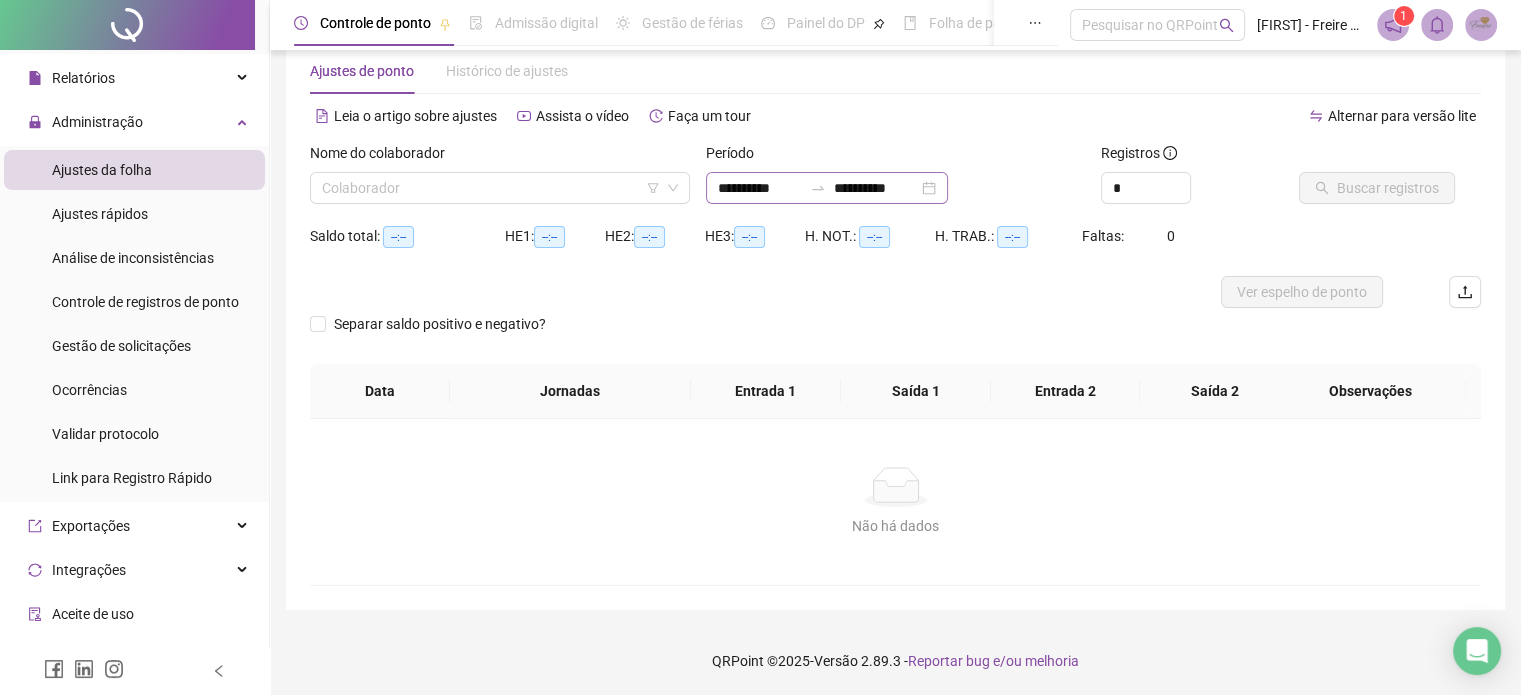 click on "**********" at bounding box center (827, 188) 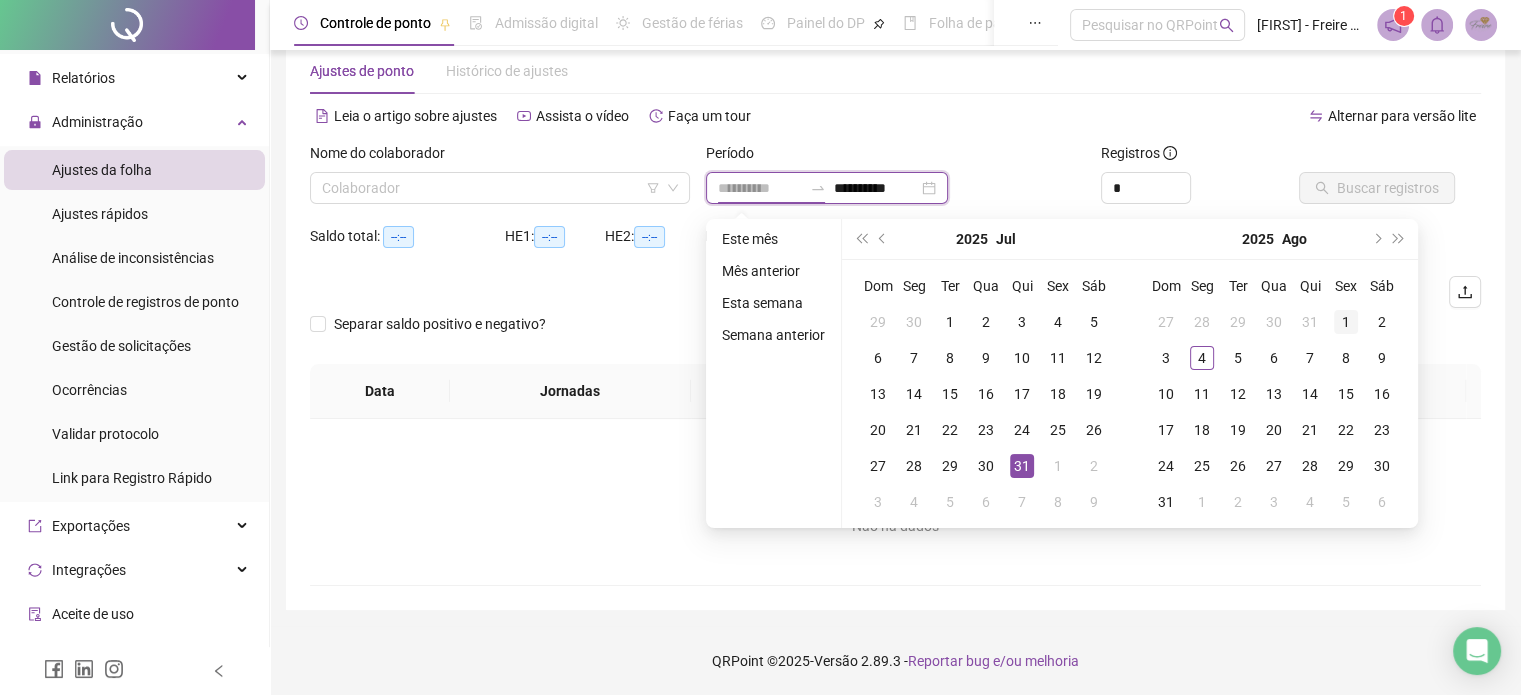 type on "**********" 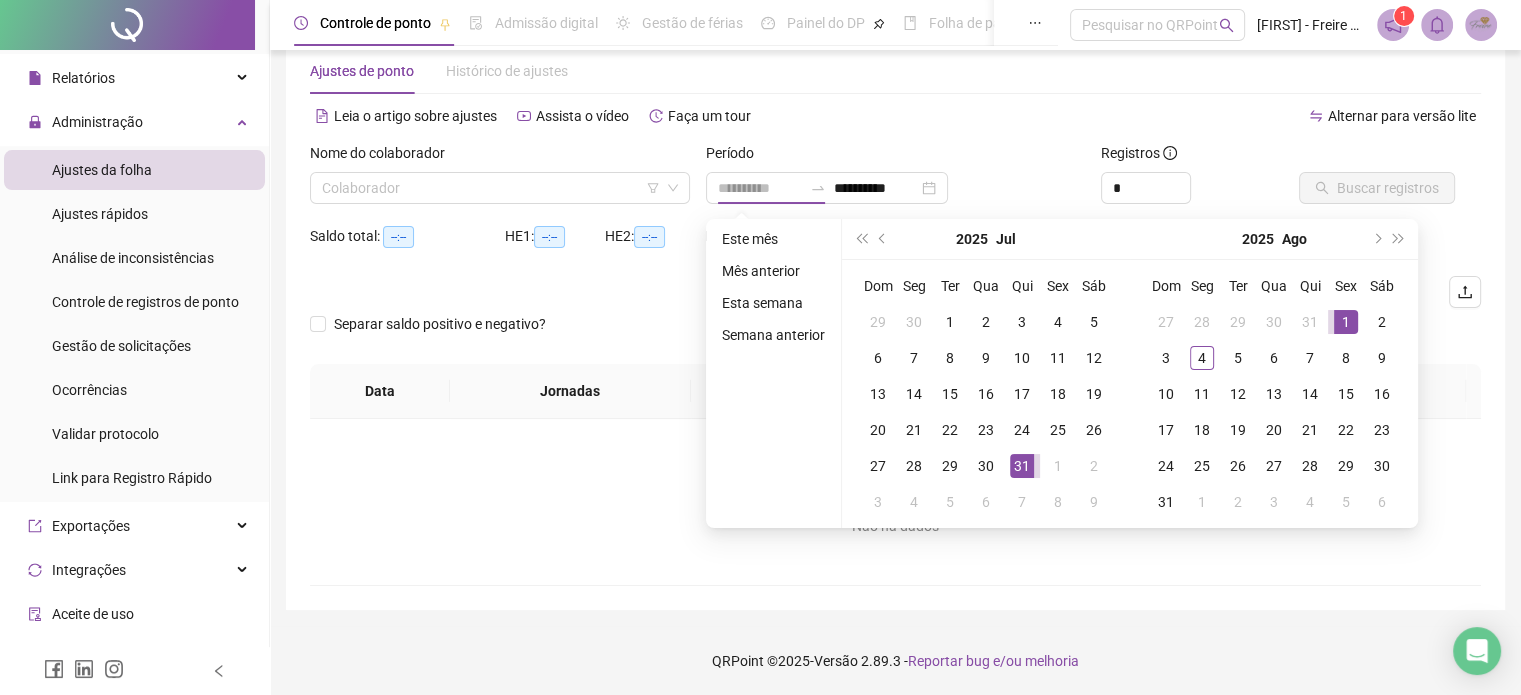 click on "1" at bounding box center (1346, 322) 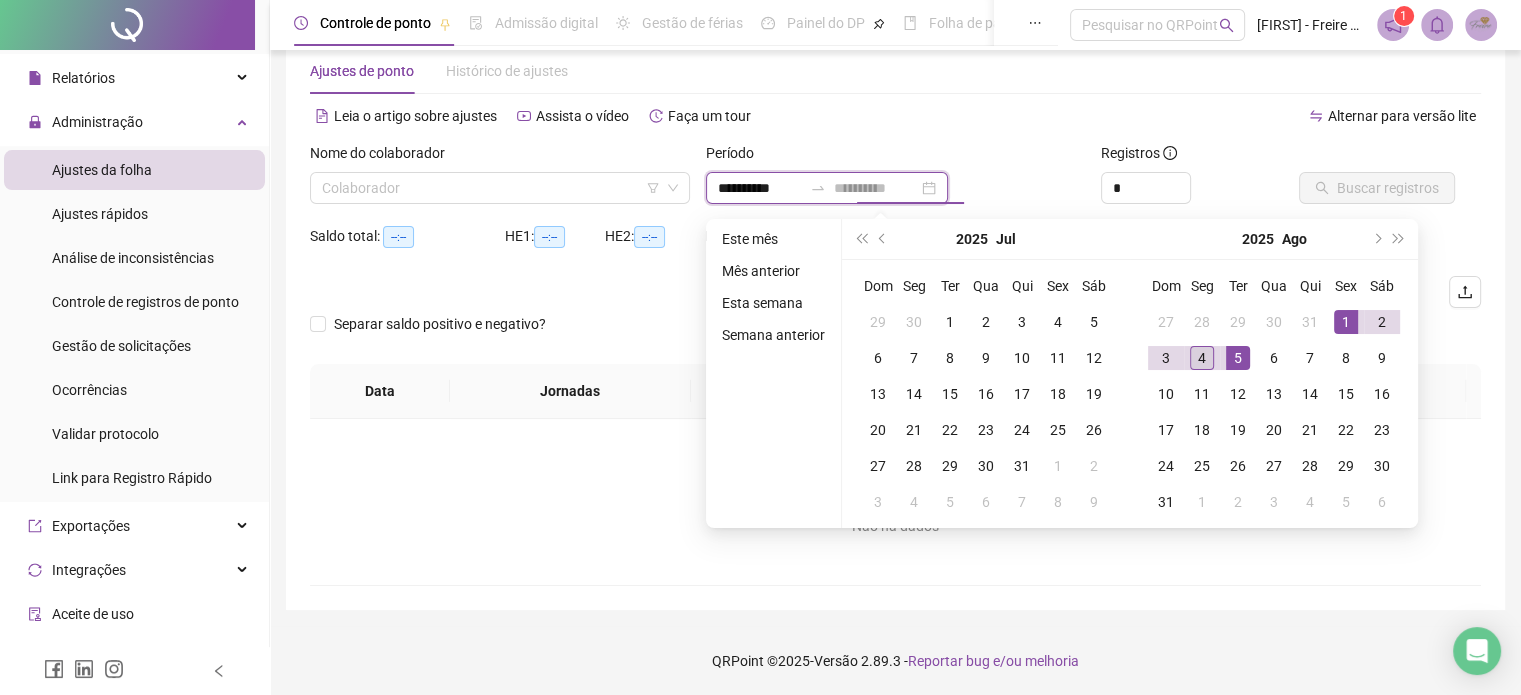 type on "**********" 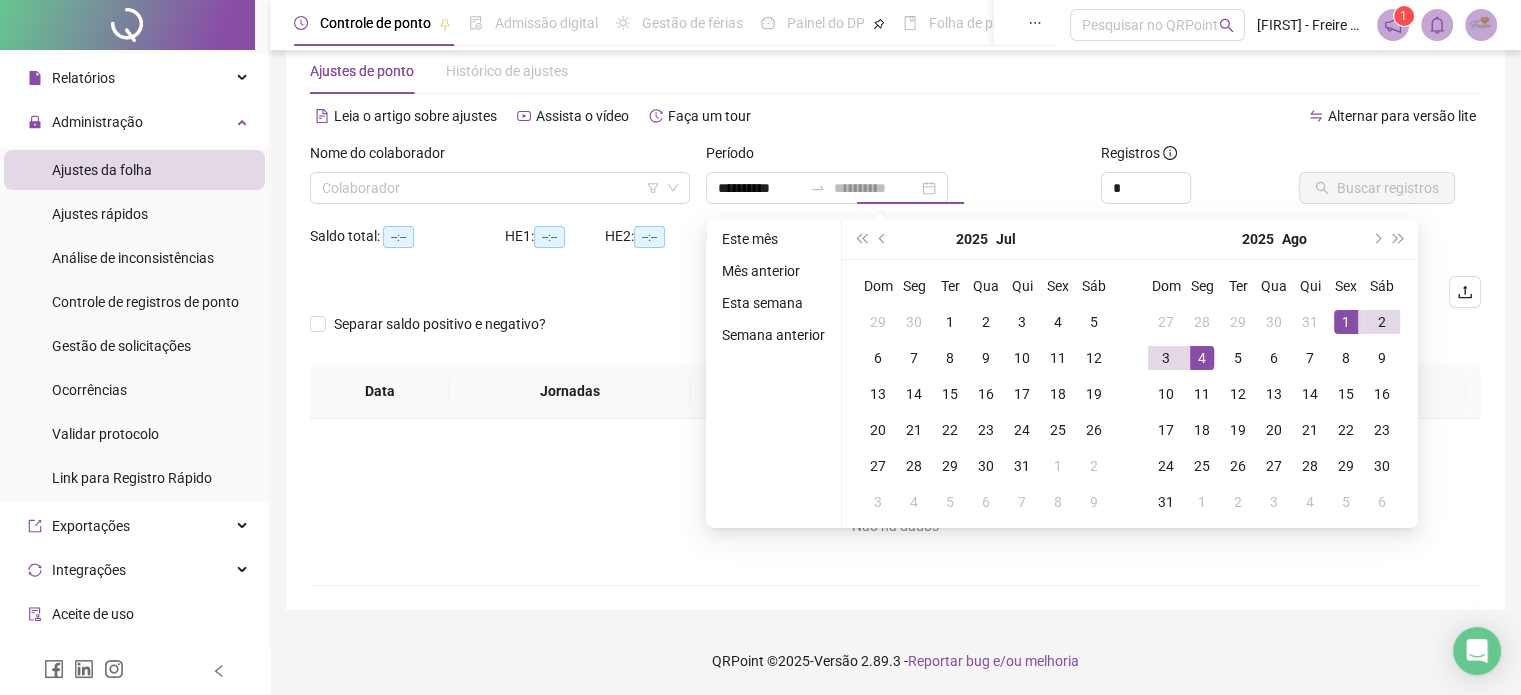 click on "4" at bounding box center (1202, 358) 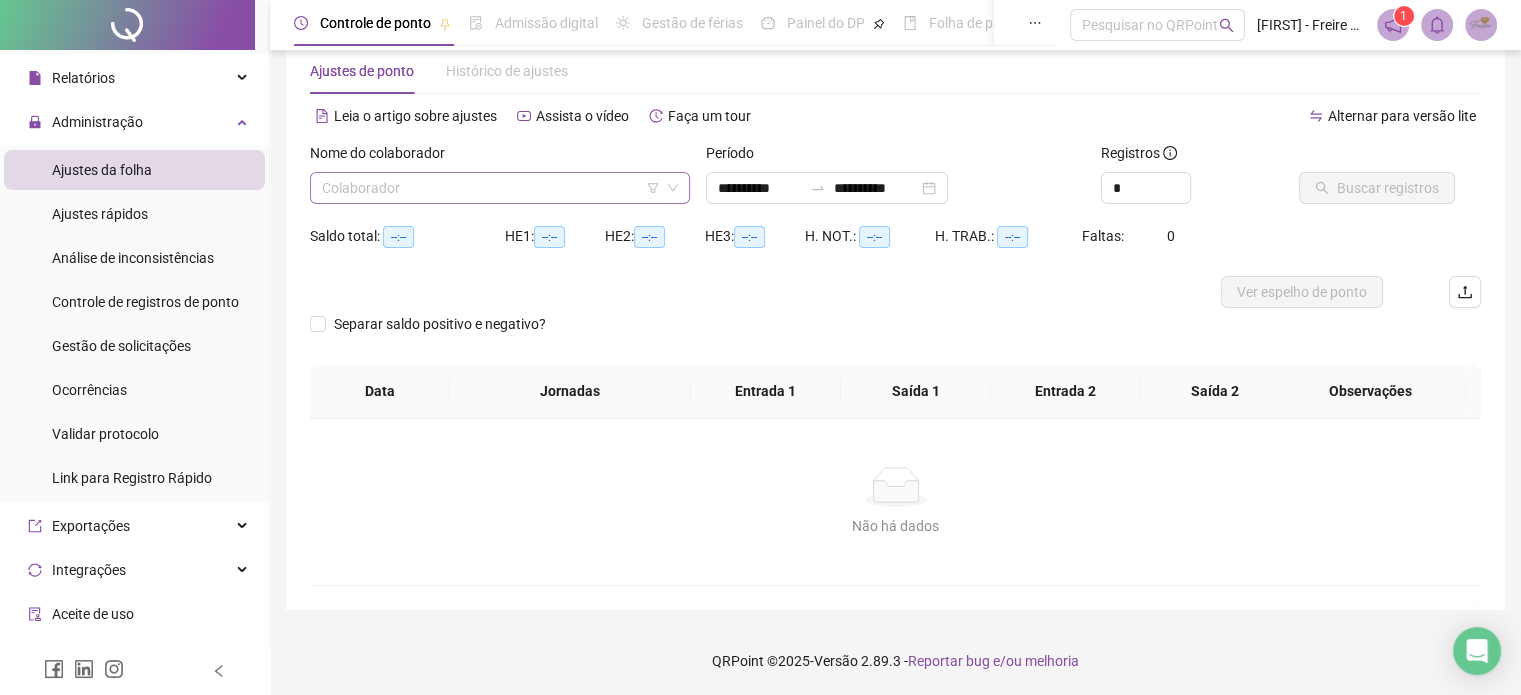 click at bounding box center [491, 188] 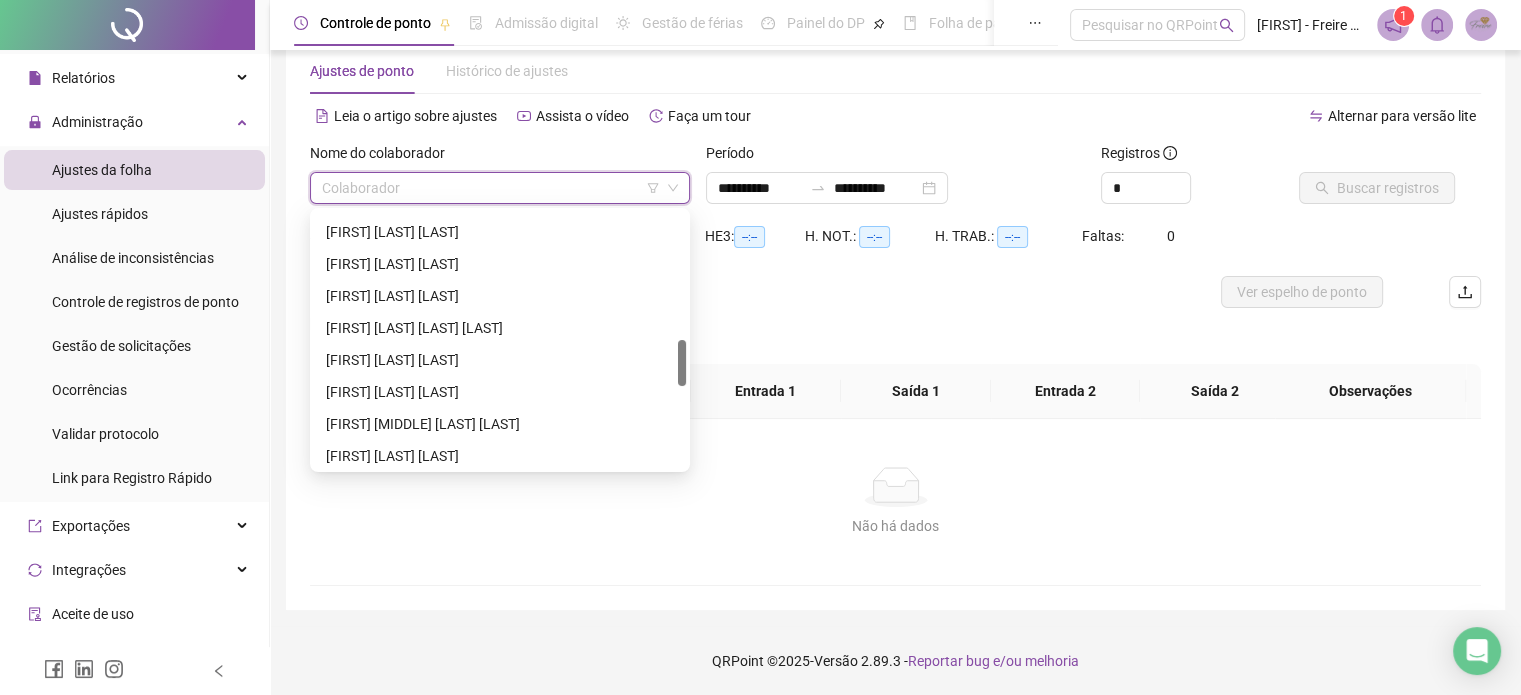 scroll, scrollTop: 1152, scrollLeft: 0, axis: vertical 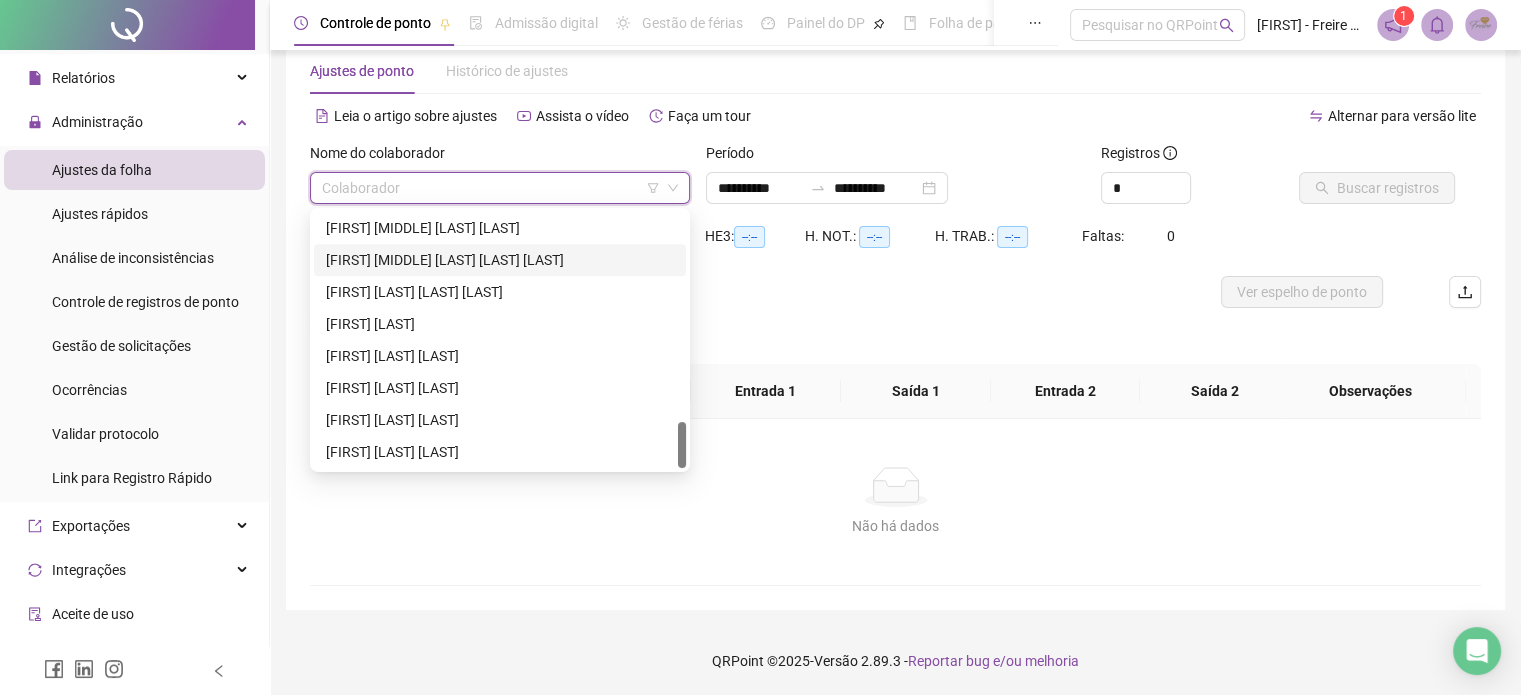 click on "[FIRST] [MIDDLE] [LAST] [LAST] [LAST]" at bounding box center [500, 260] 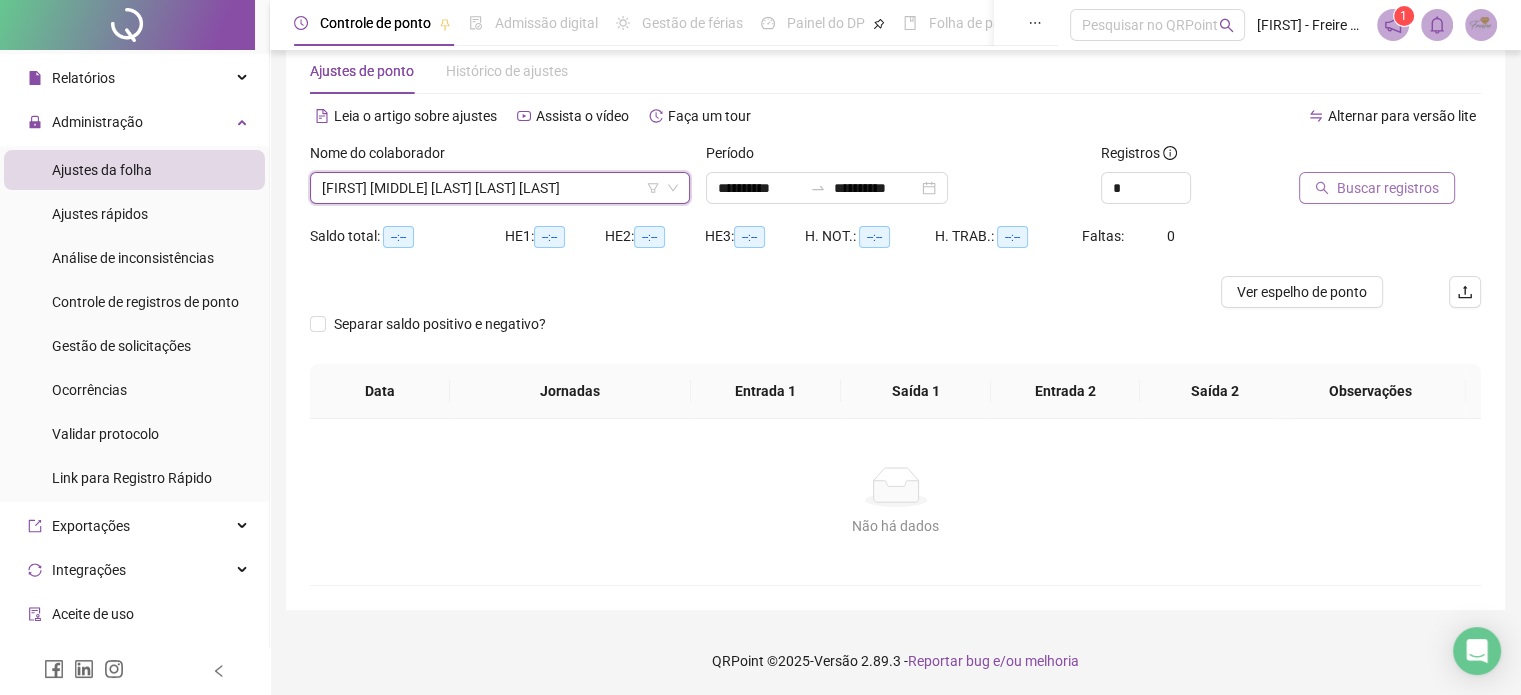 click on "Buscar registros" at bounding box center (1388, 188) 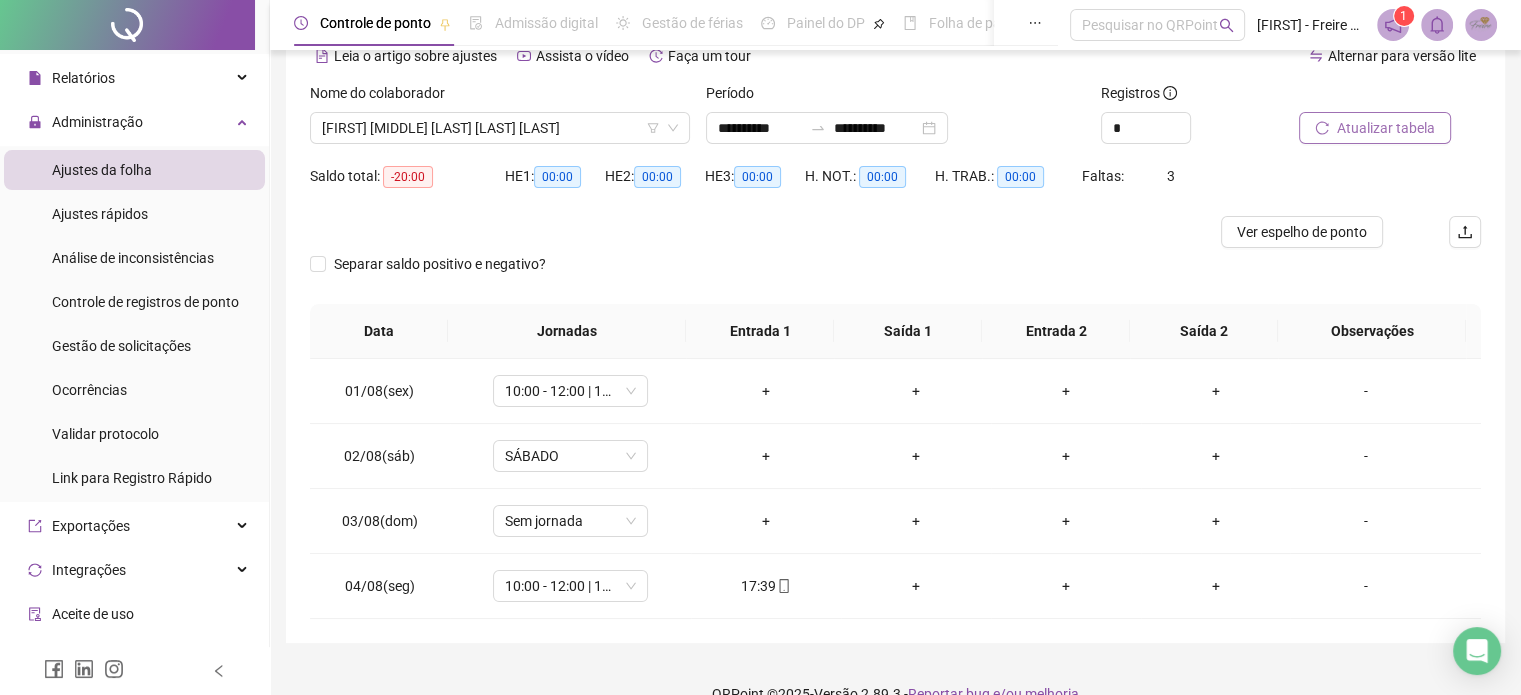 scroll, scrollTop: 135, scrollLeft: 0, axis: vertical 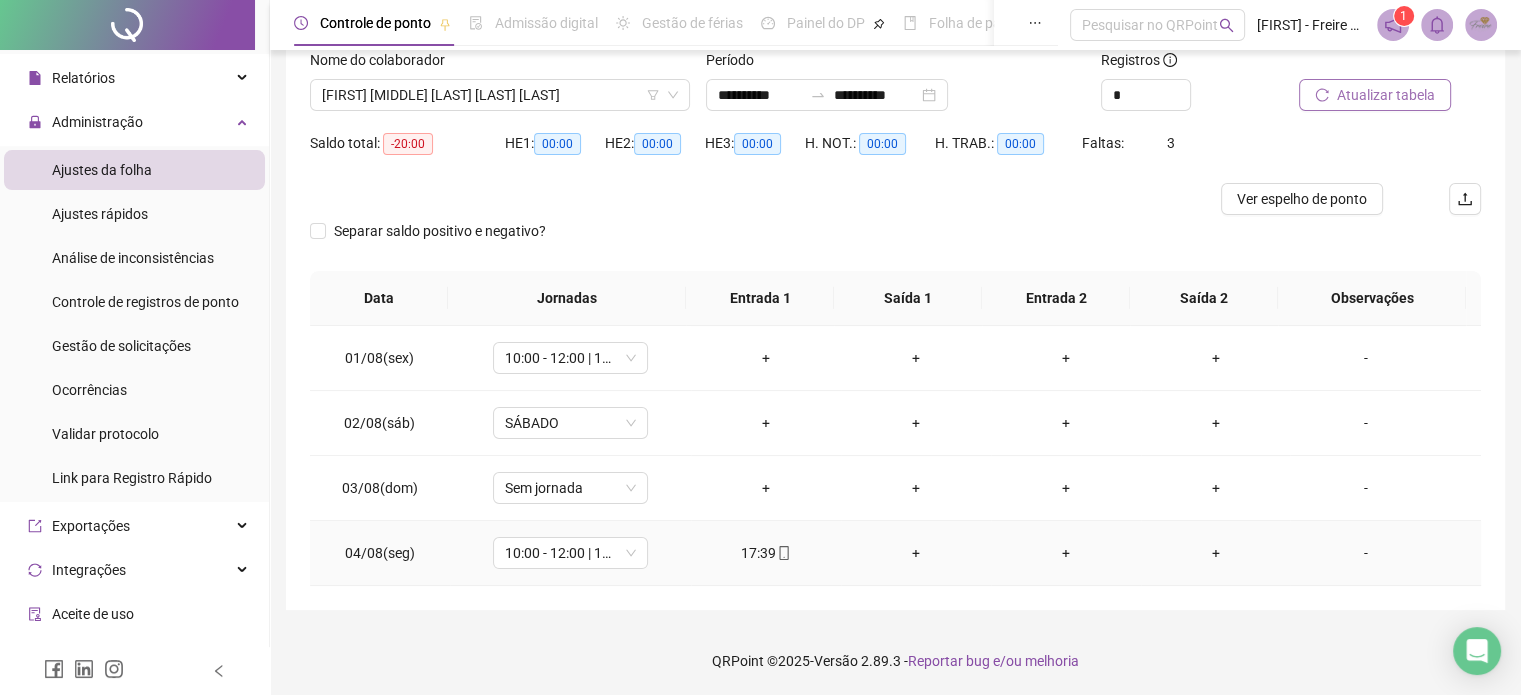 click 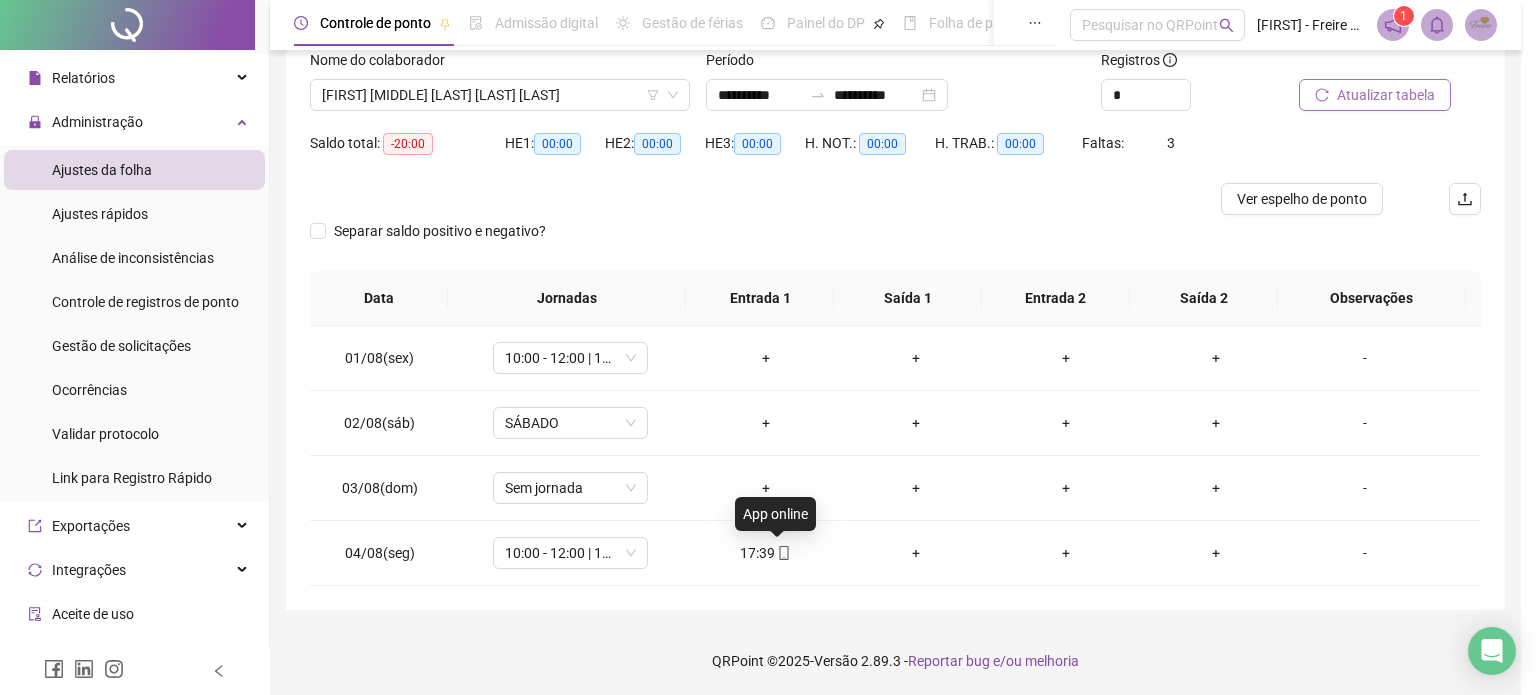 type on "**********" 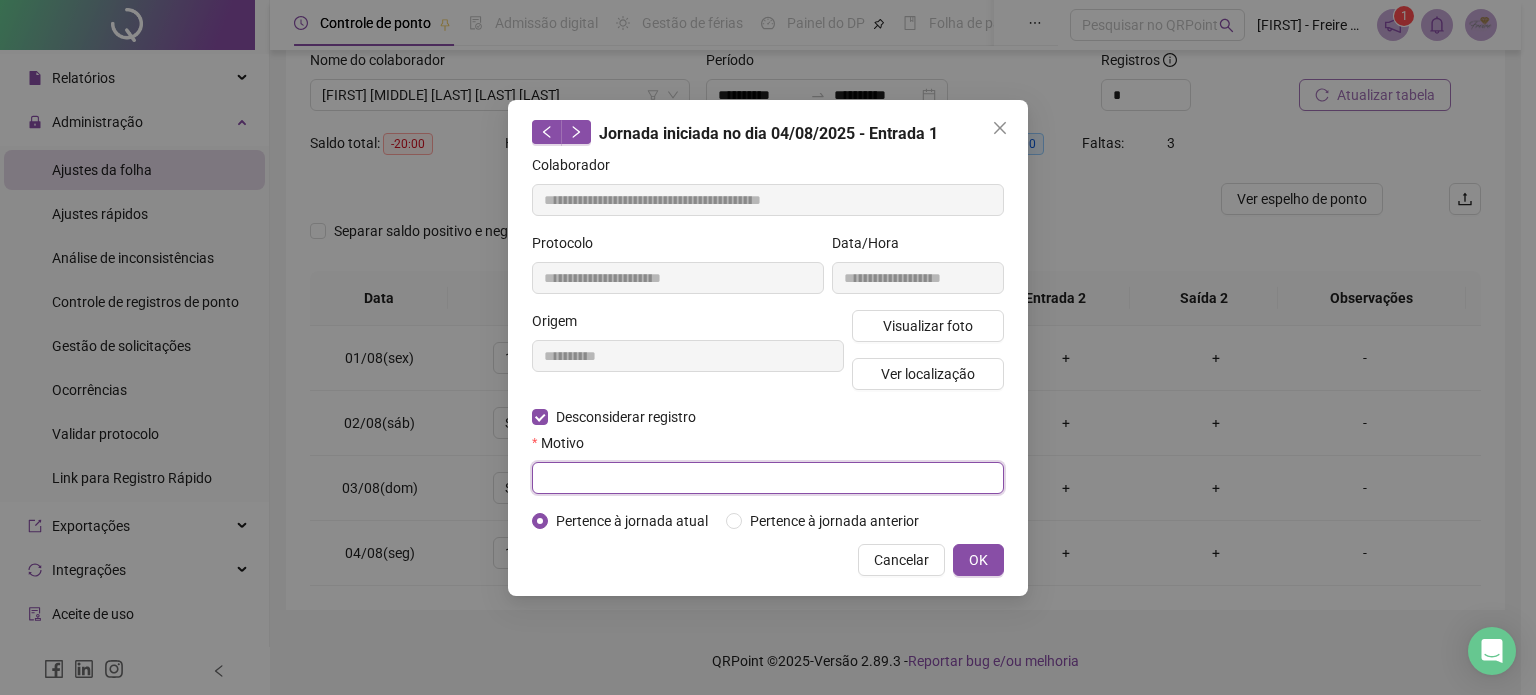 click at bounding box center [768, 478] 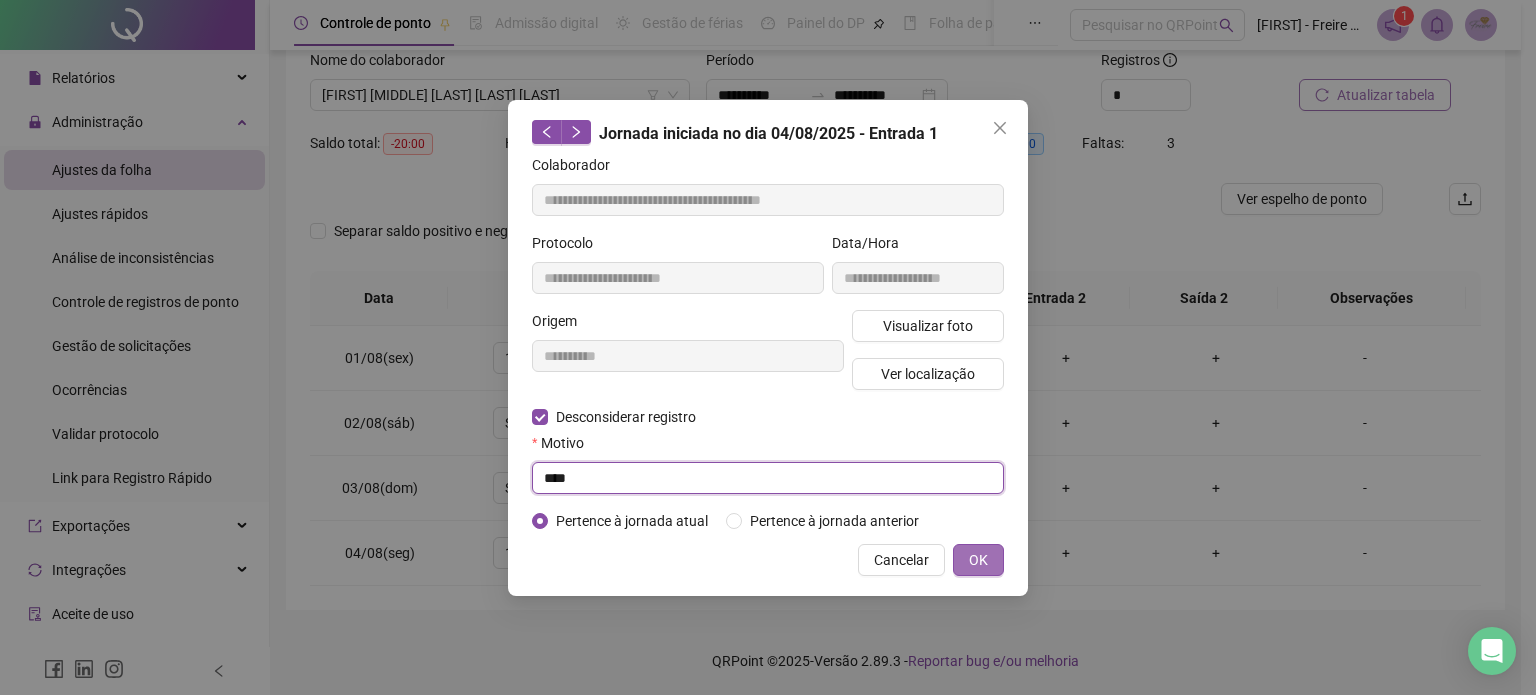 type on "****" 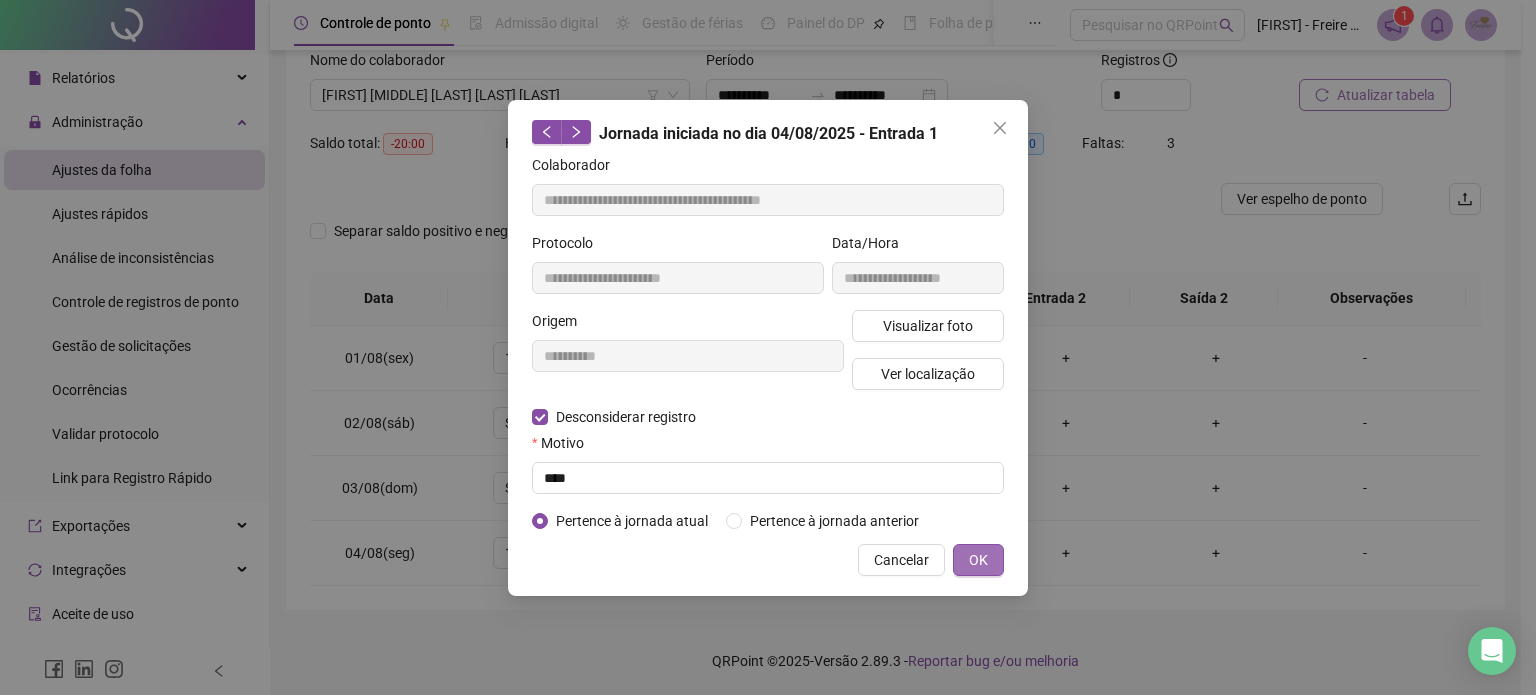 click on "OK" at bounding box center [978, 560] 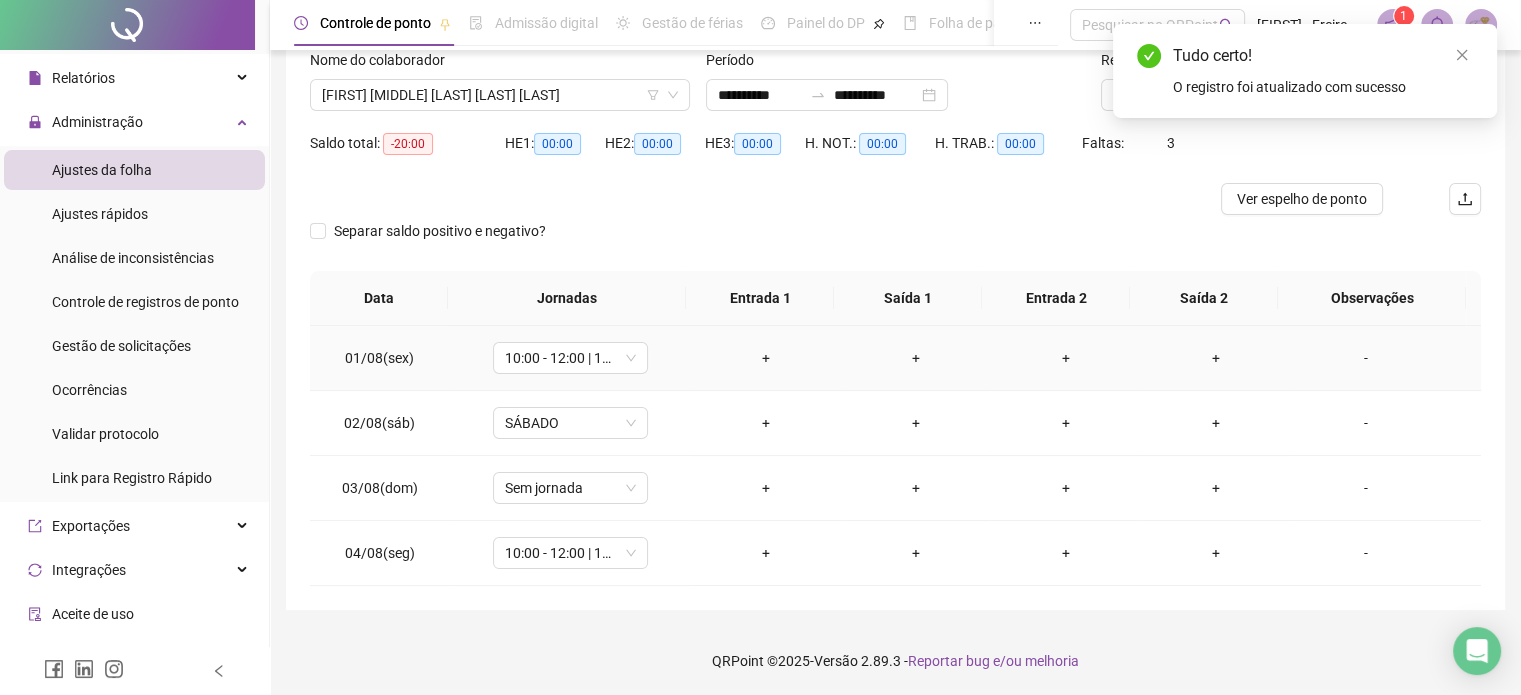 click on "+" at bounding box center (766, 358) 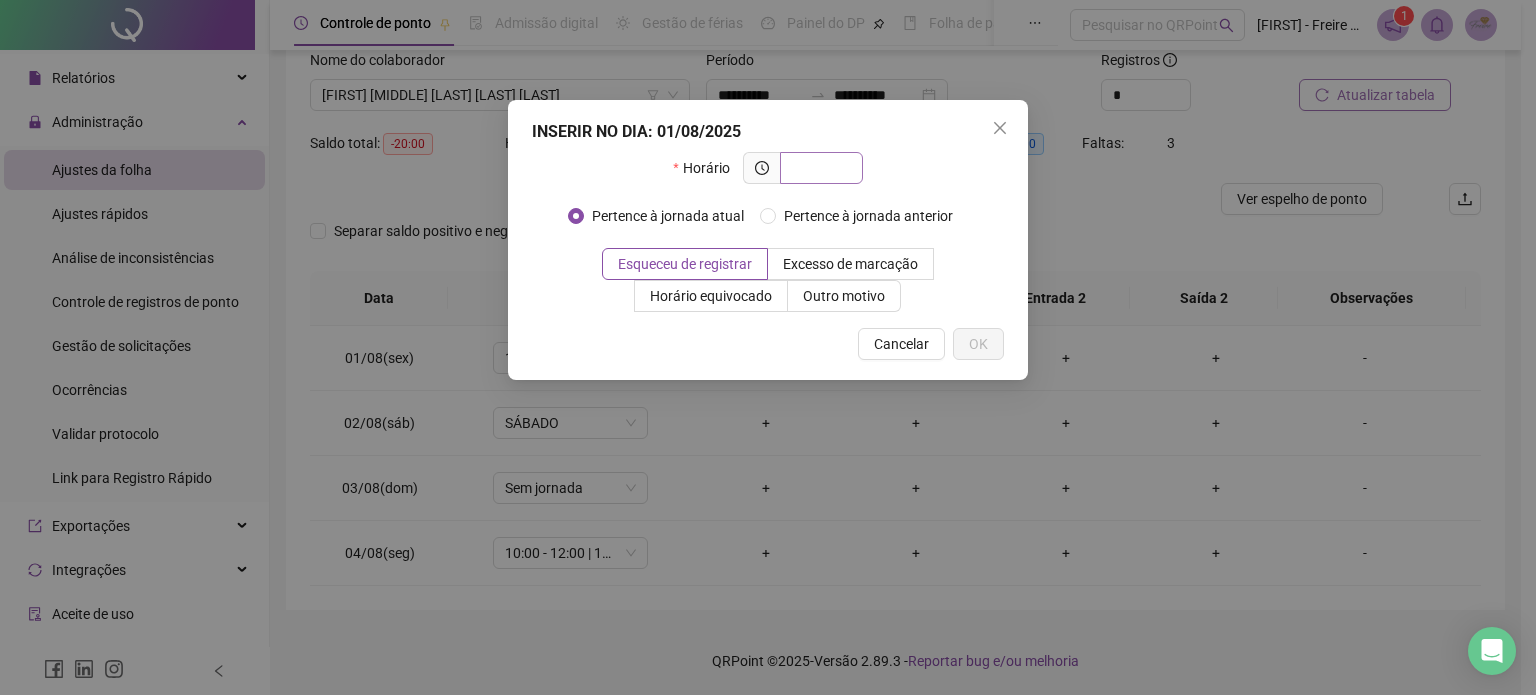 type on "*" 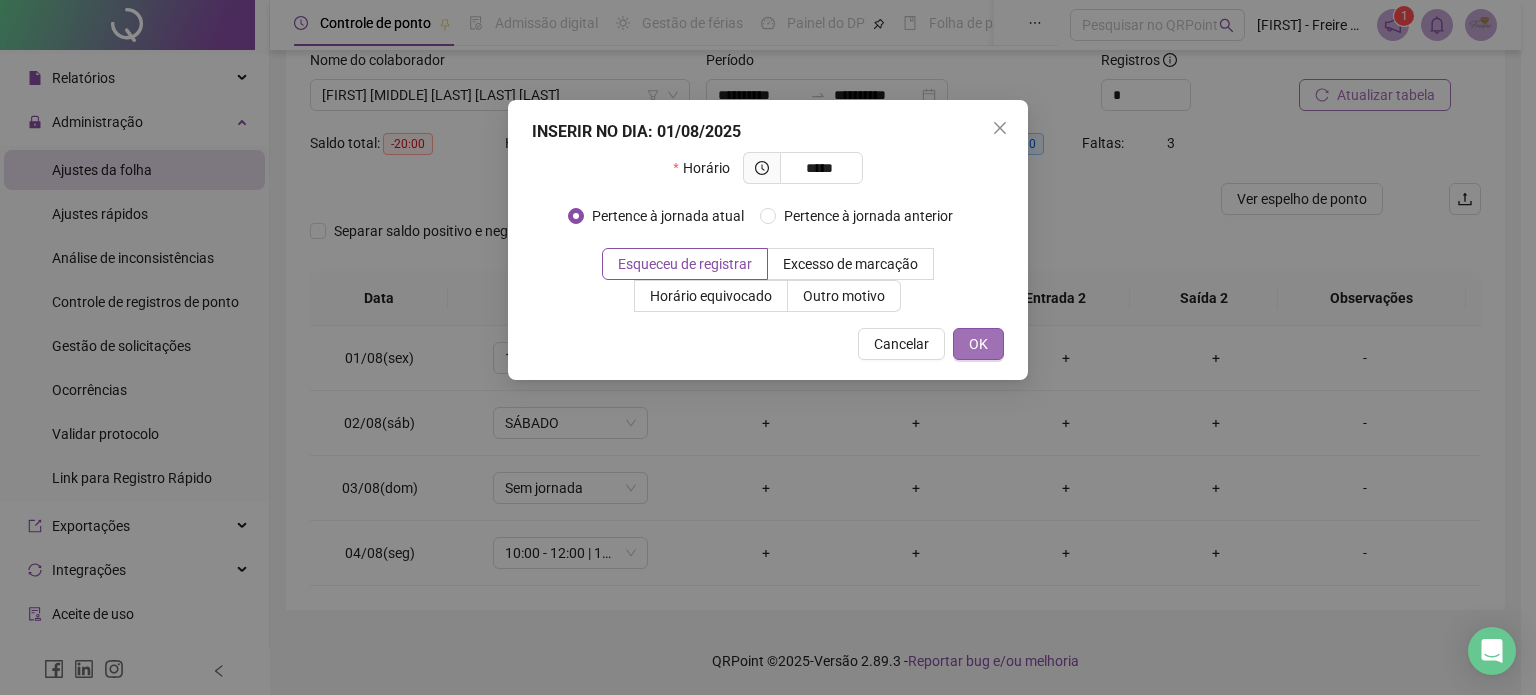 type on "*****" 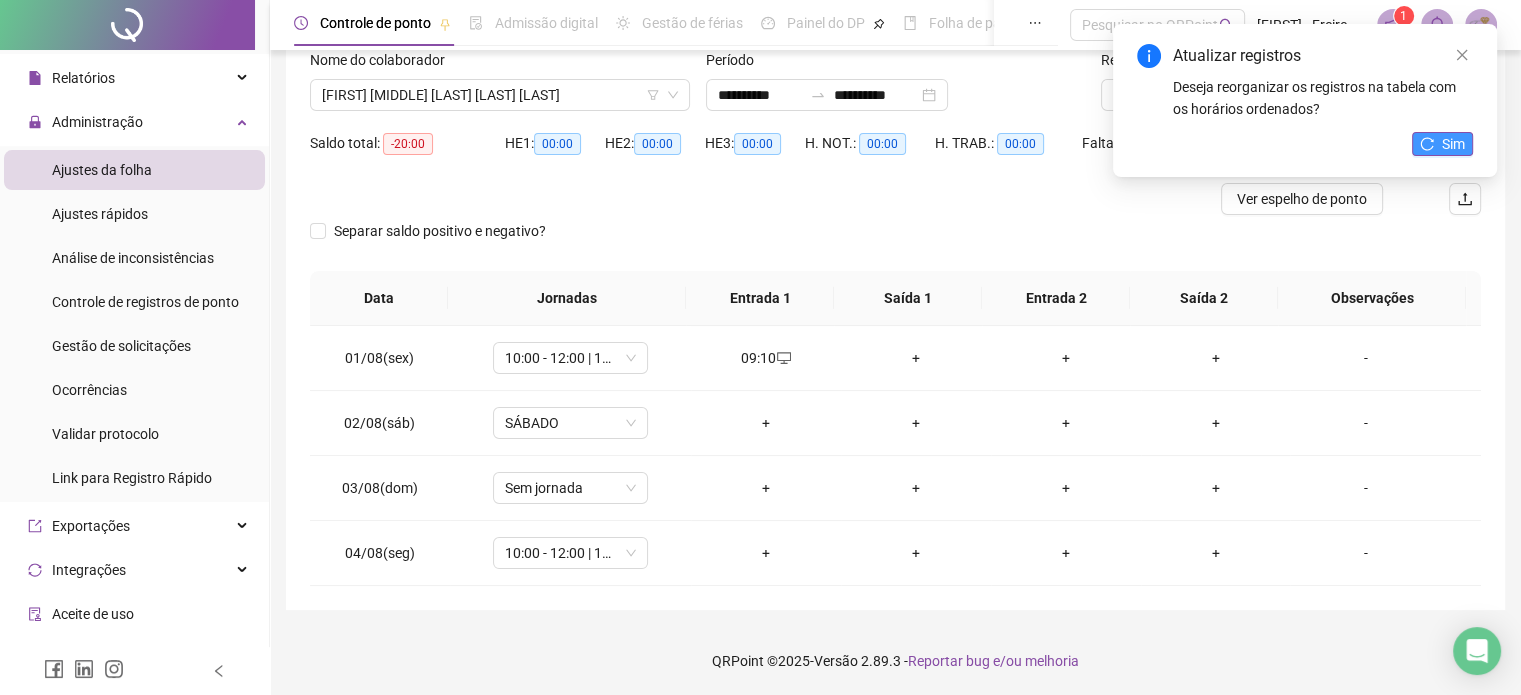click on "Sim" at bounding box center (1442, 144) 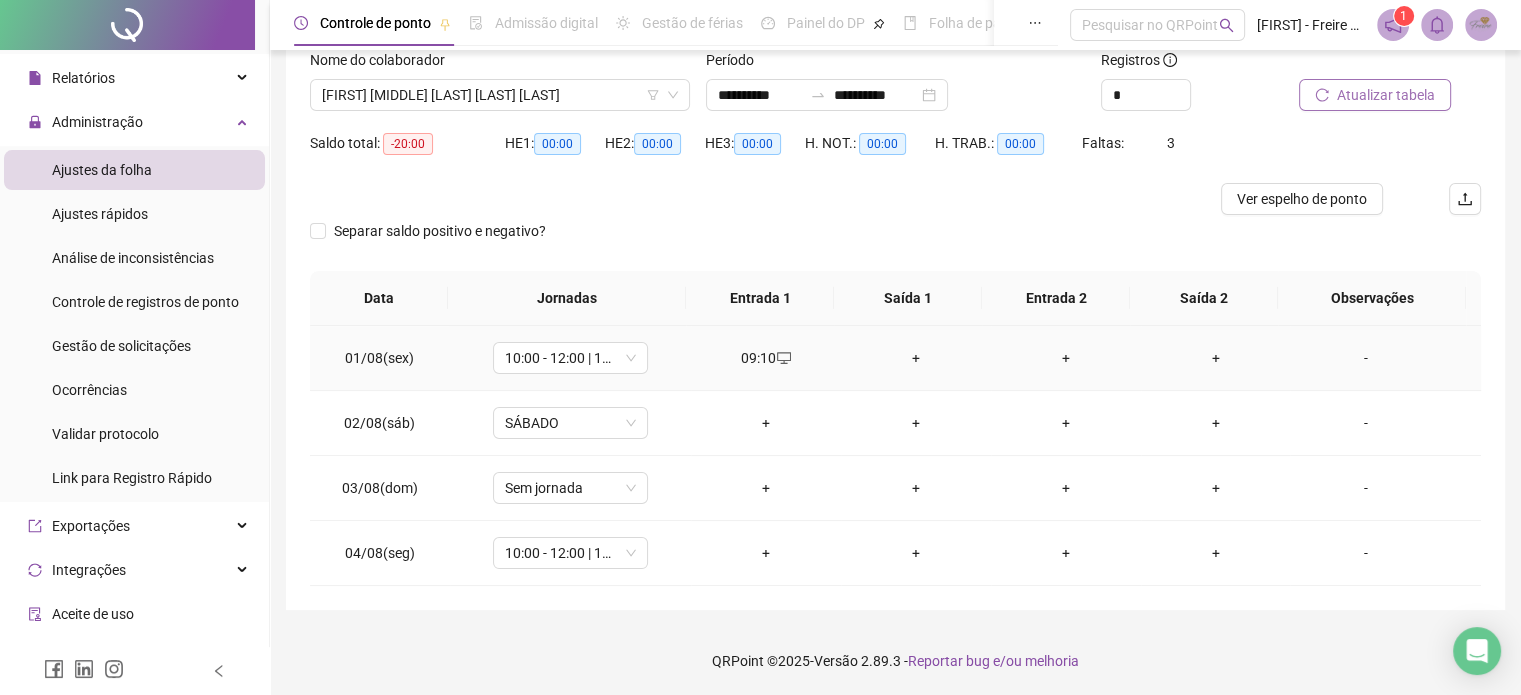 click on "+" at bounding box center [916, 358] 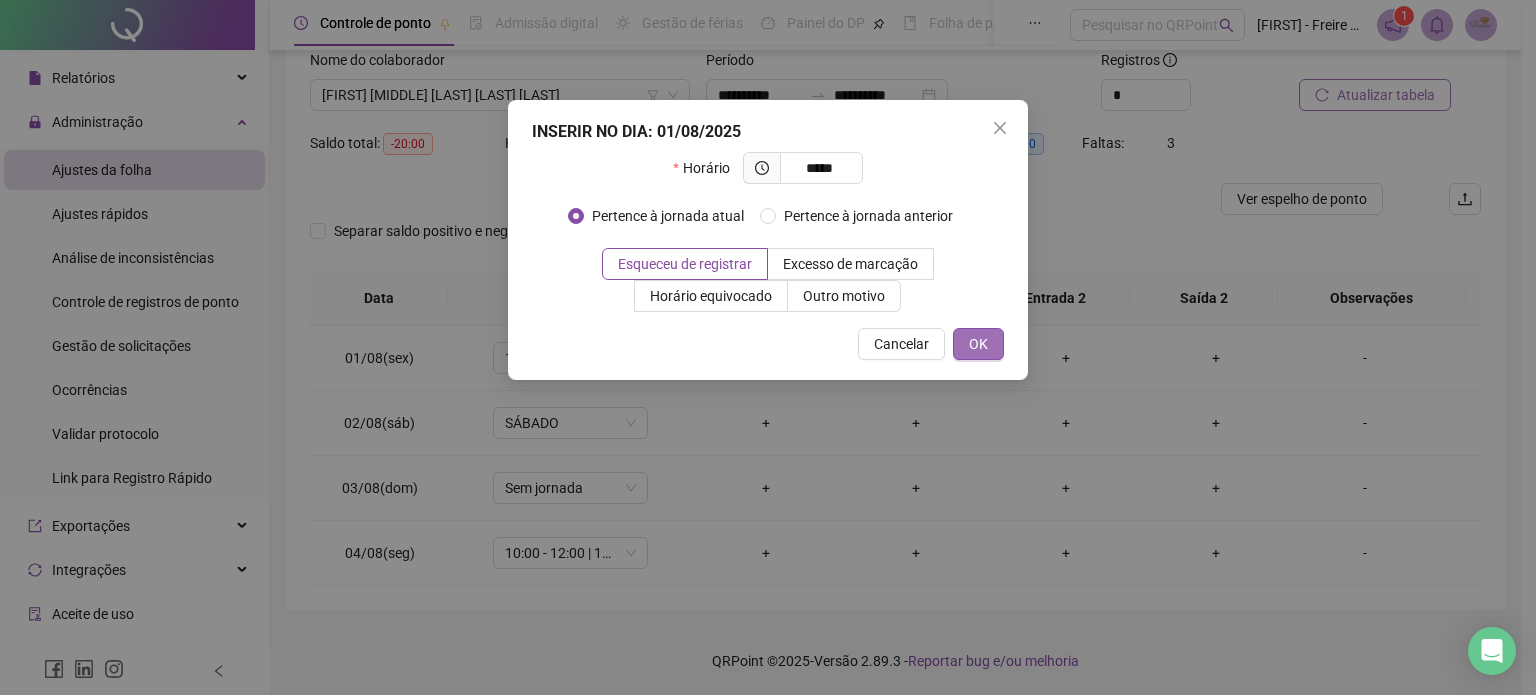type on "*****" 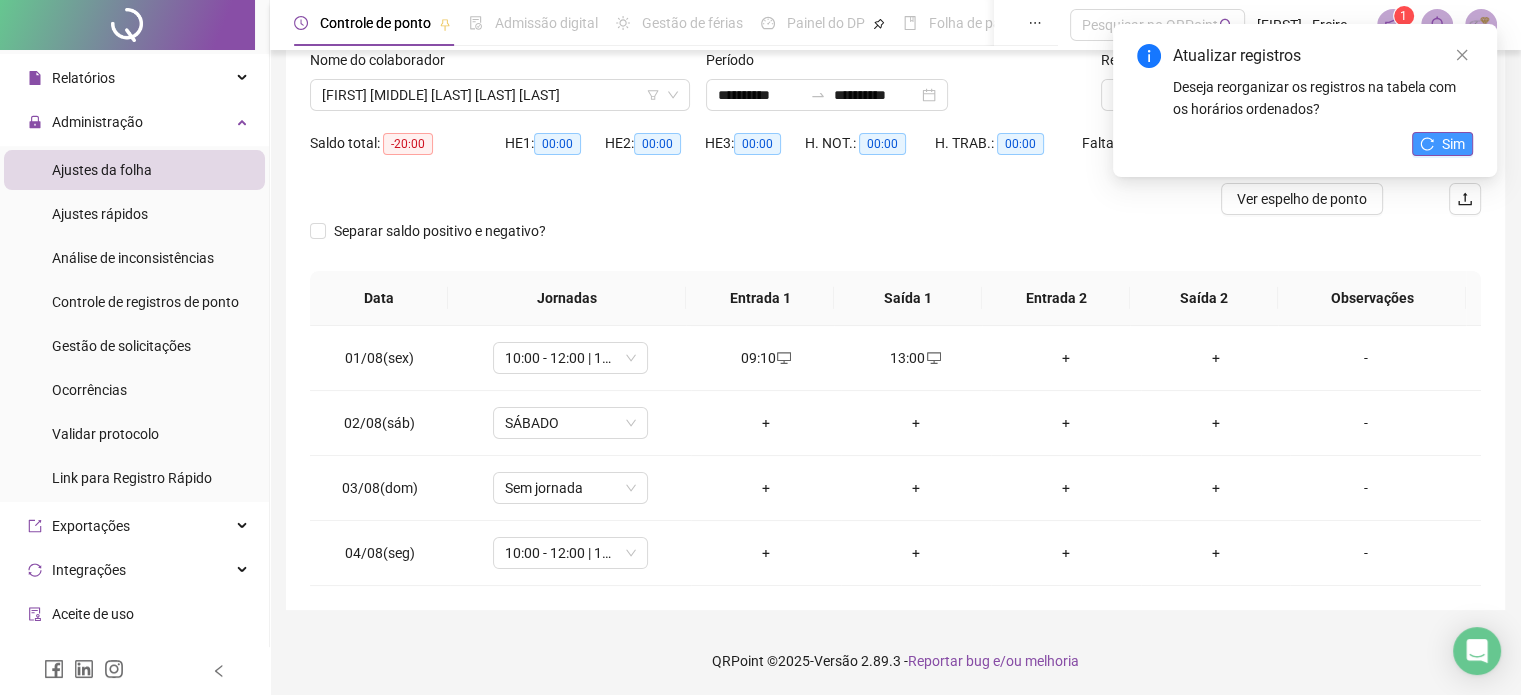 click on "Sim" at bounding box center [1453, 144] 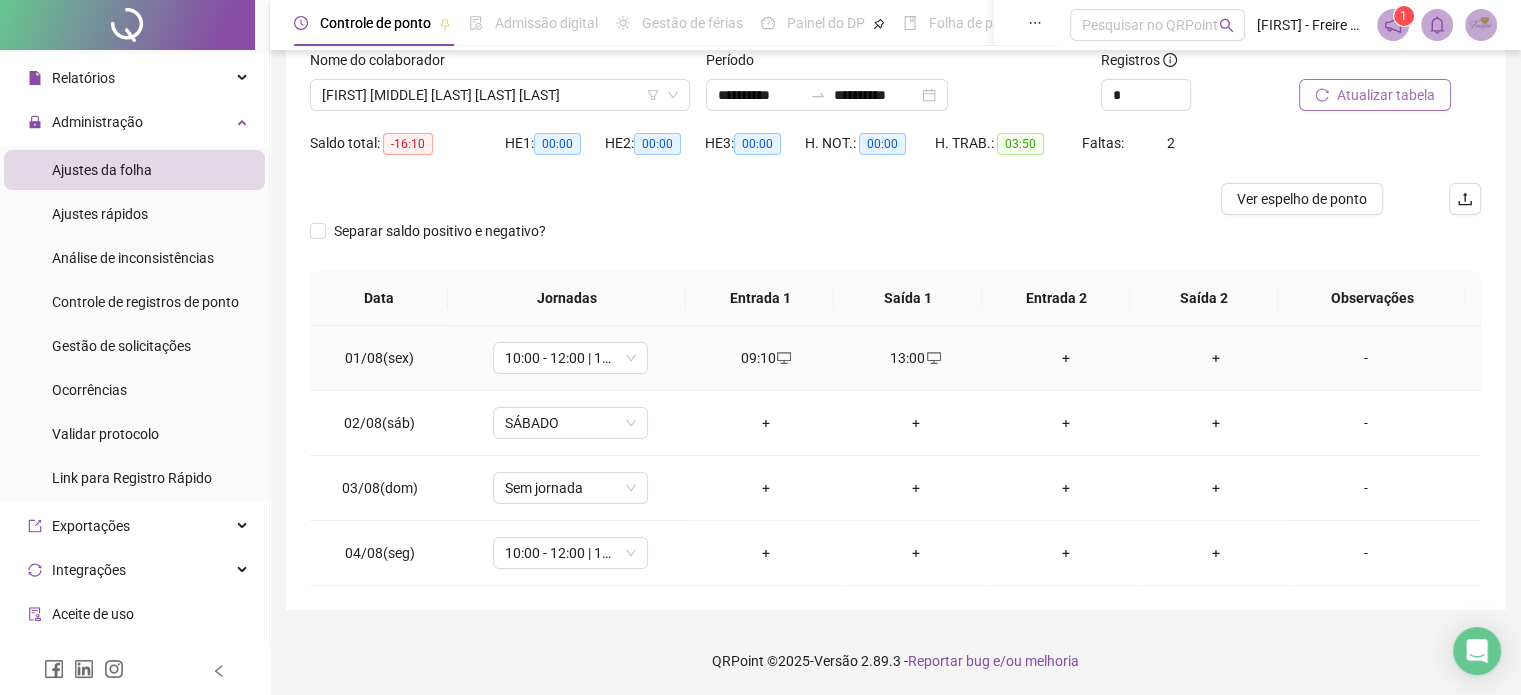 click on "+" at bounding box center (1066, 358) 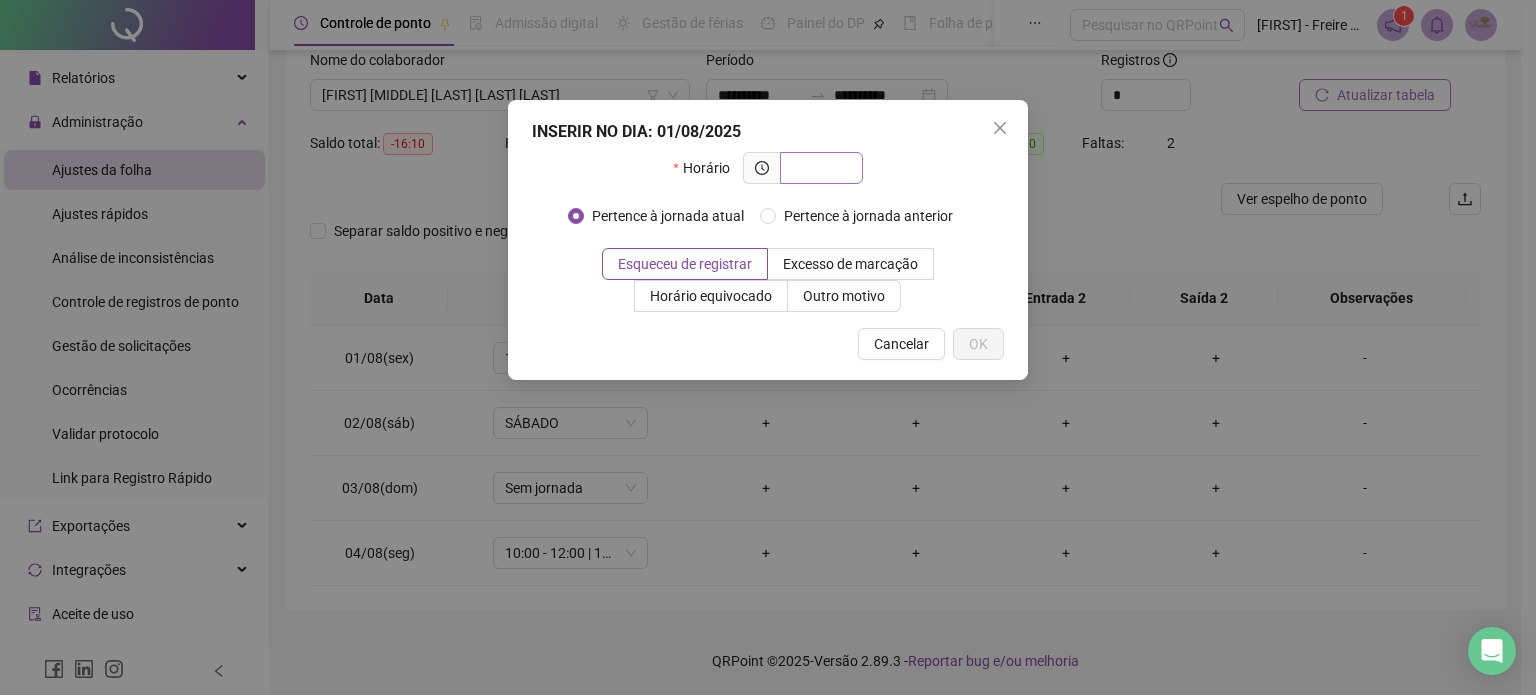 click at bounding box center [819, 168] 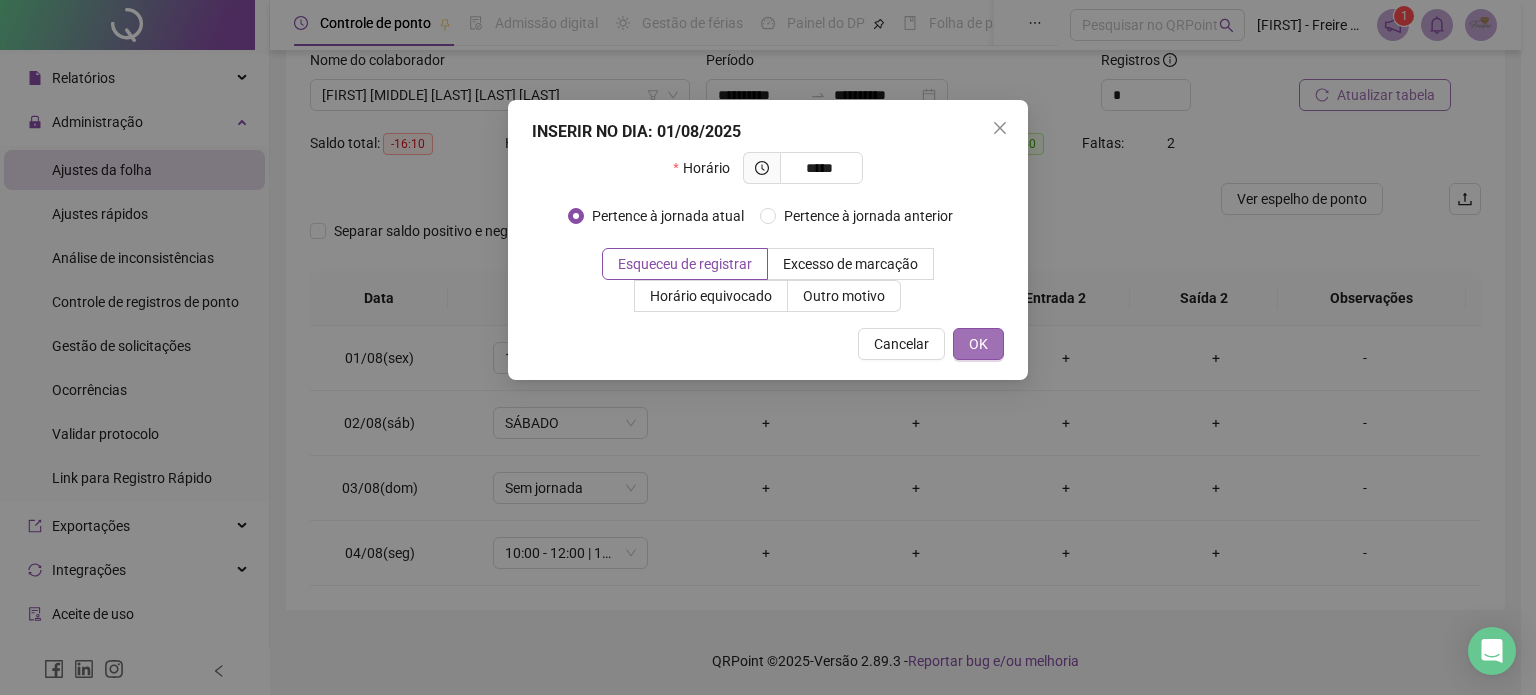 type on "*****" 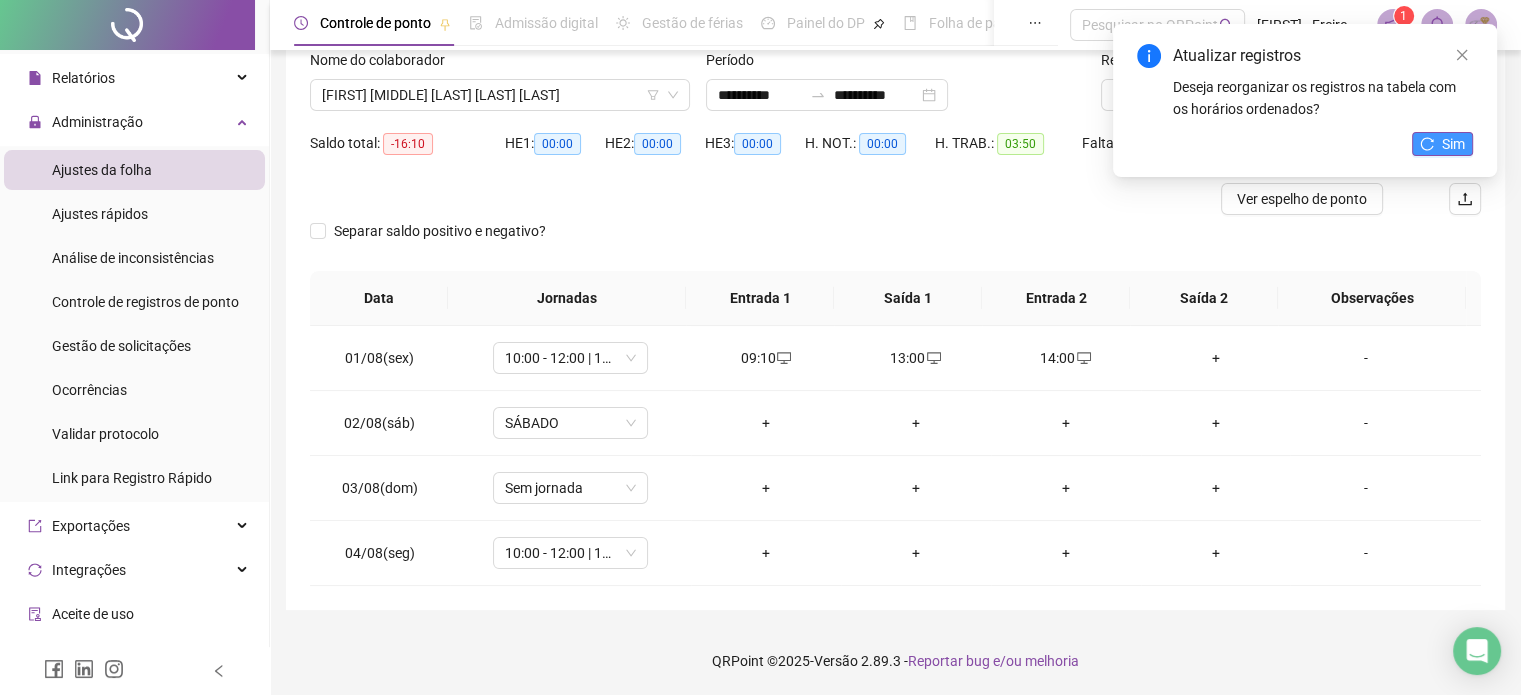 click on "Sim" at bounding box center [1453, 144] 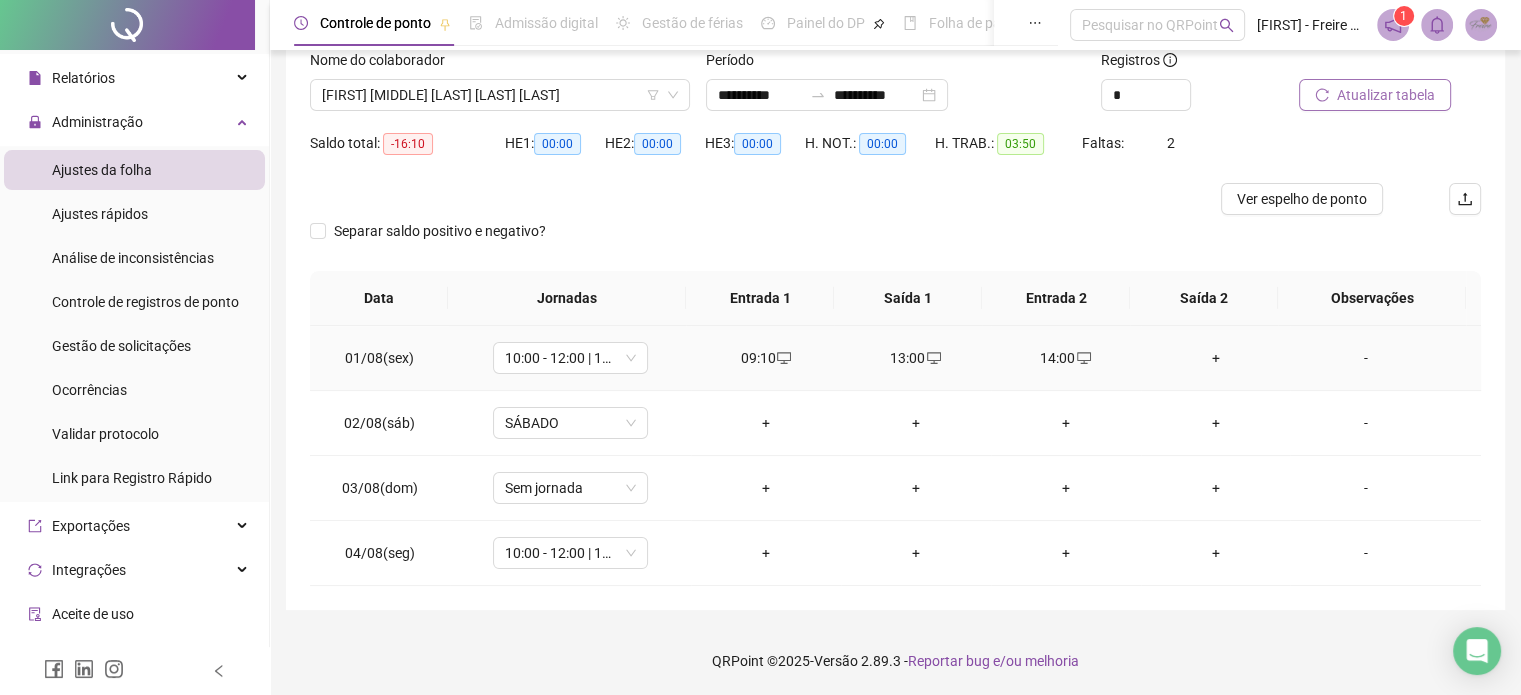 click on "+" at bounding box center (1216, 358) 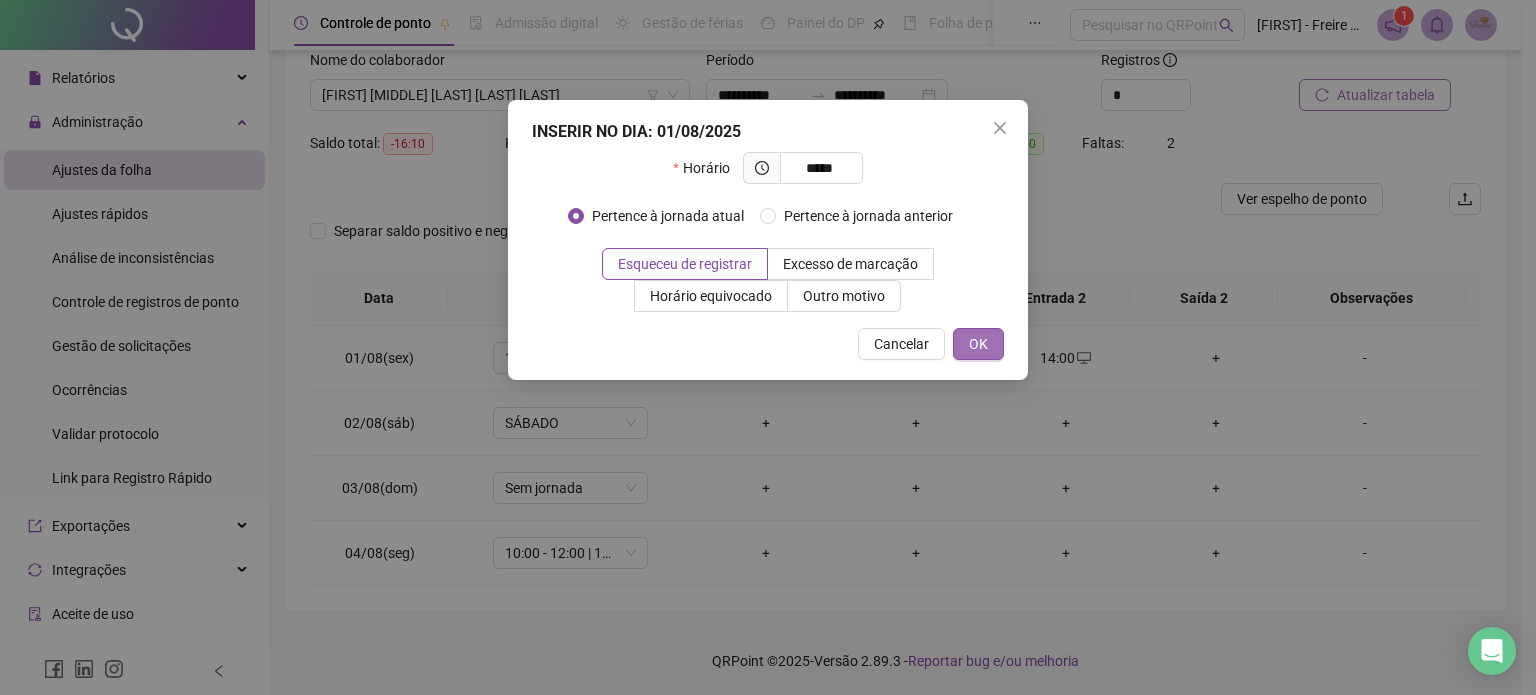 type on "*****" 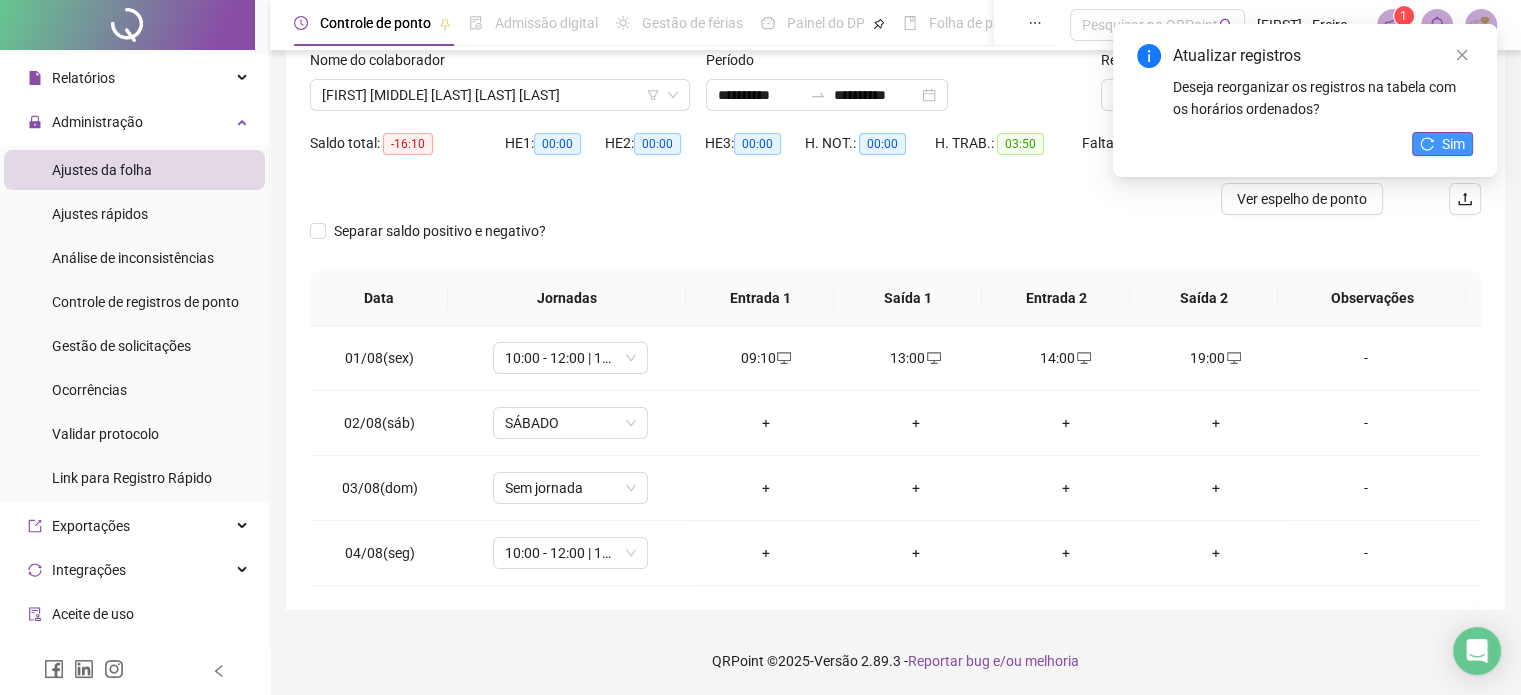 click on "Sim" at bounding box center (1453, 144) 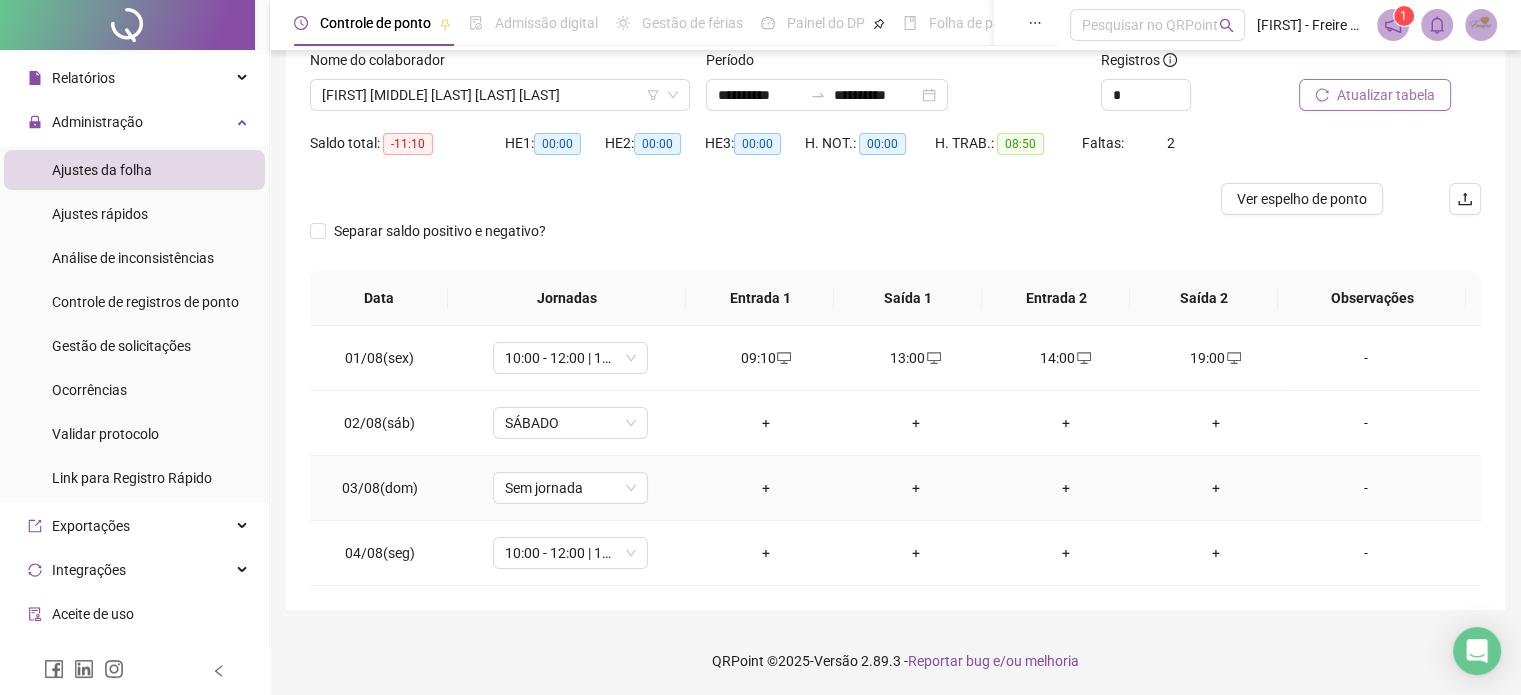 click on "+" at bounding box center [766, 488] 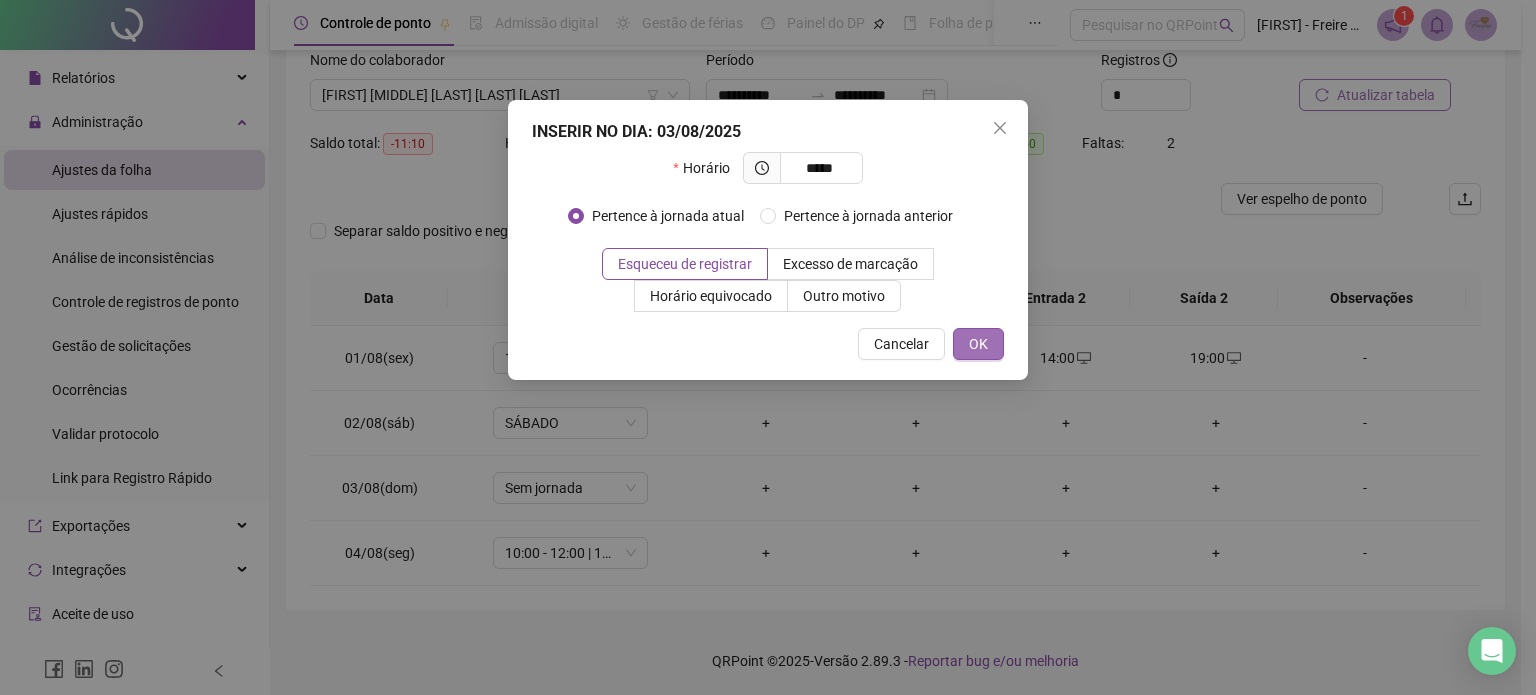 type on "*****" 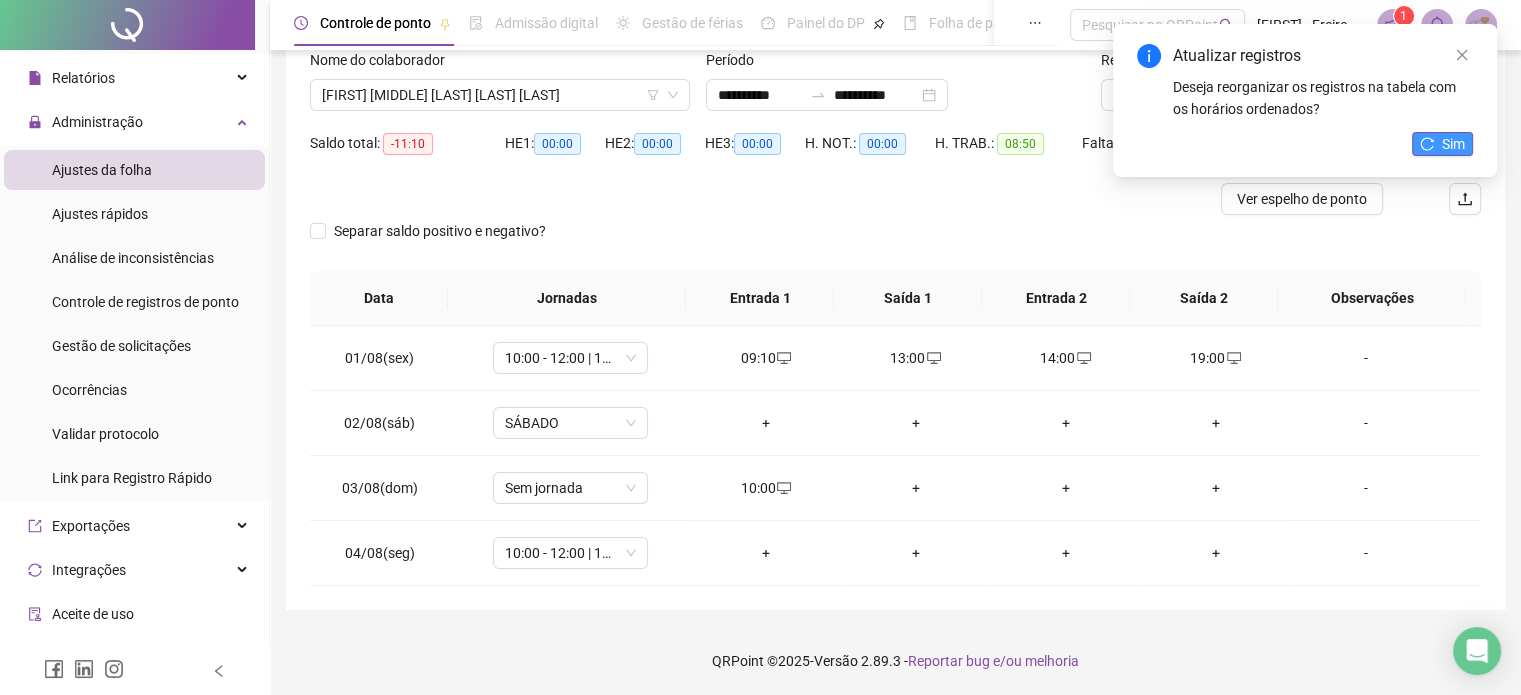 click on "Sim" at bounding box center [1453, 144] 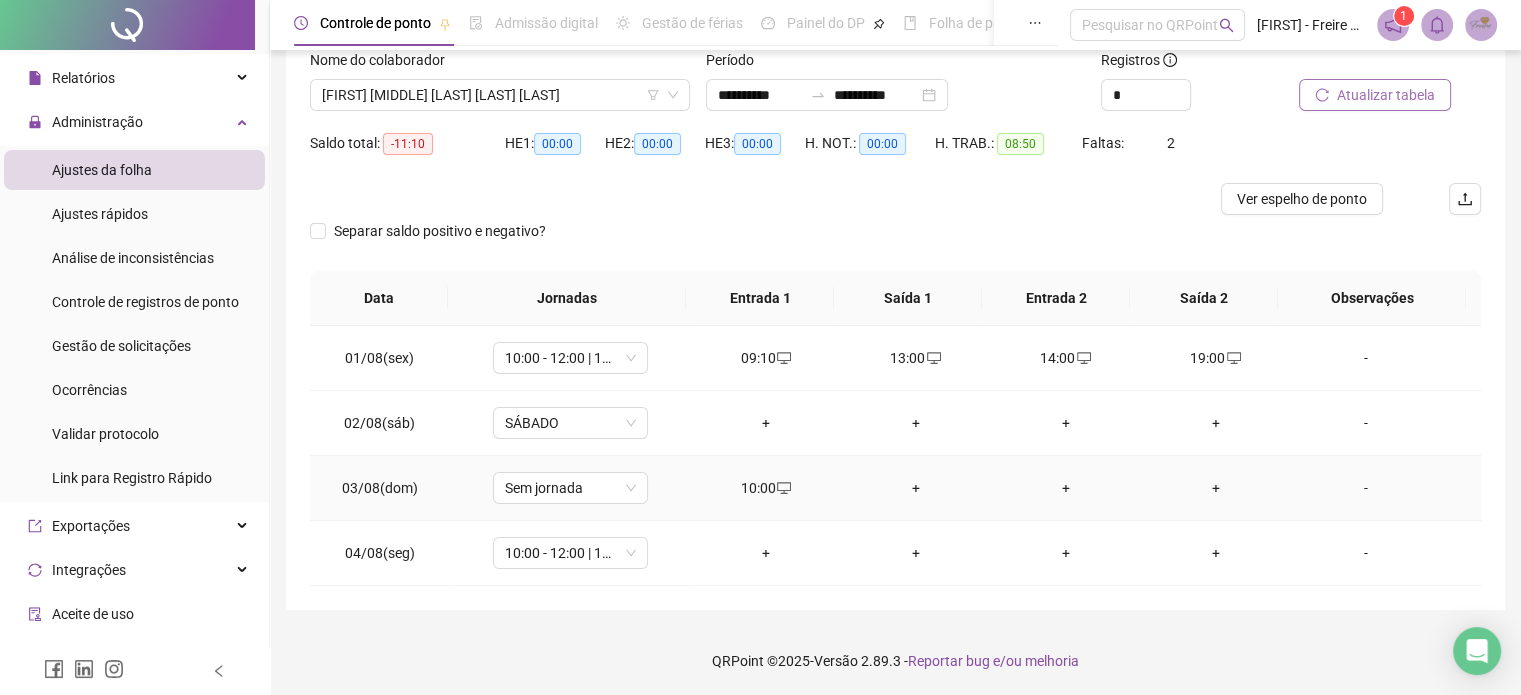 click on "+" at bounding box center (916, 488) 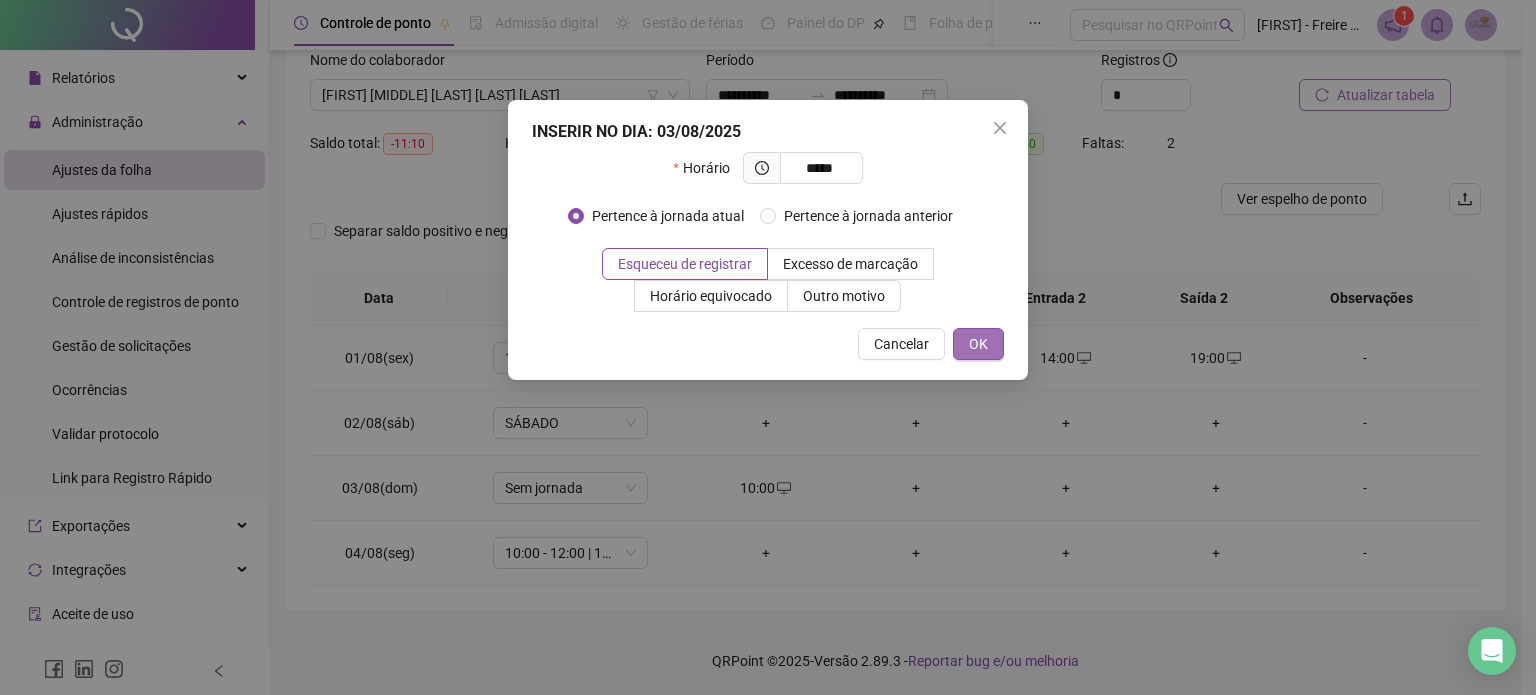 type on "*****" 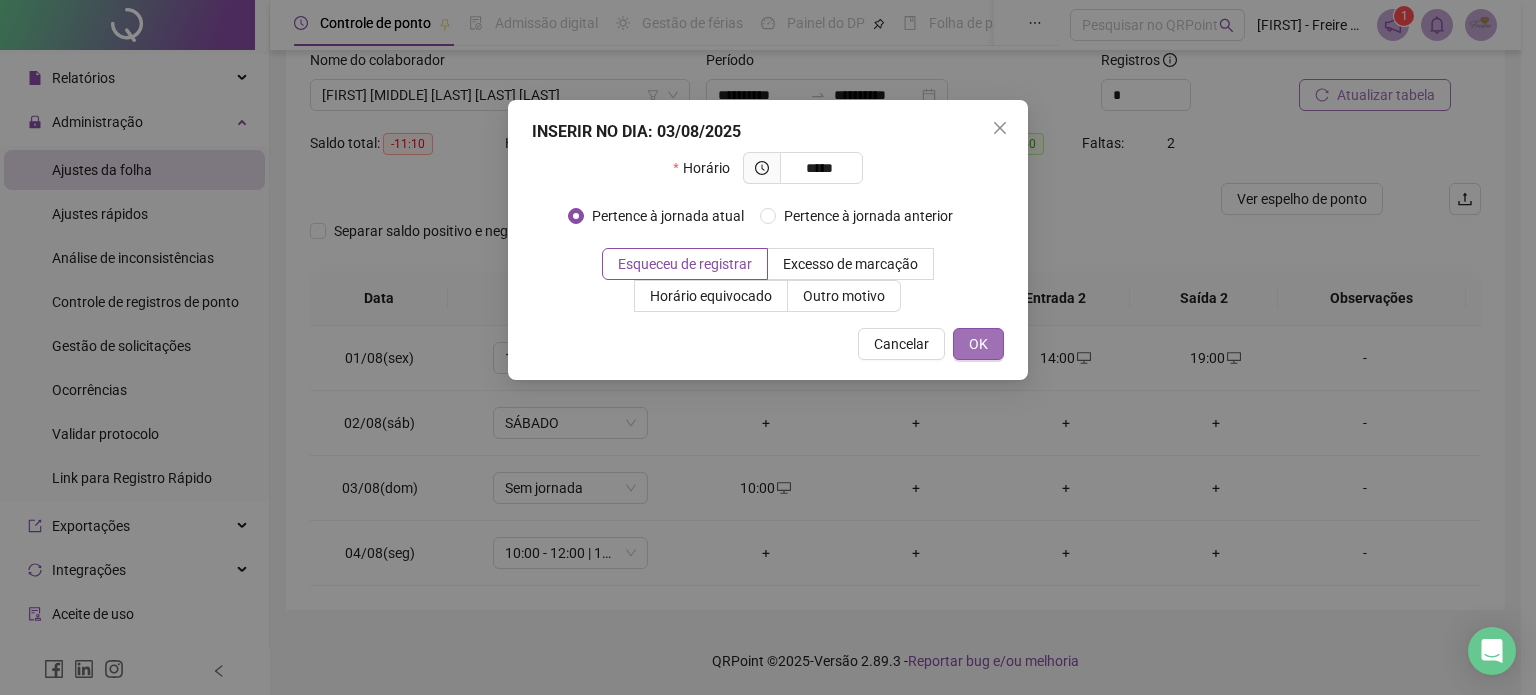 click on "OK" at bounding box center (978, 344) 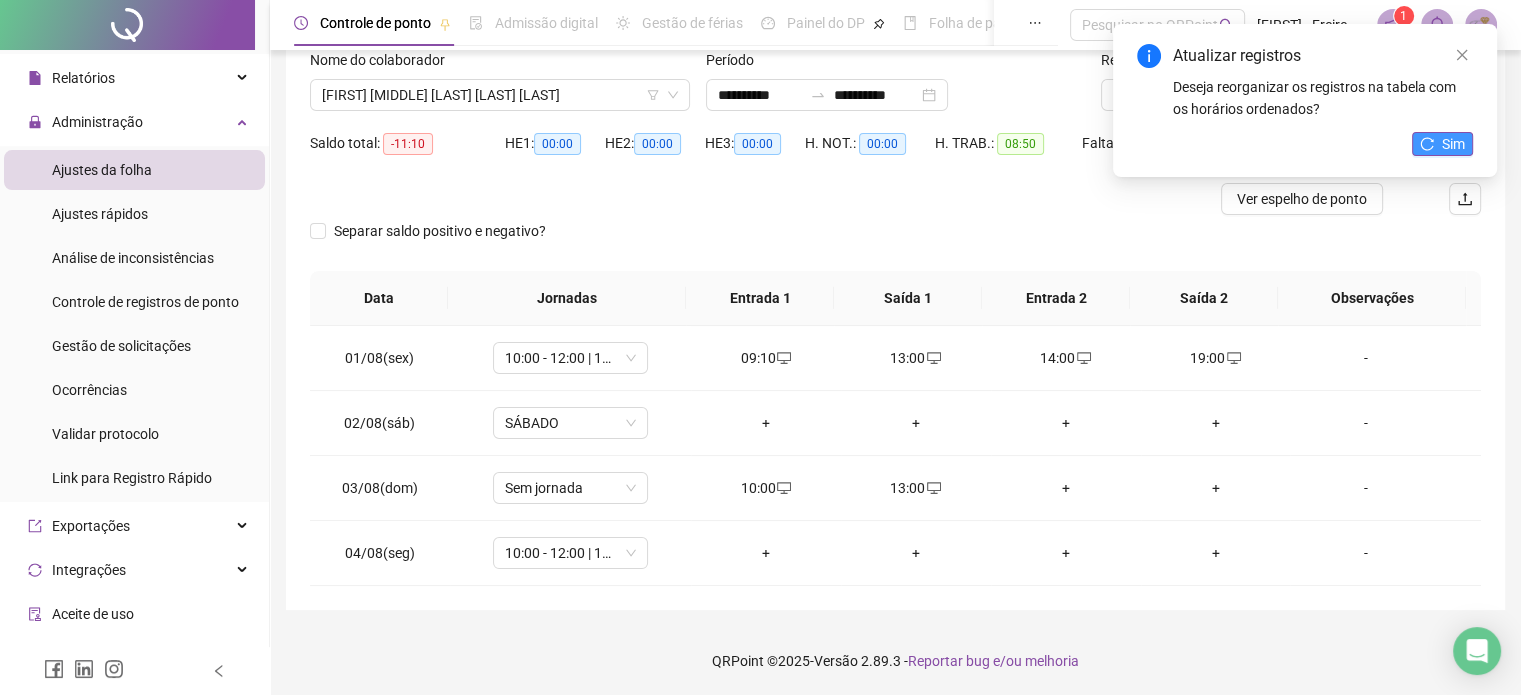 click on "Sim" at bounding box center (1453, 144) 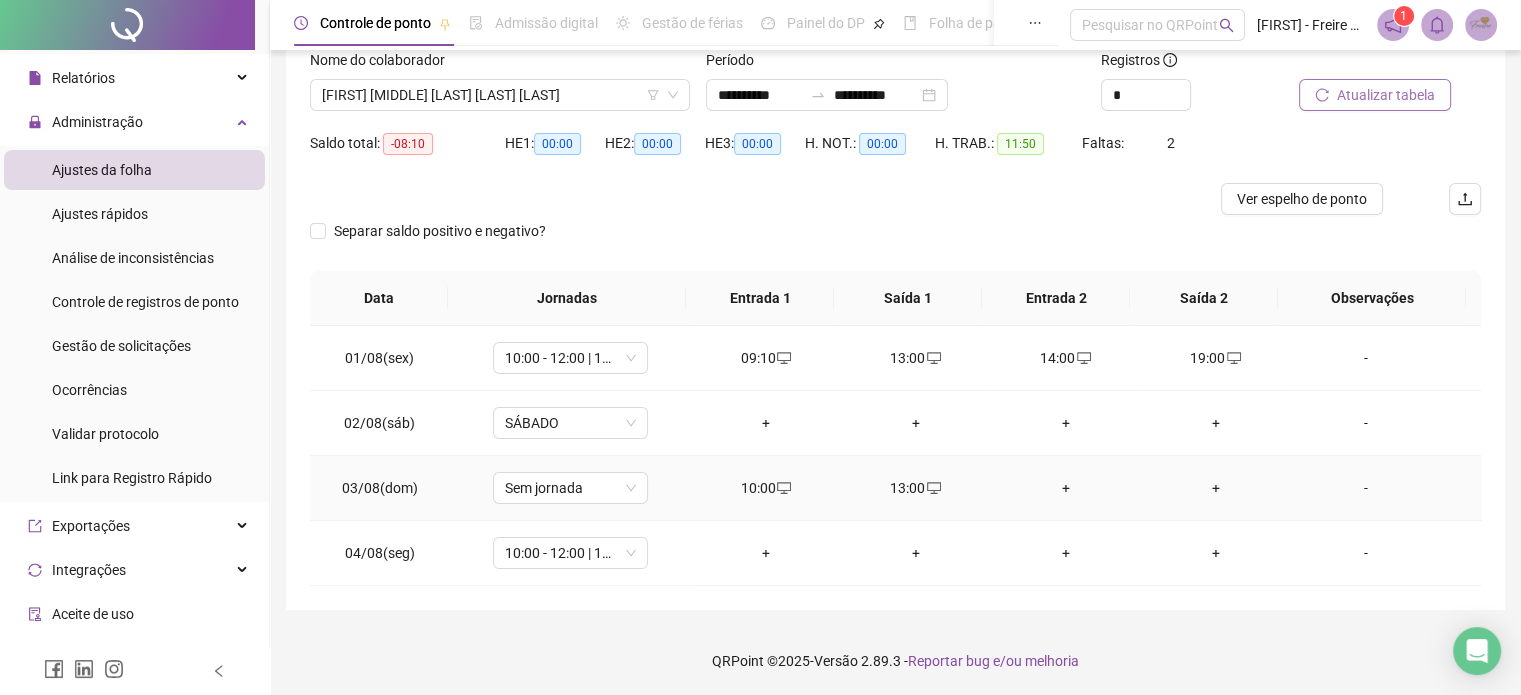 click 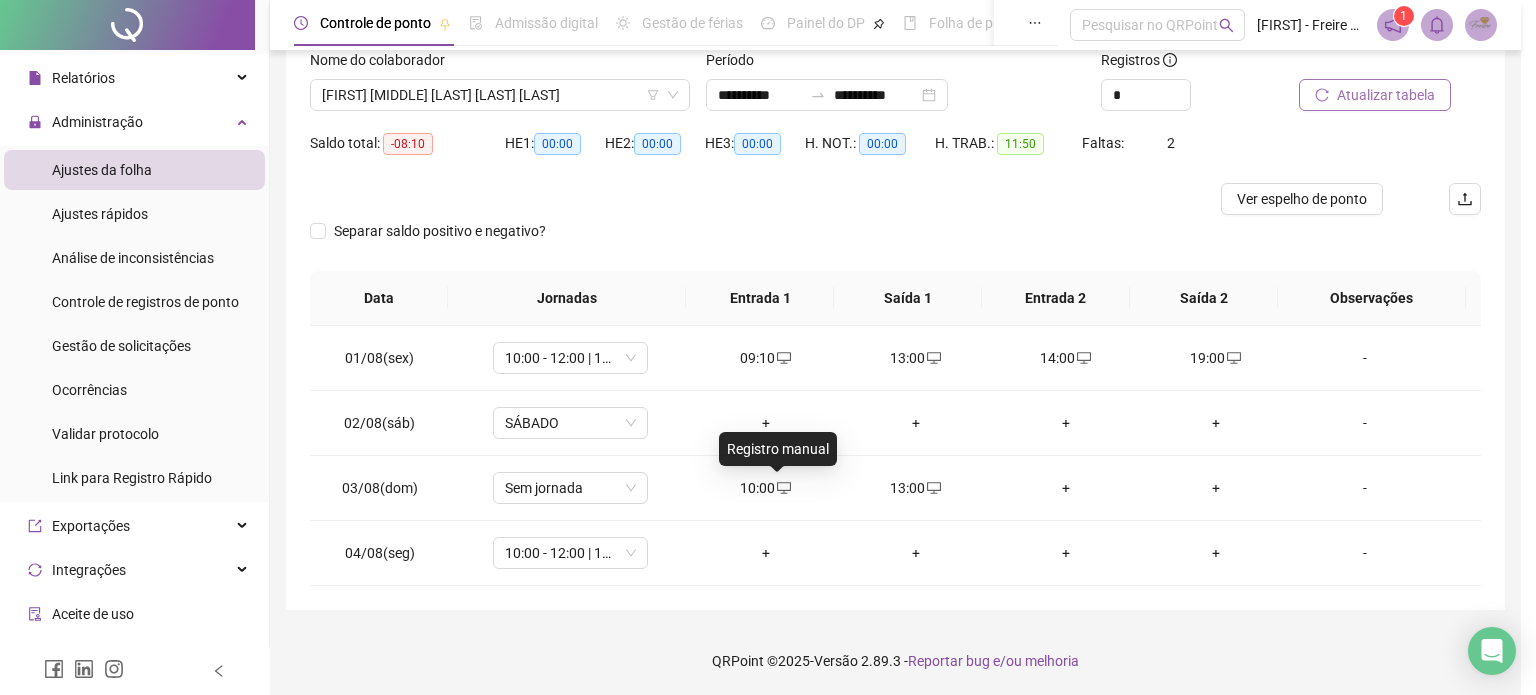 type on "**********" 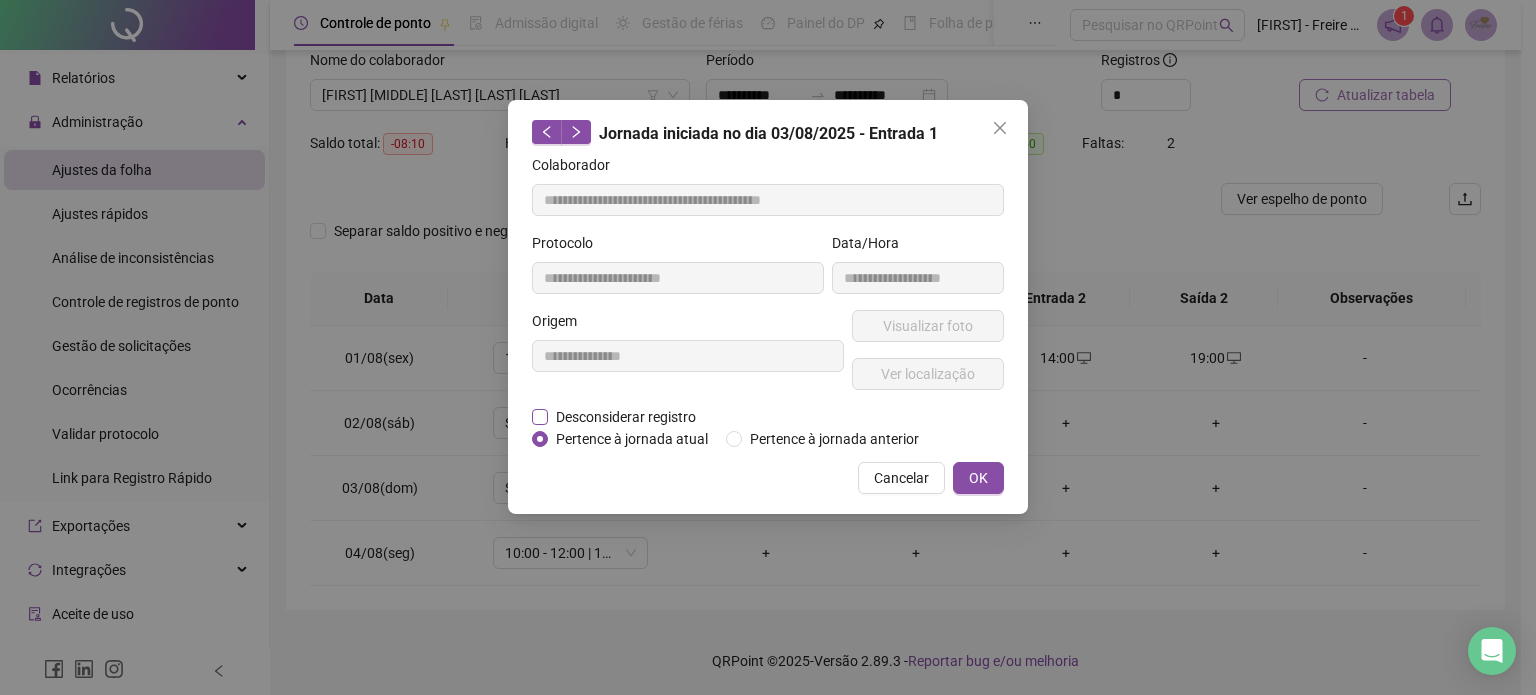 click on "Desconsiderar registro" at bounding box center [626, 417] 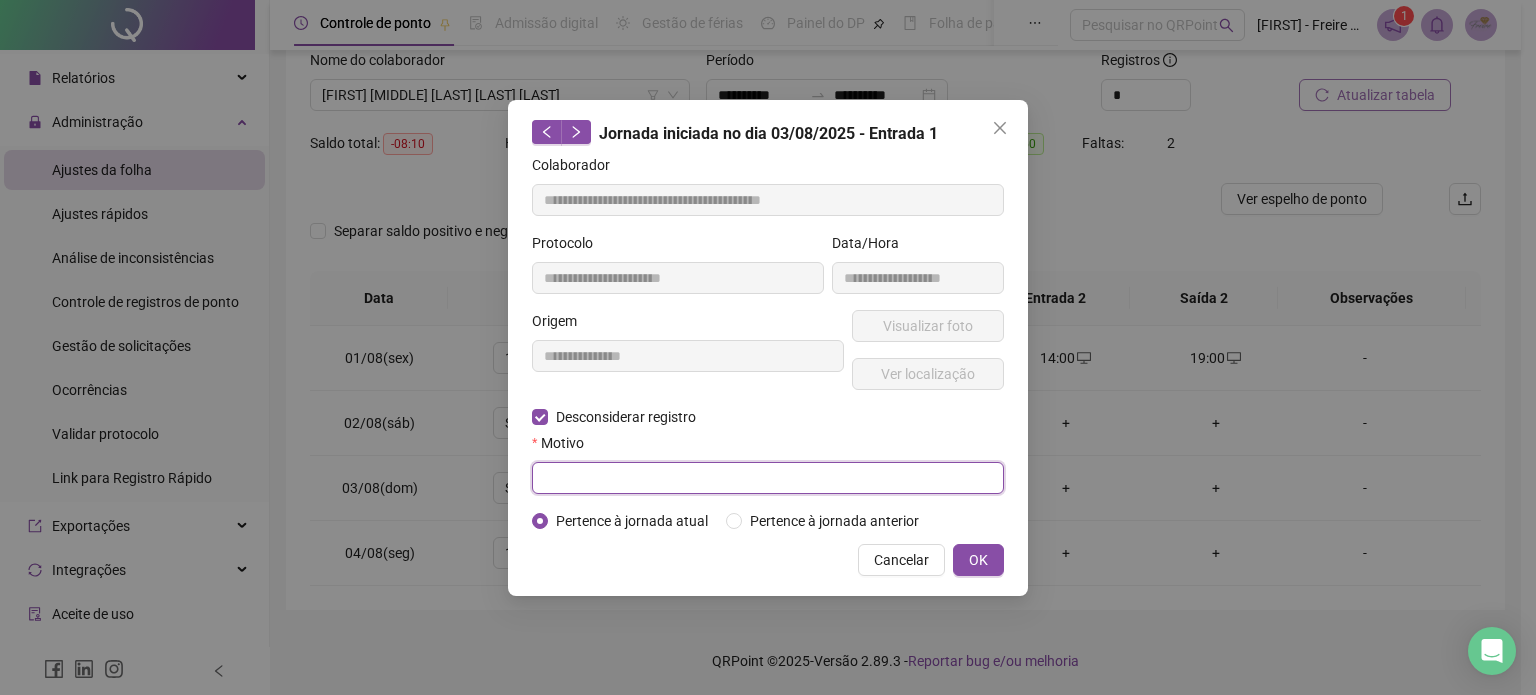 click at bounding box center [768, 478] 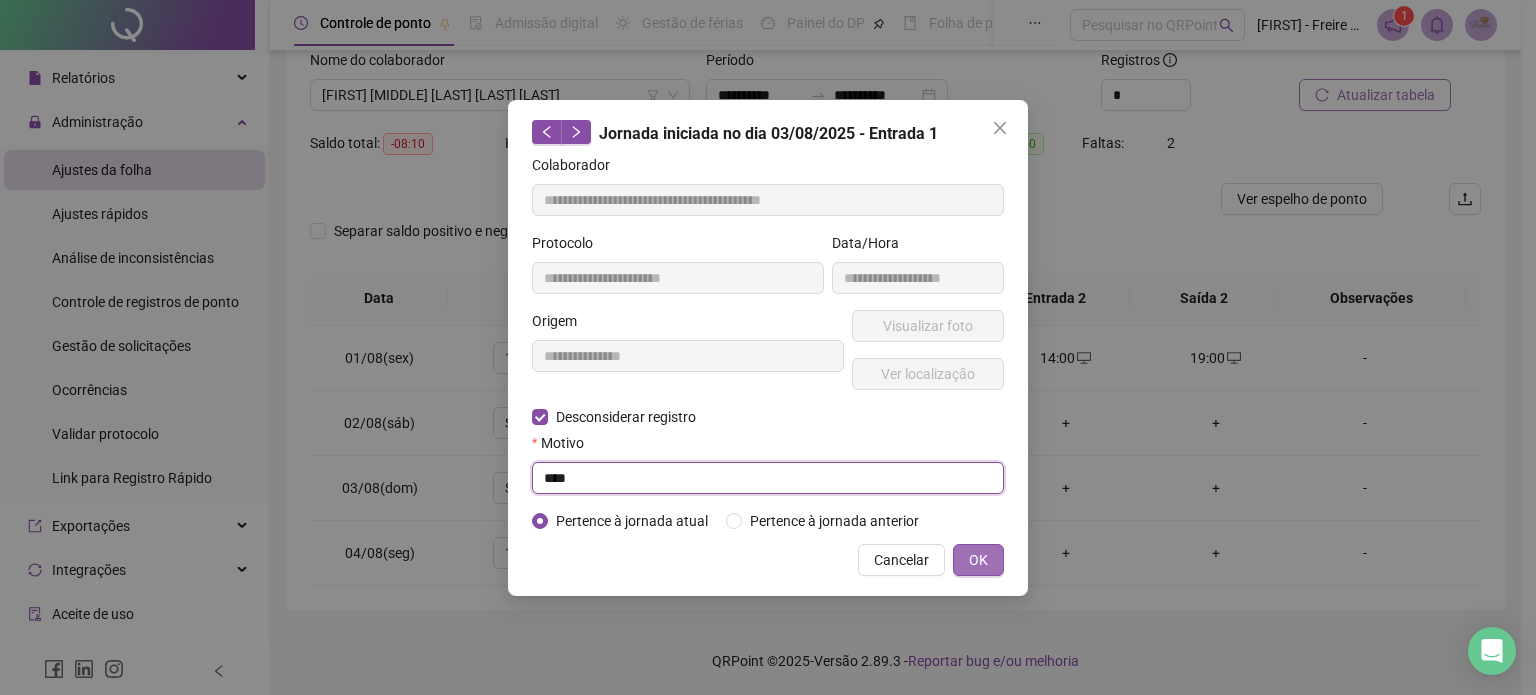 type on "****" 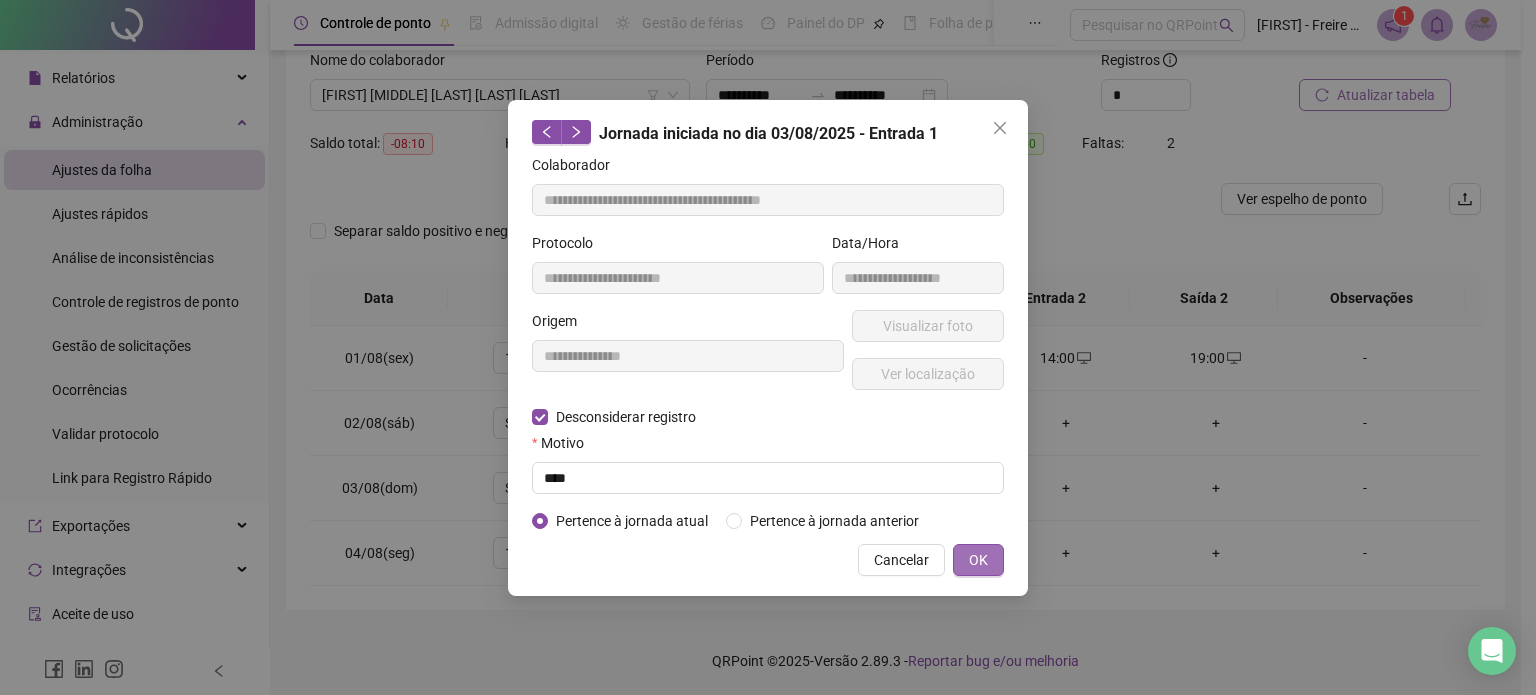 click on "OK" at bounding box center [978, 560] 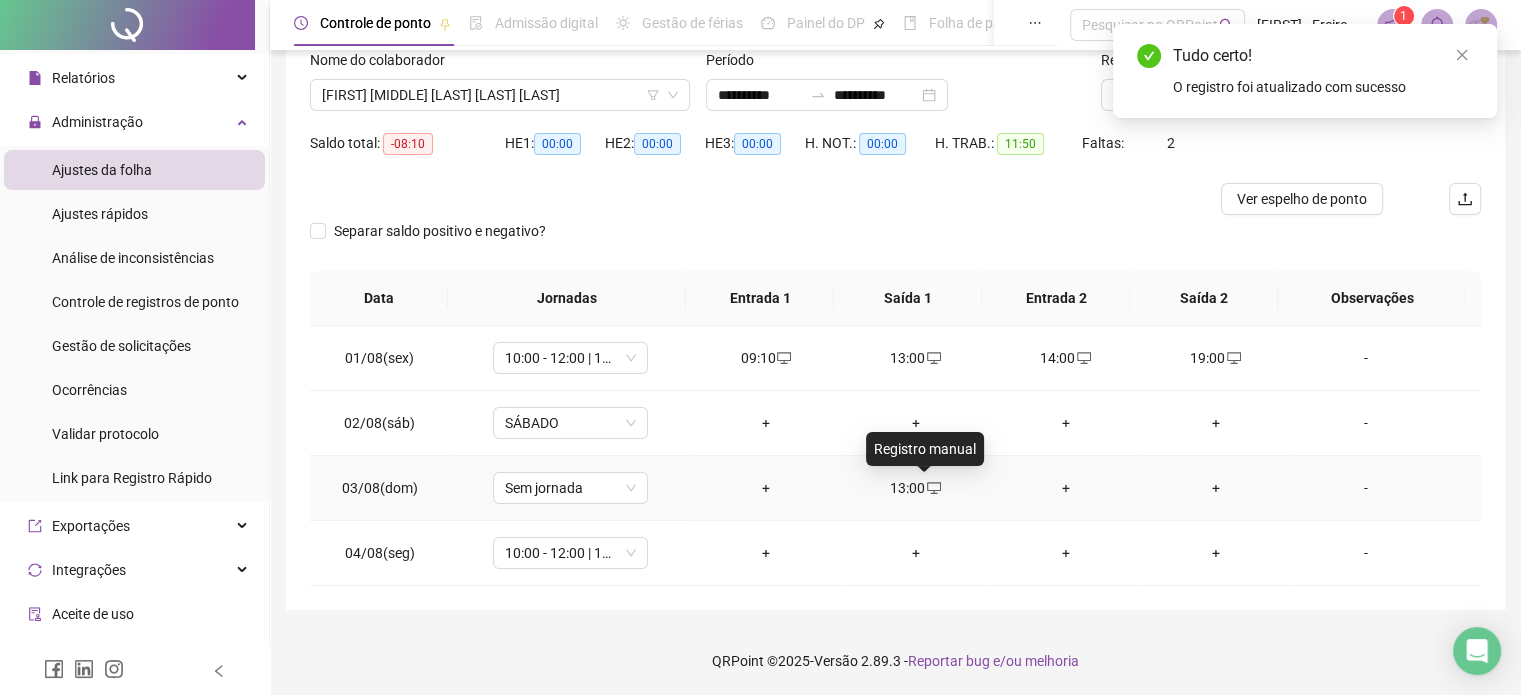 click 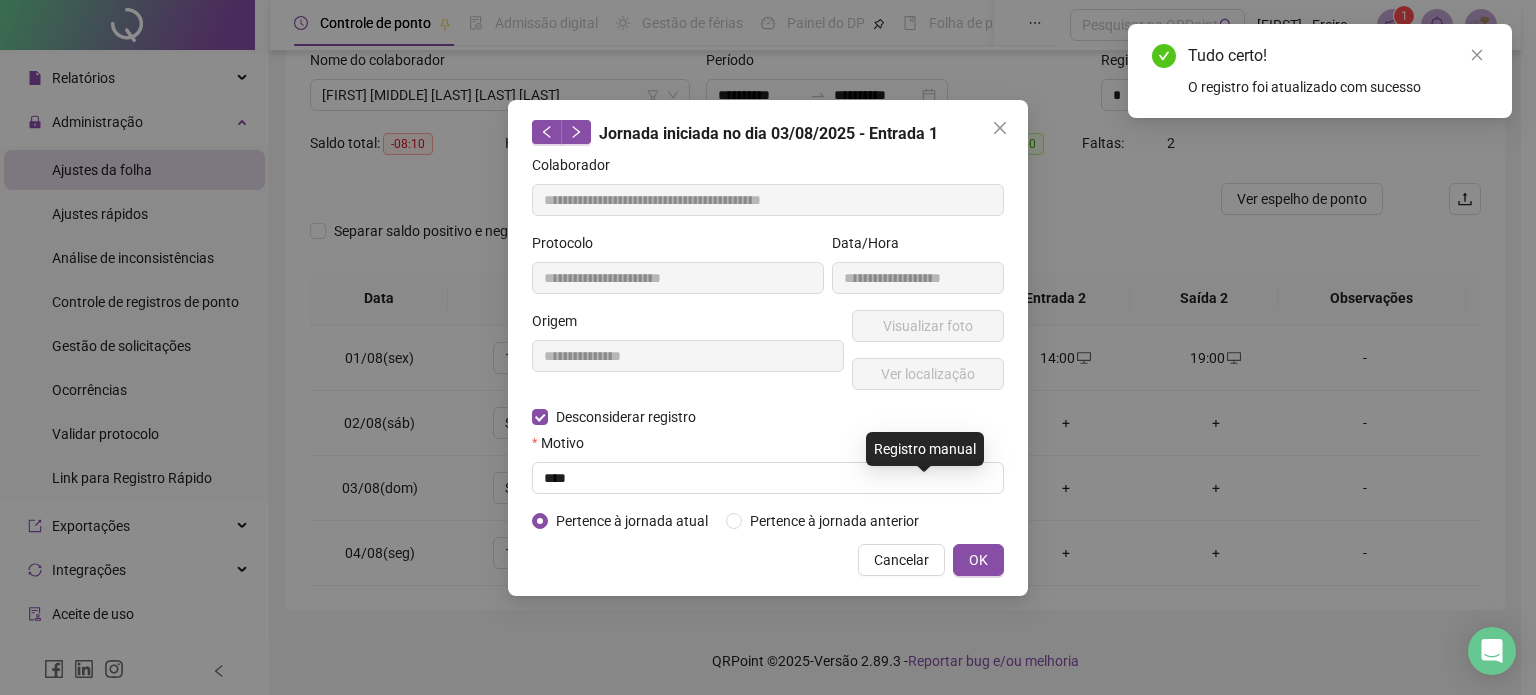 type on "**********" 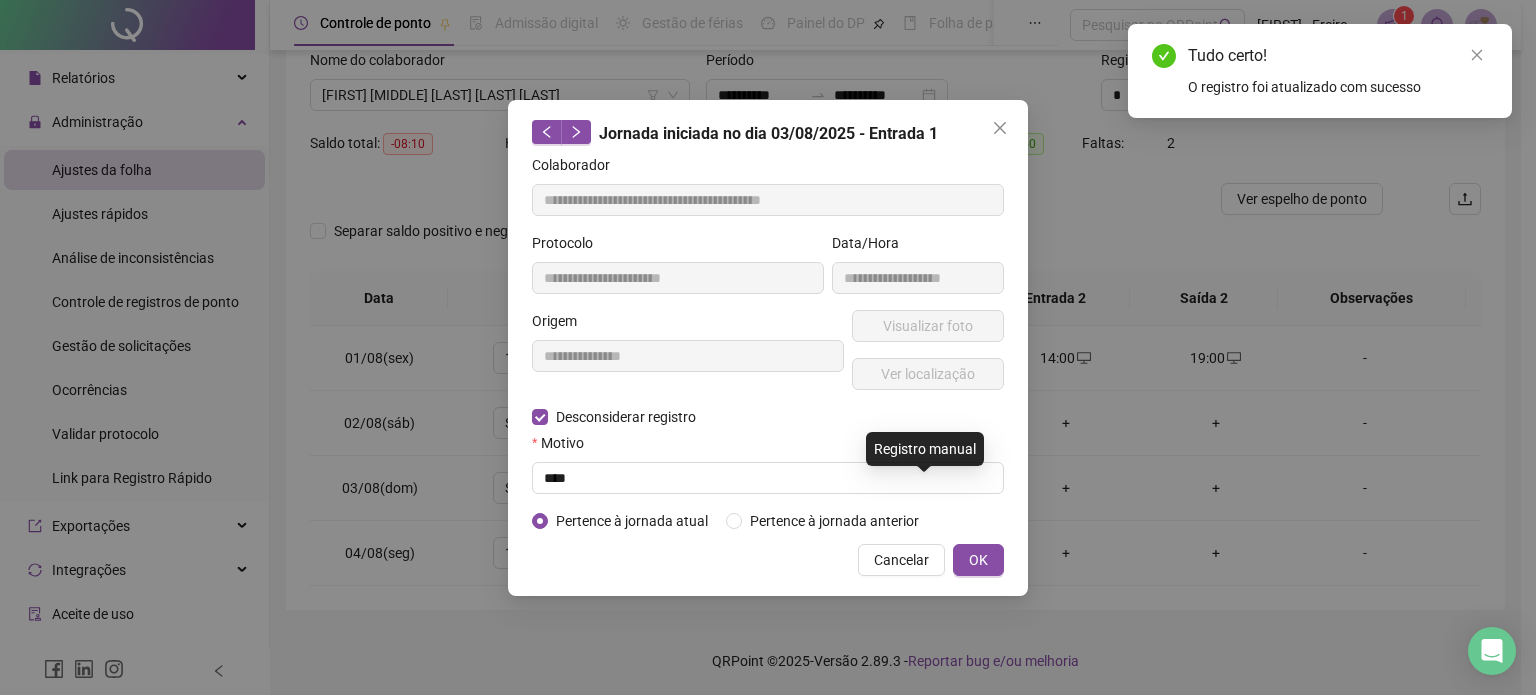 type on "**********" 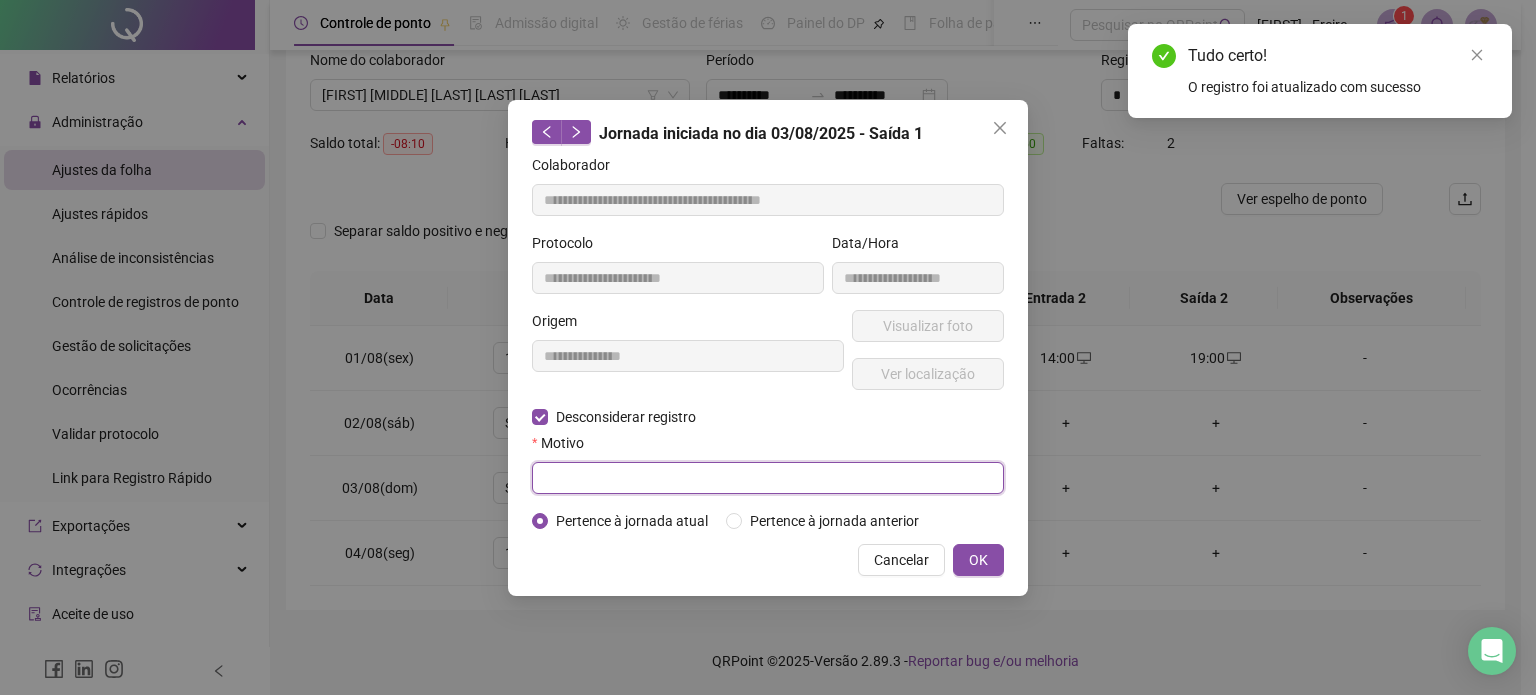 click at bounding box center (768, 478) 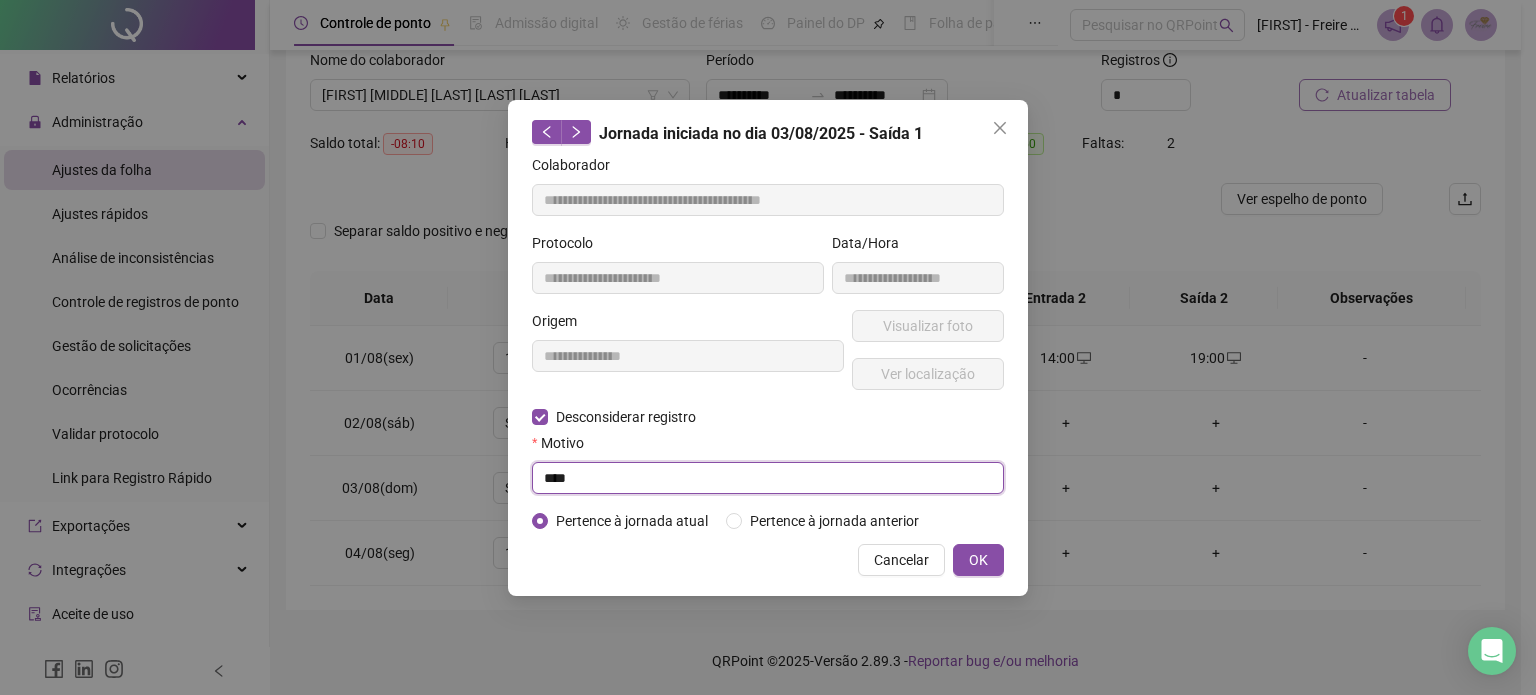 type on "****" 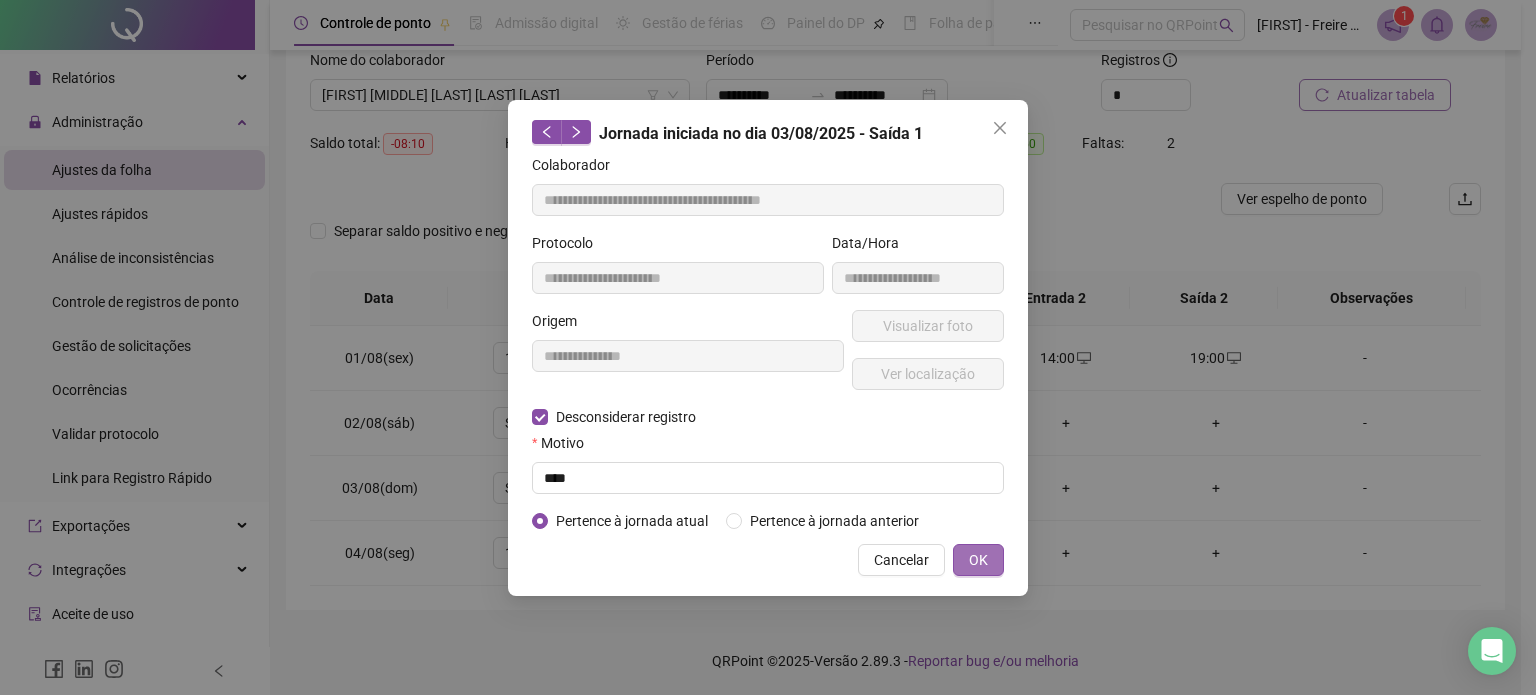 click on "OK" at bounding box center (978, 560) 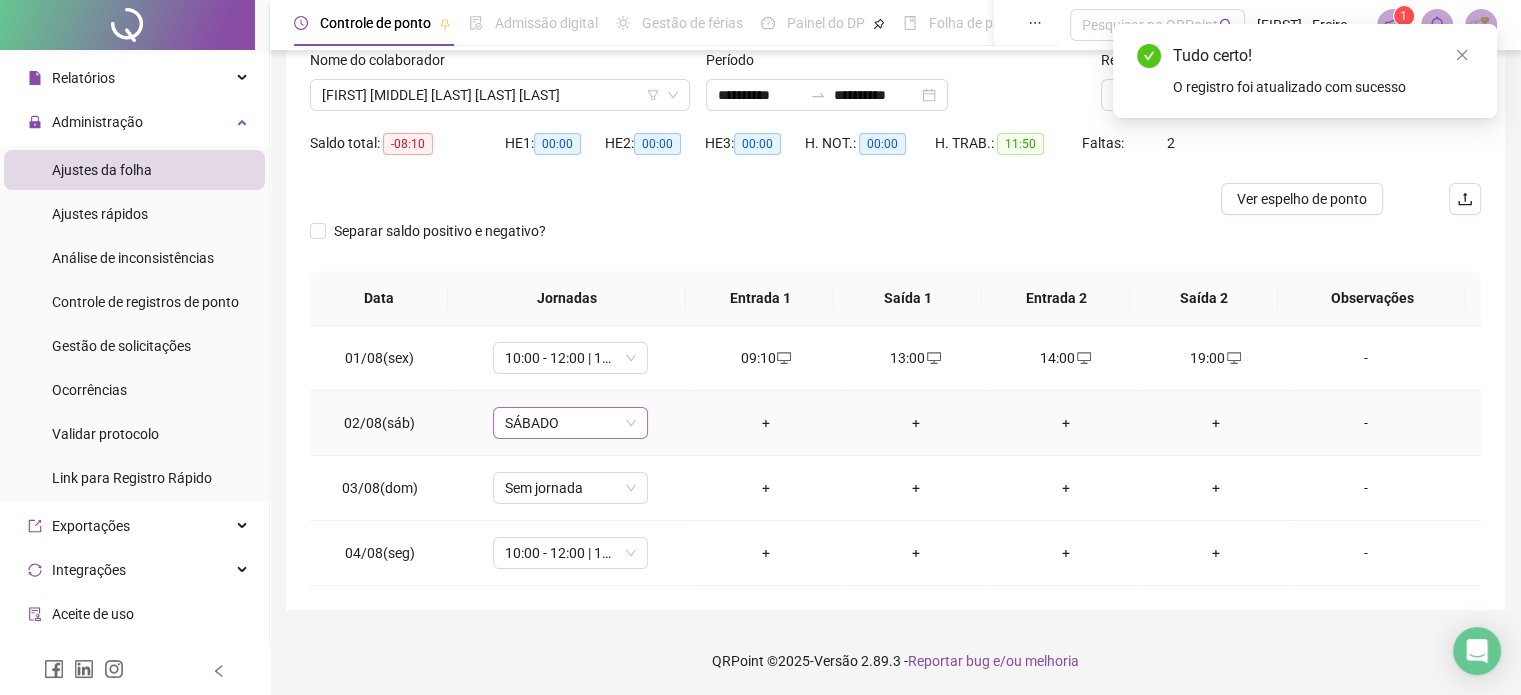 click on "SÁBADO" at bounding box center [570, 423] 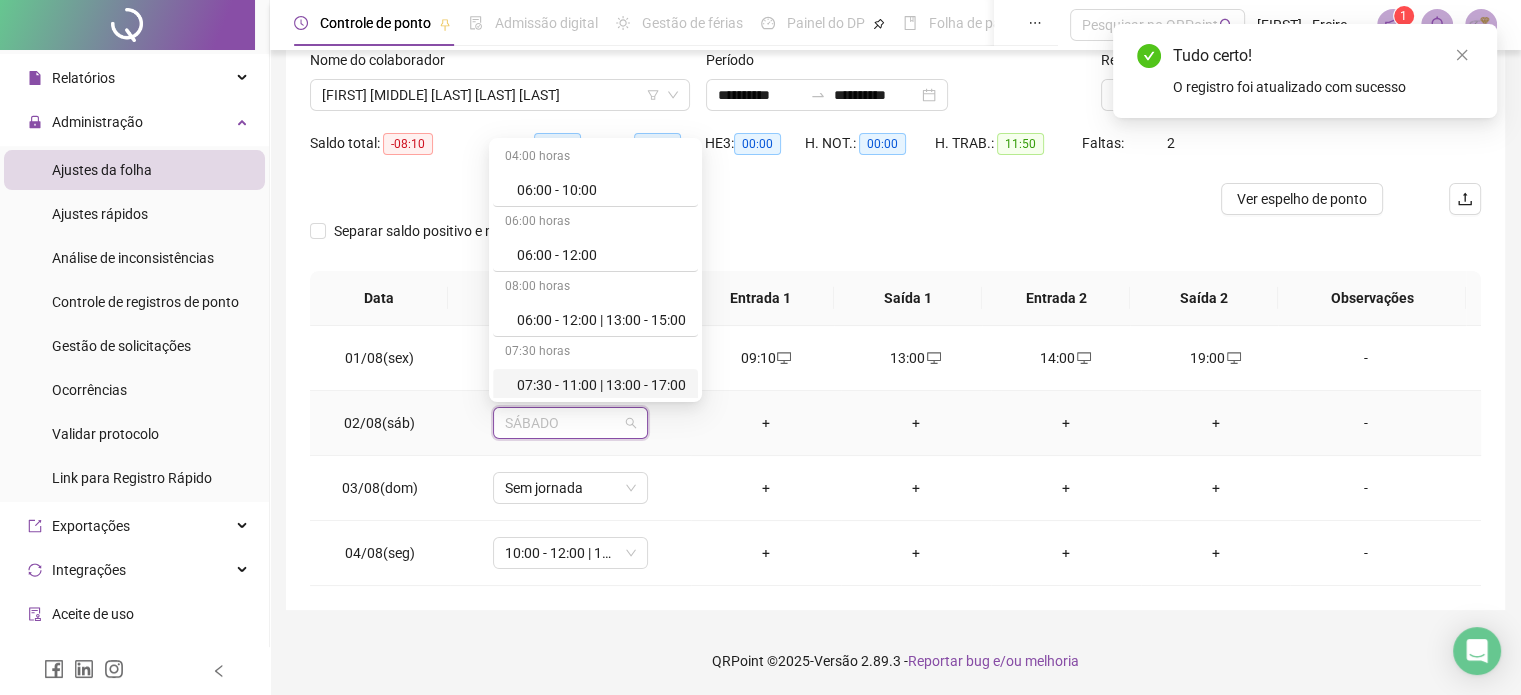 click on "+" at bounding box center [766, 423] 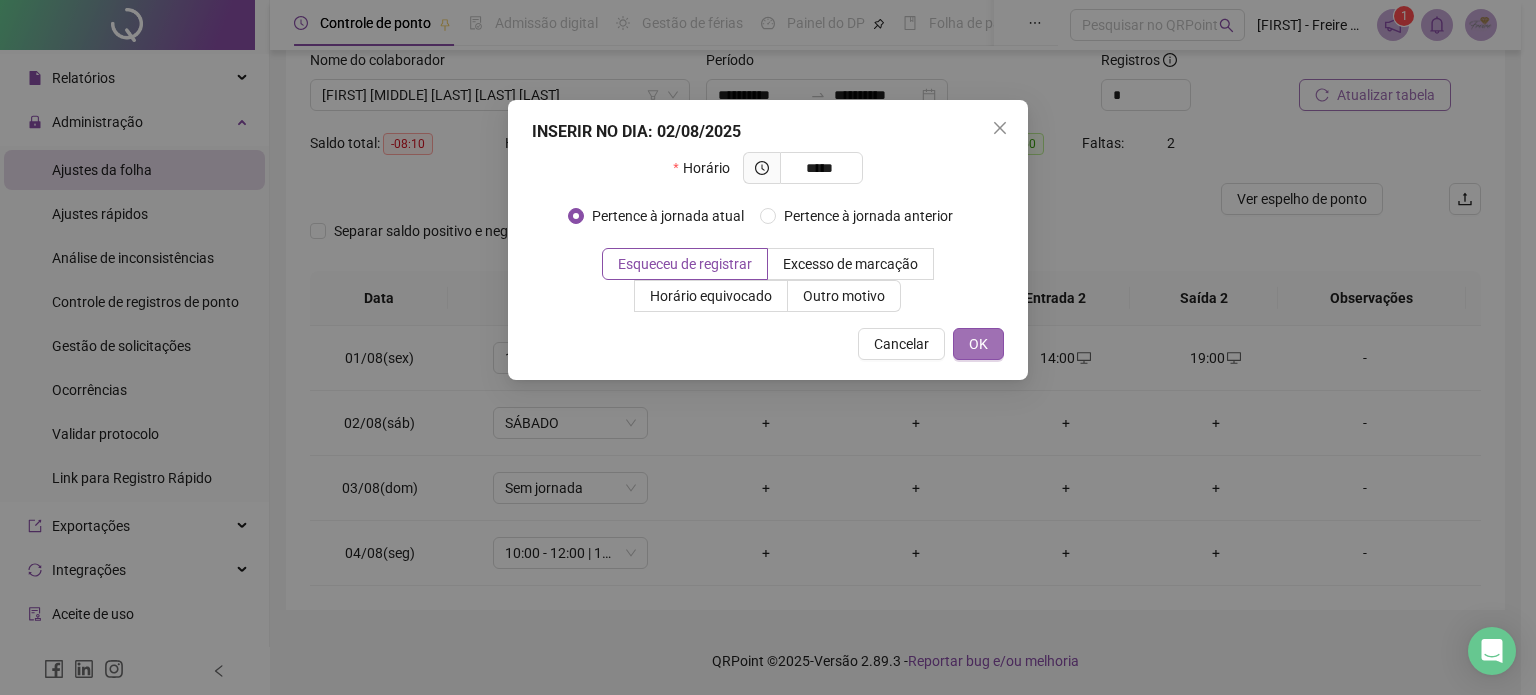 type on "*****" 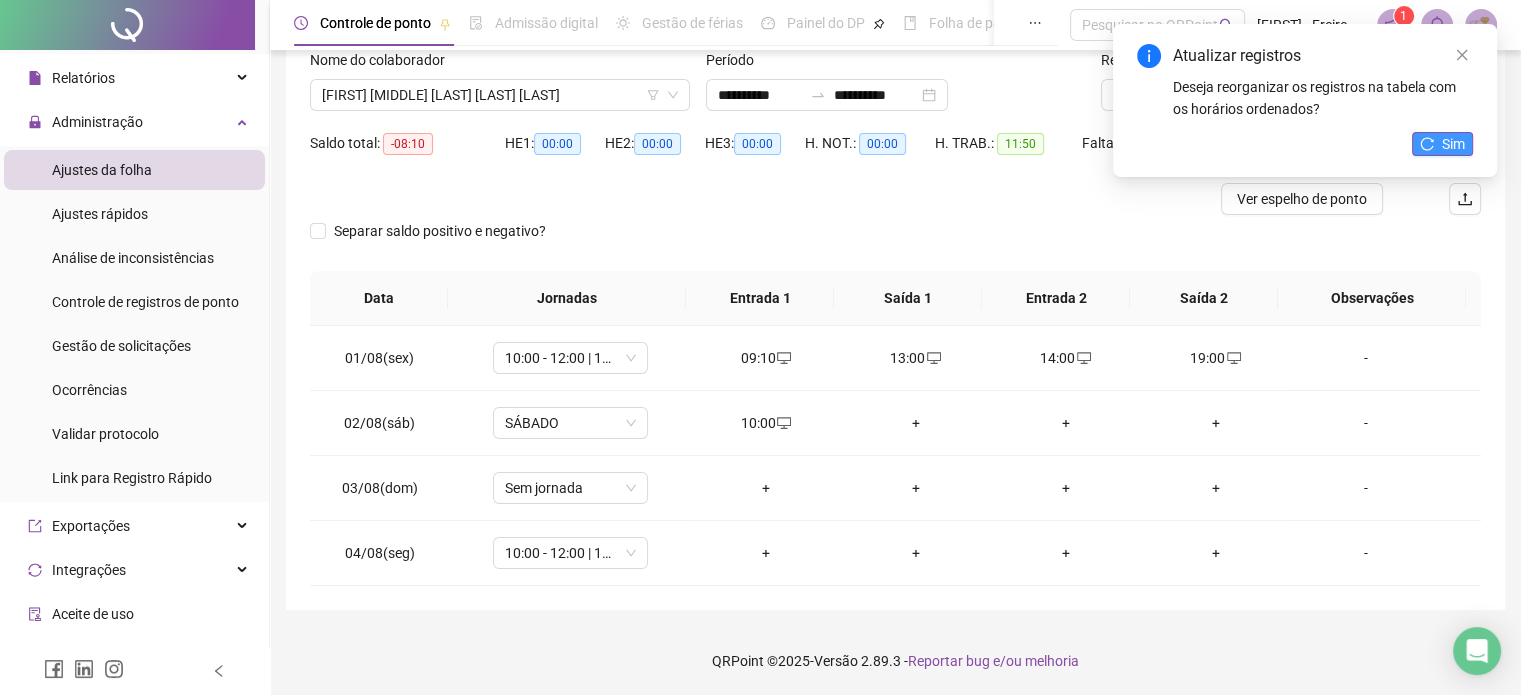 click on "Sim" at bounding box center [1453, 144] 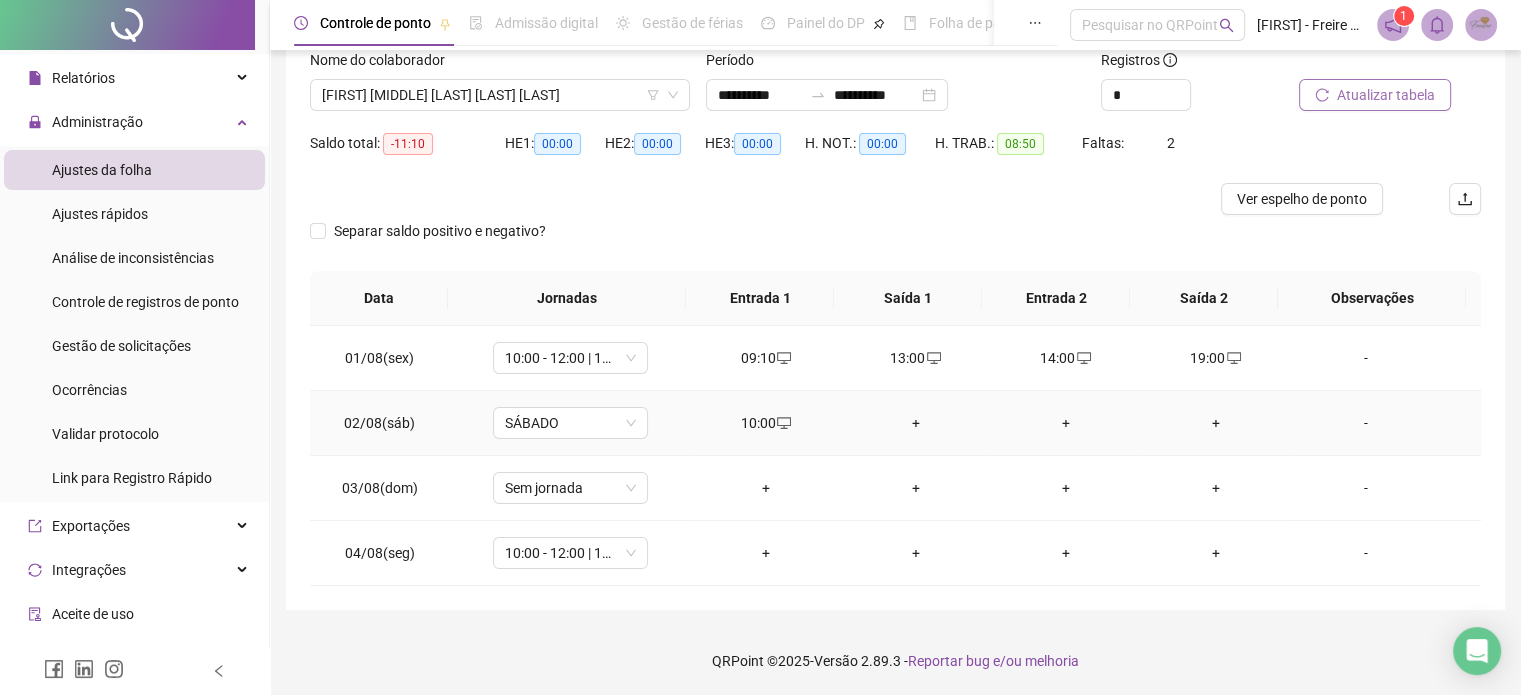 click on "+" at bounding box center [916, 423] 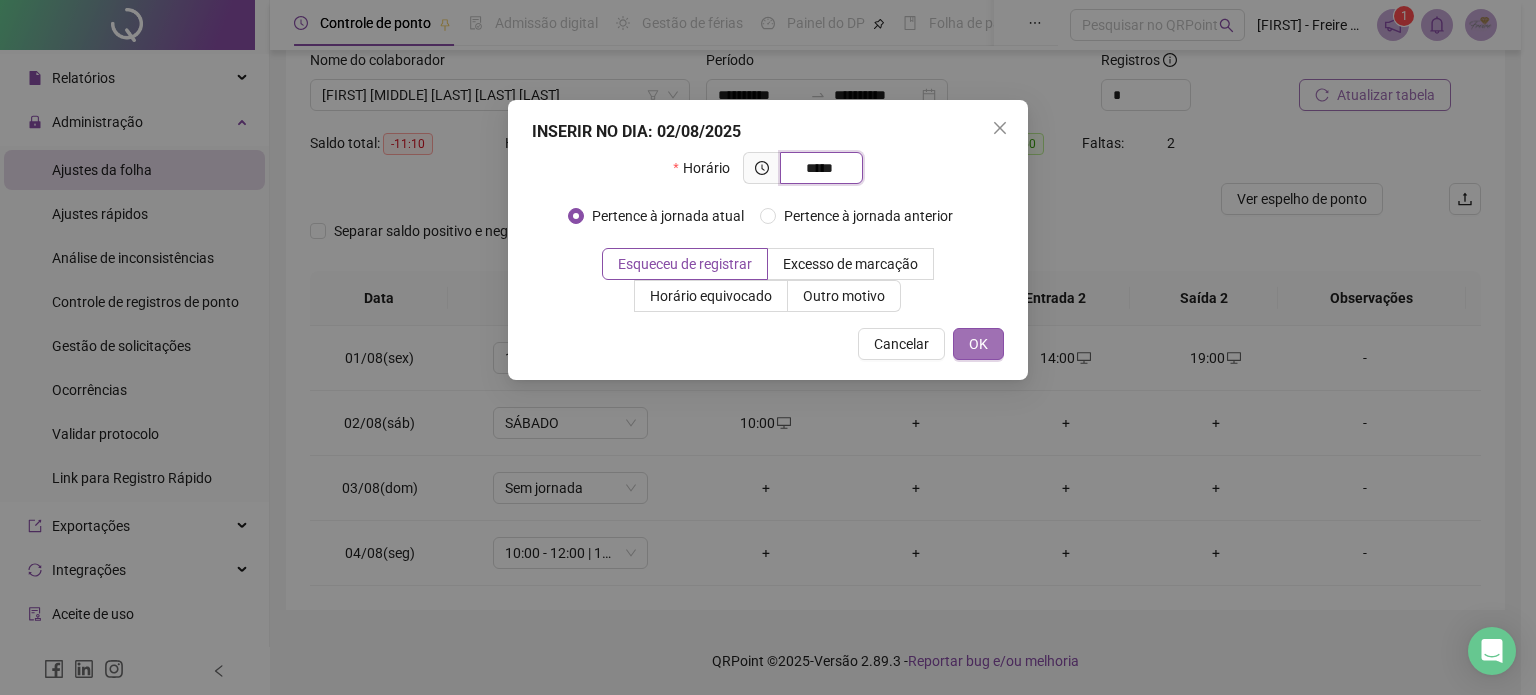 type on "*****" 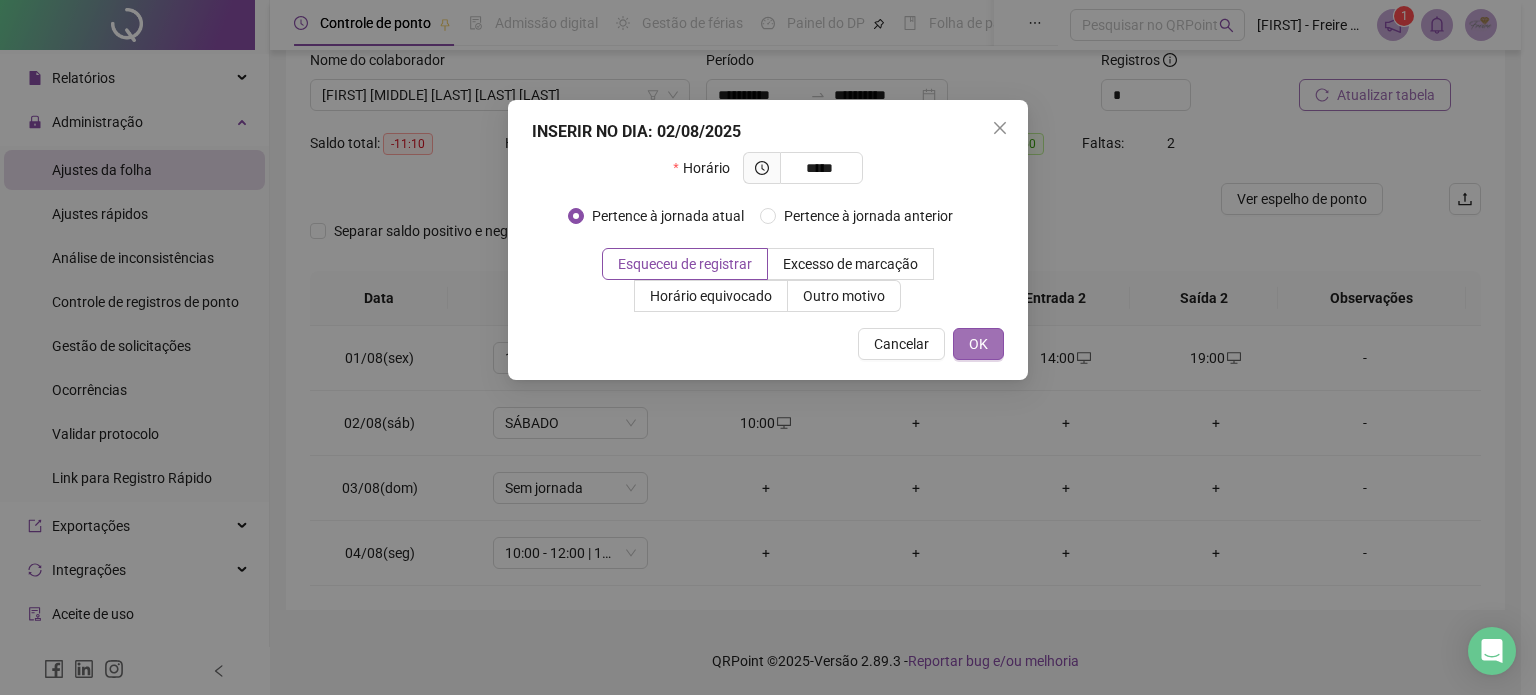 click on "OK" at bounding box center [978, 344] 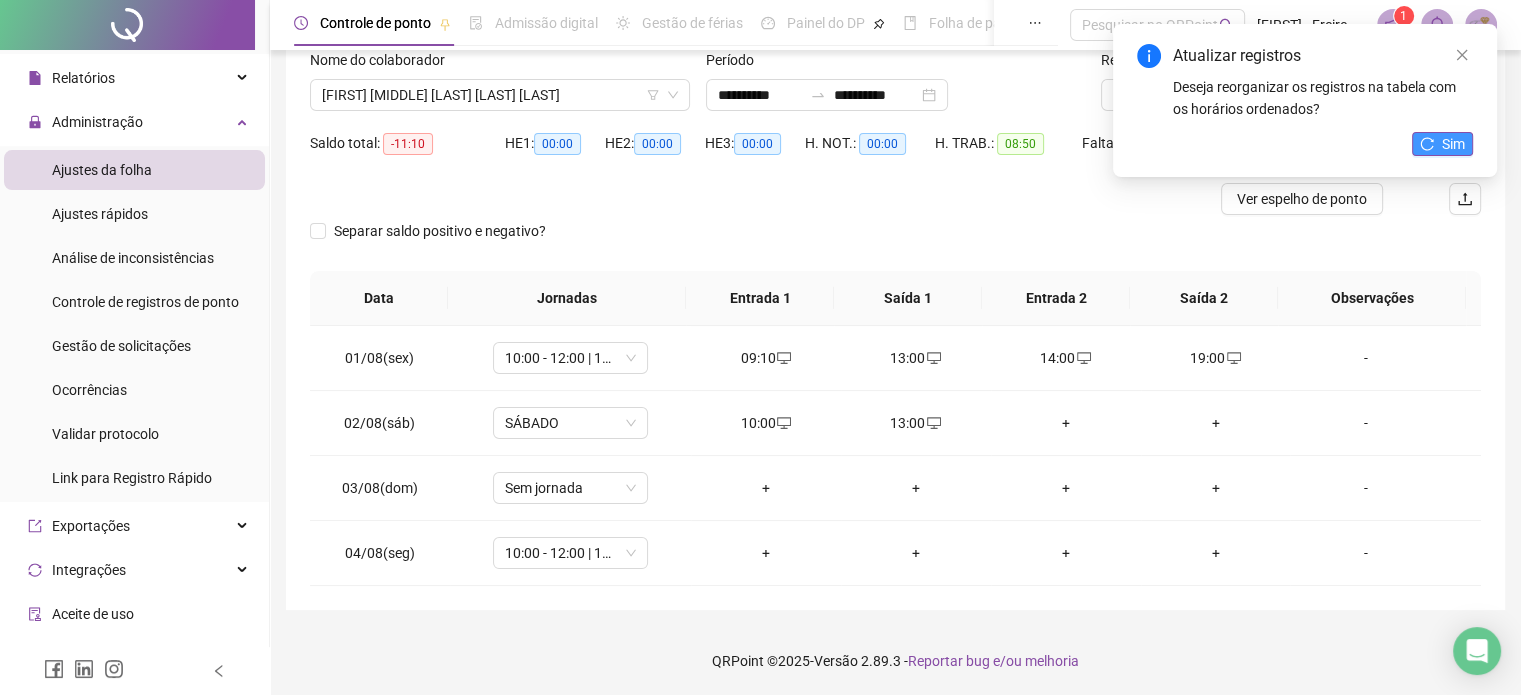 click 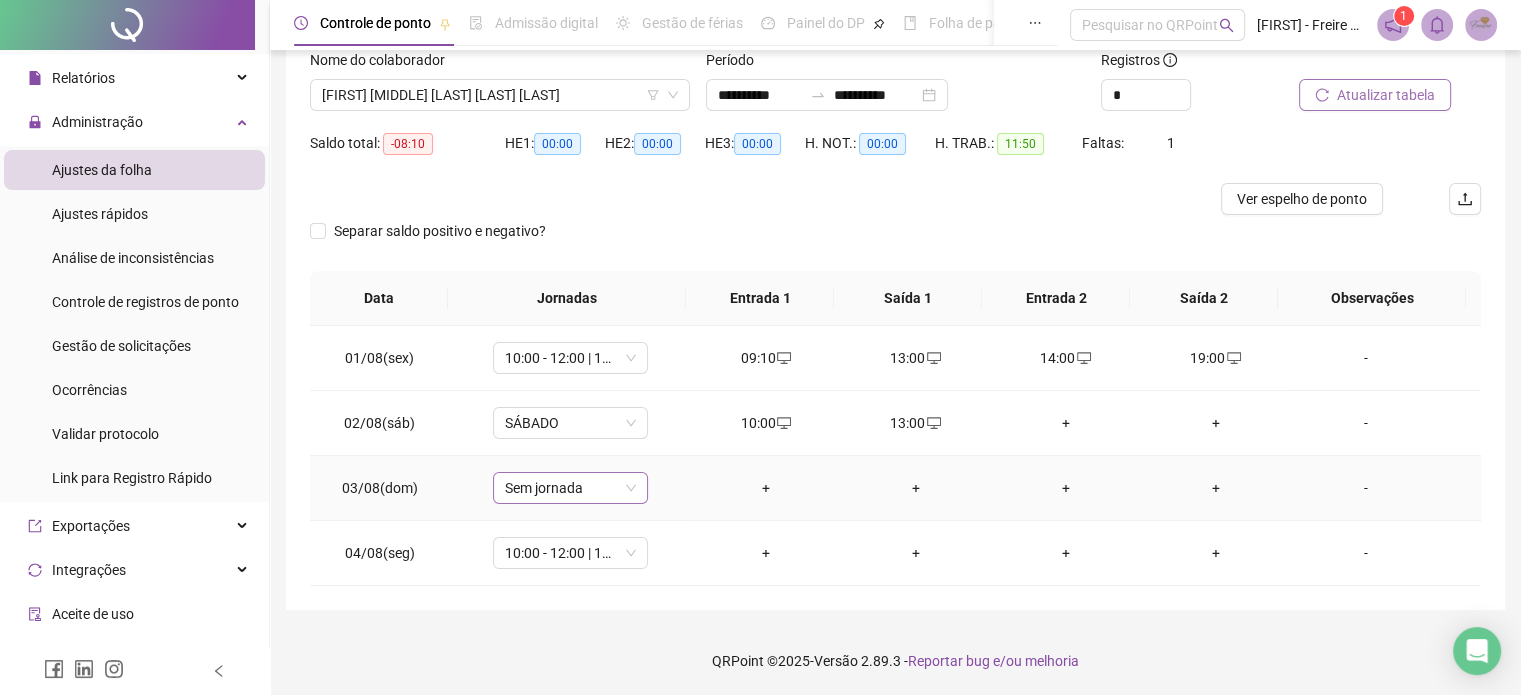 click on "Sem jornada" at bounding box center [570, 488] 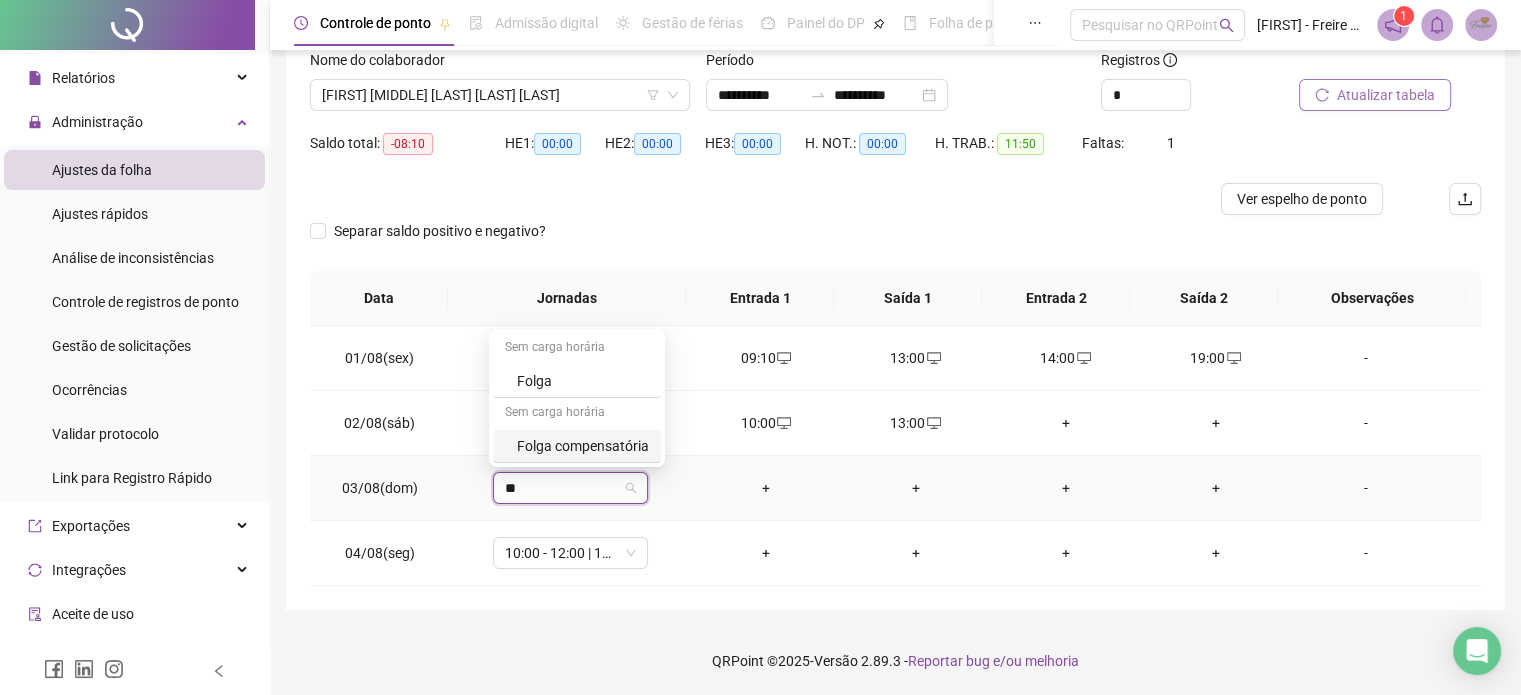 type on "***" 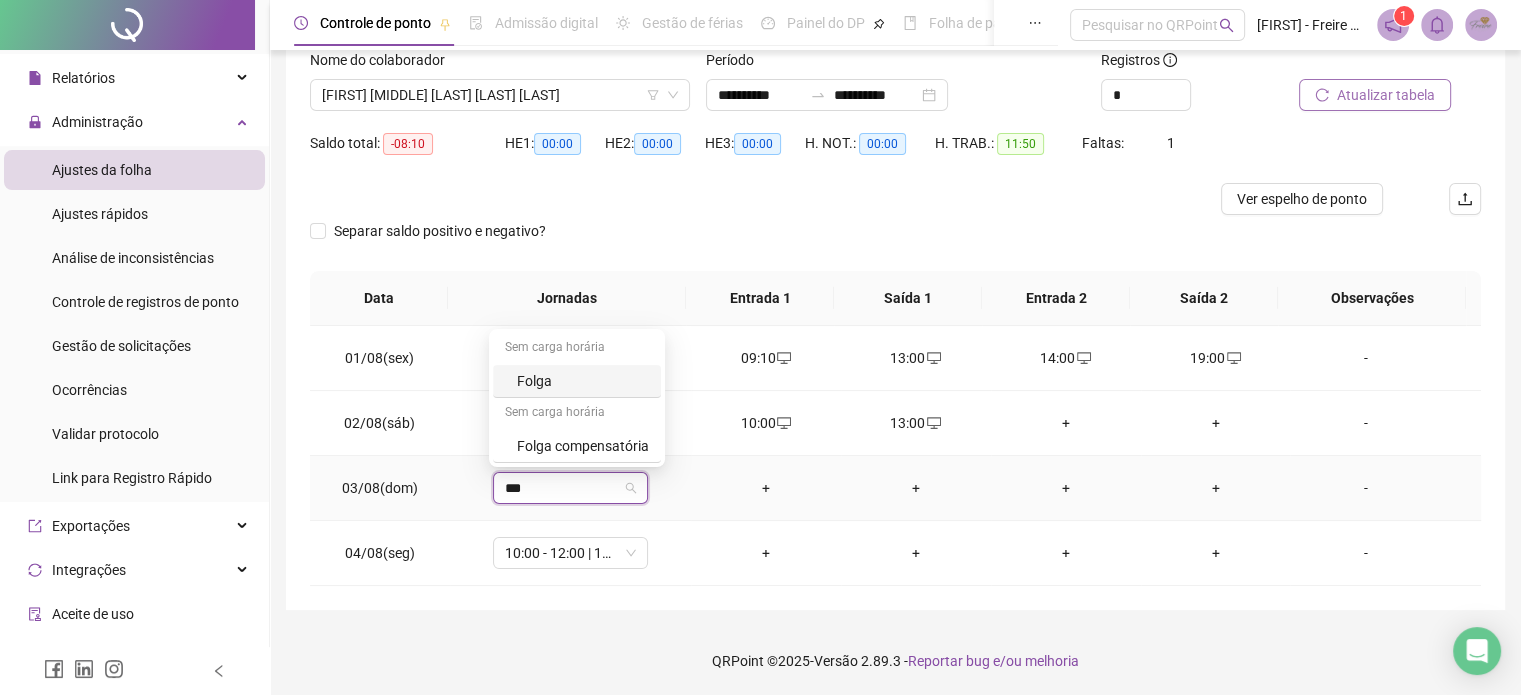 click on "Folga" at bounding box center (583, 381) 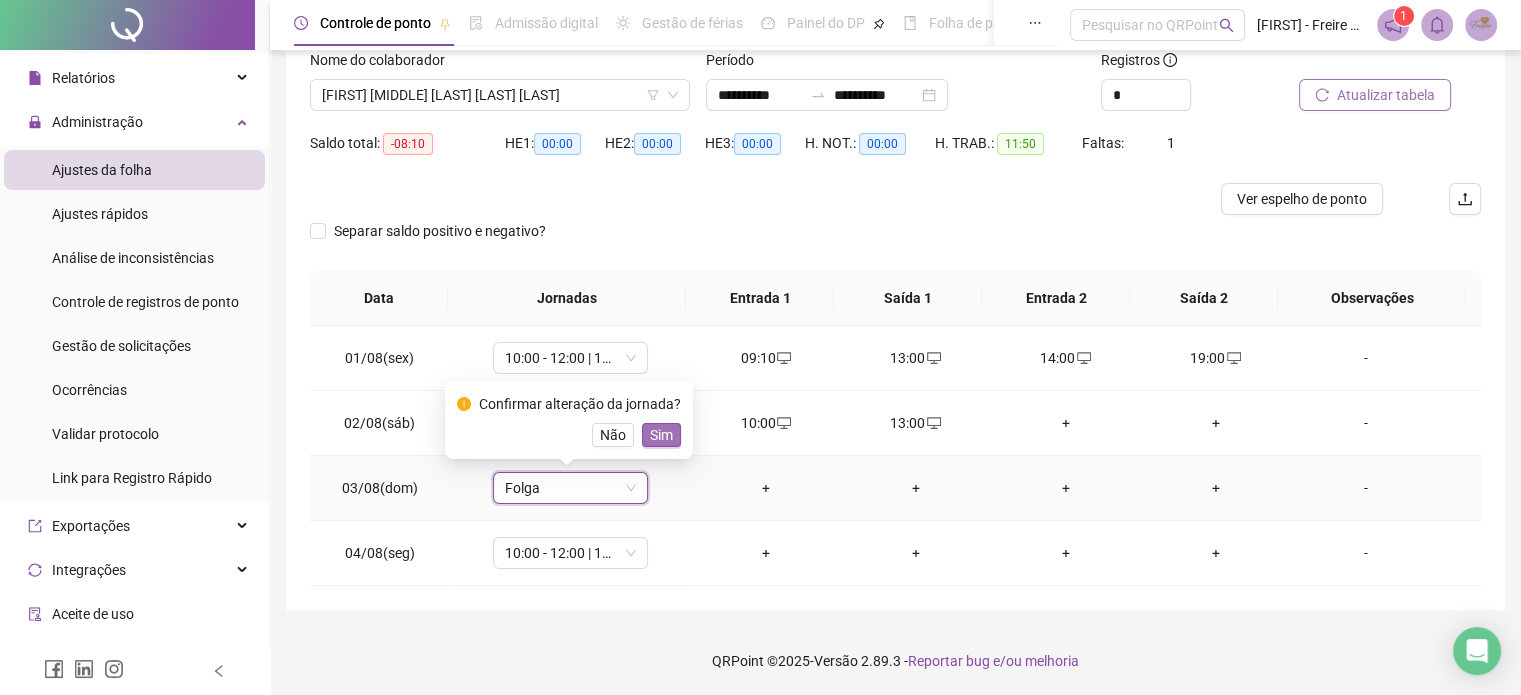 click on "Sim" at bounding box center [661, 435] 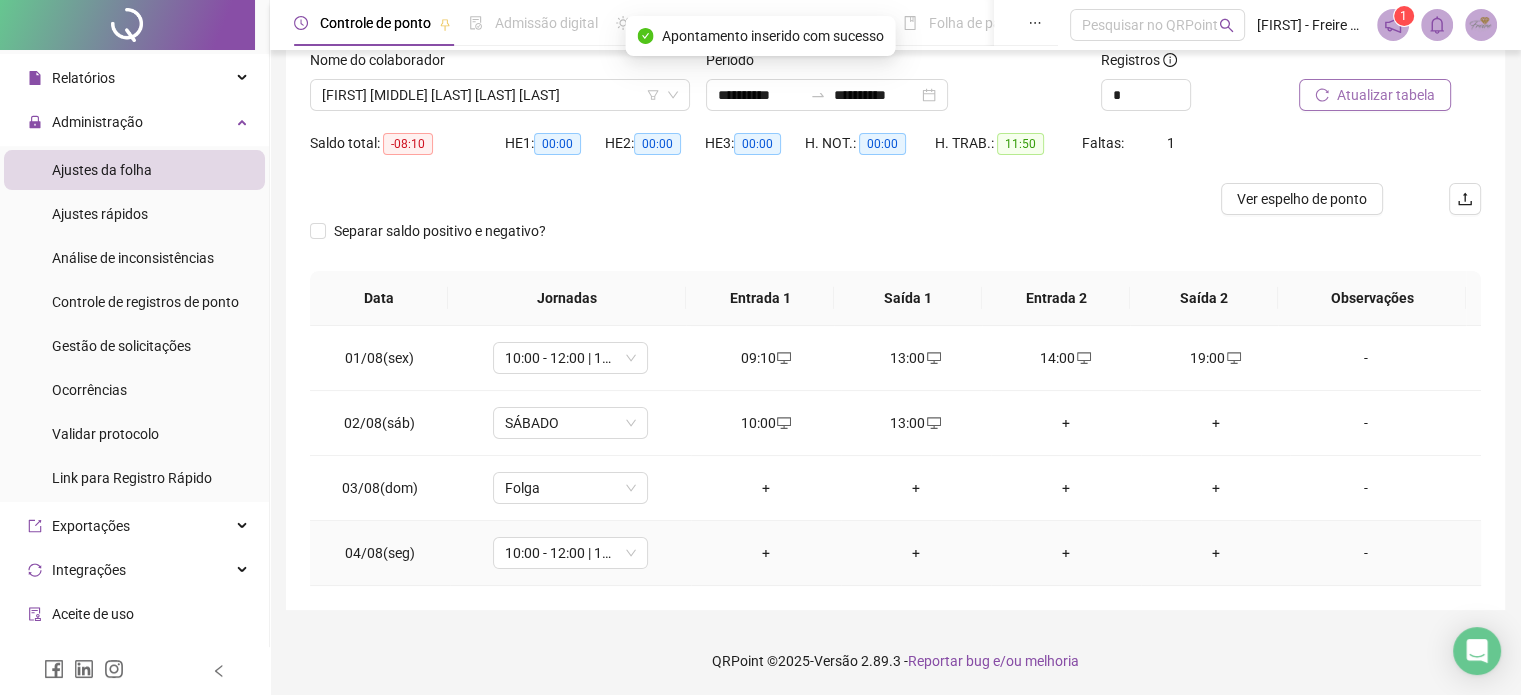 click on "+" at bounding box center (766, 553) 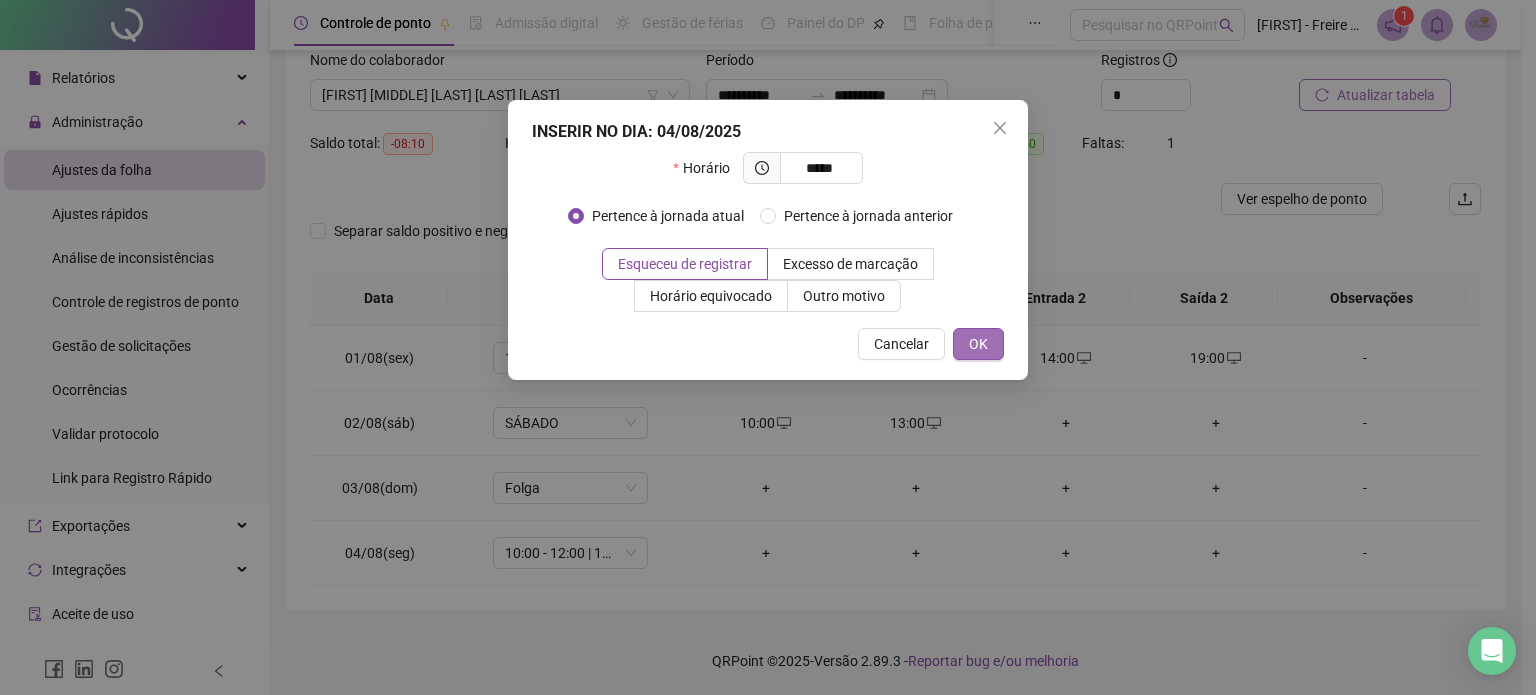 type on "*****" 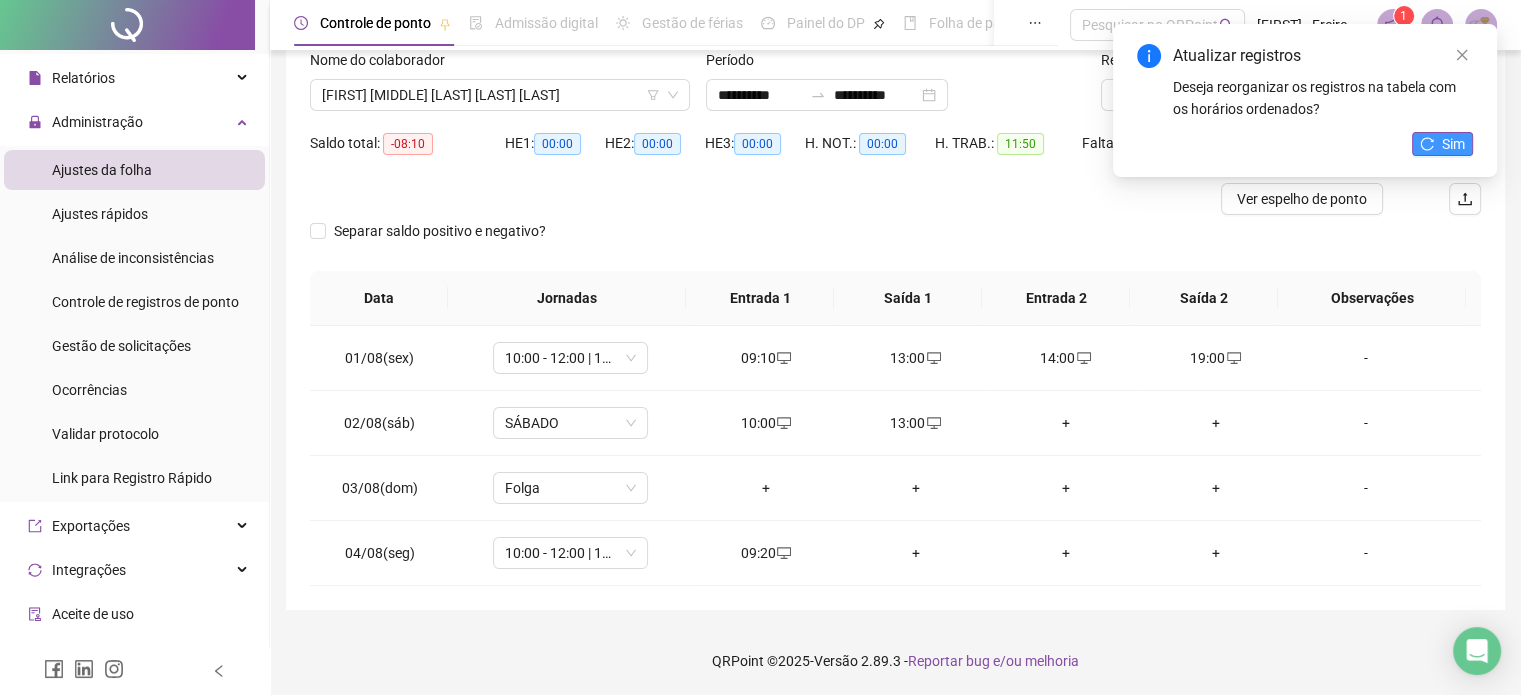 click on "Sim" at bounding box center (1453, 144) 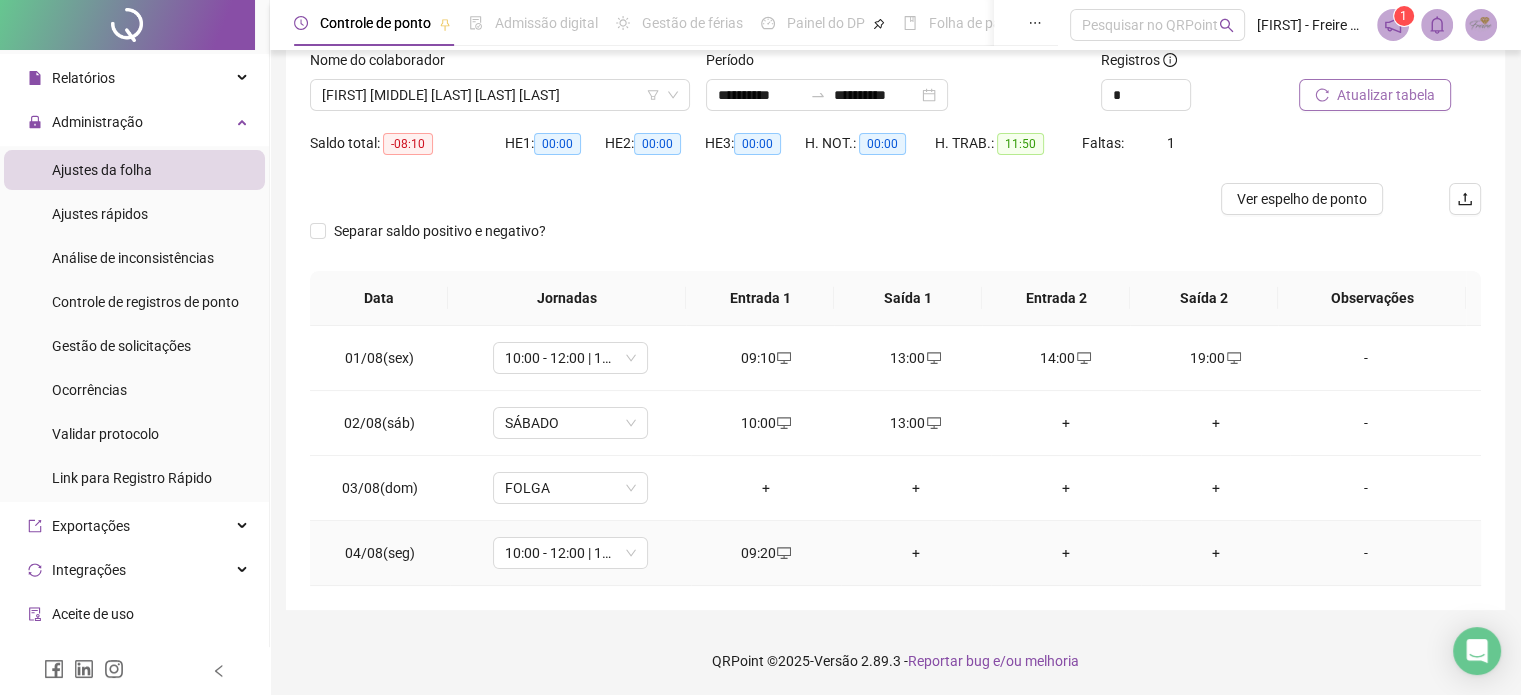 click on "+" at bounding box center (916, 553) 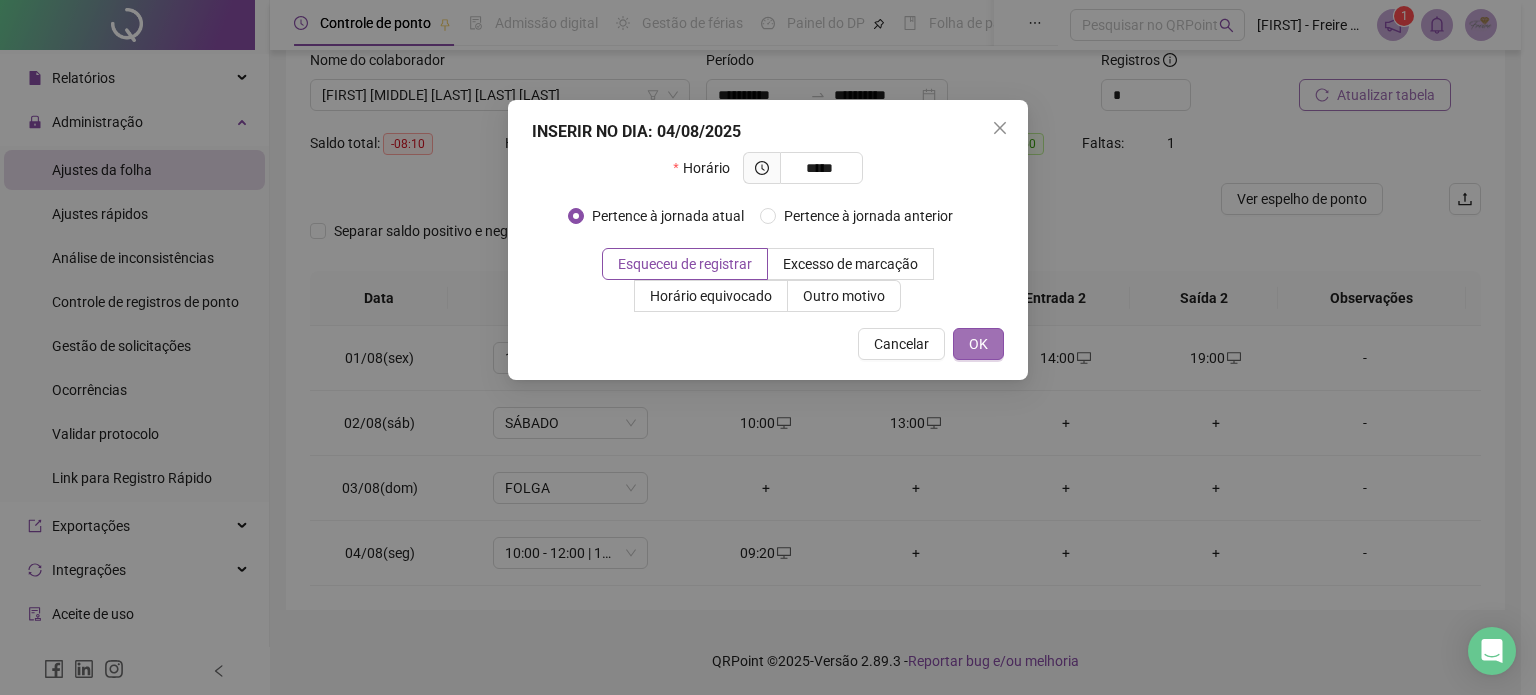 type on "*****" 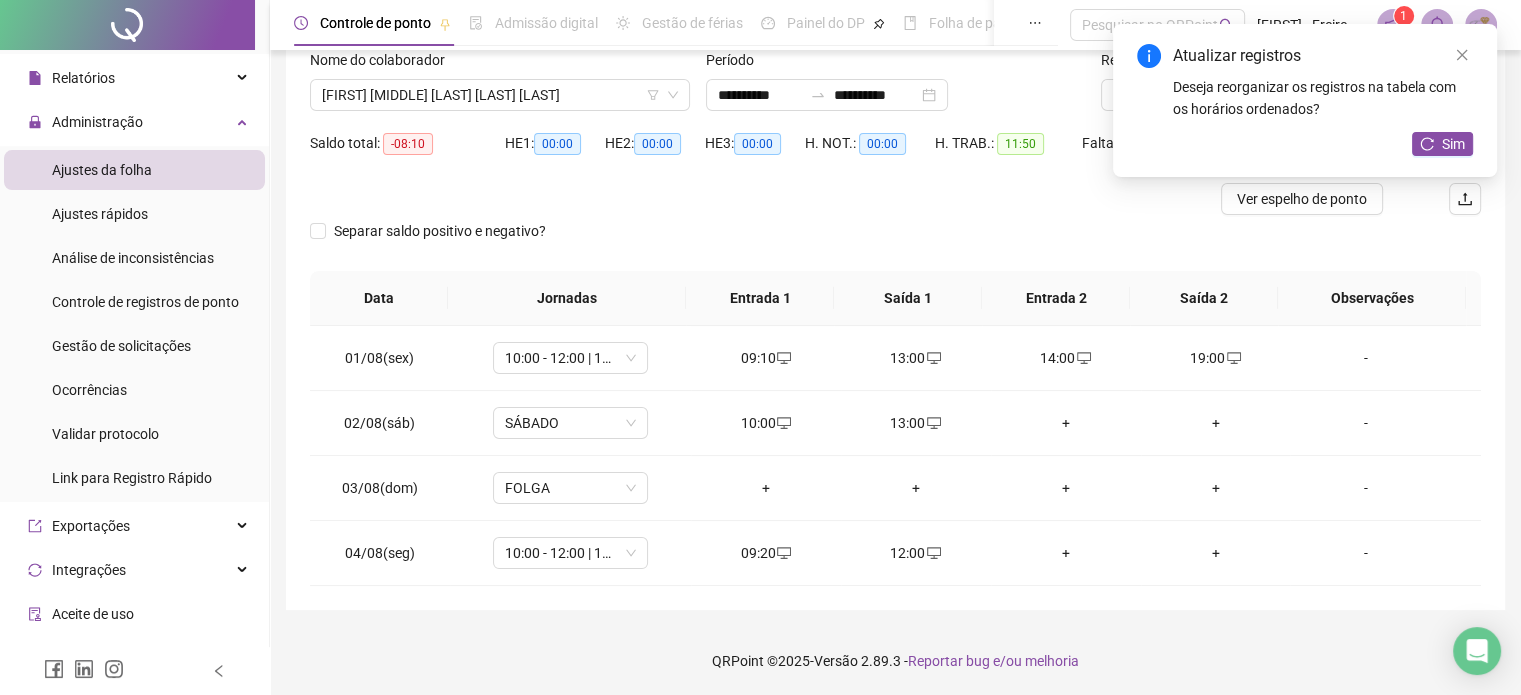 click on "Atualizar registros Deseja reorganizar os registros na tabela com os horários ordenados? Sim" at bounding box center [1305, 100] 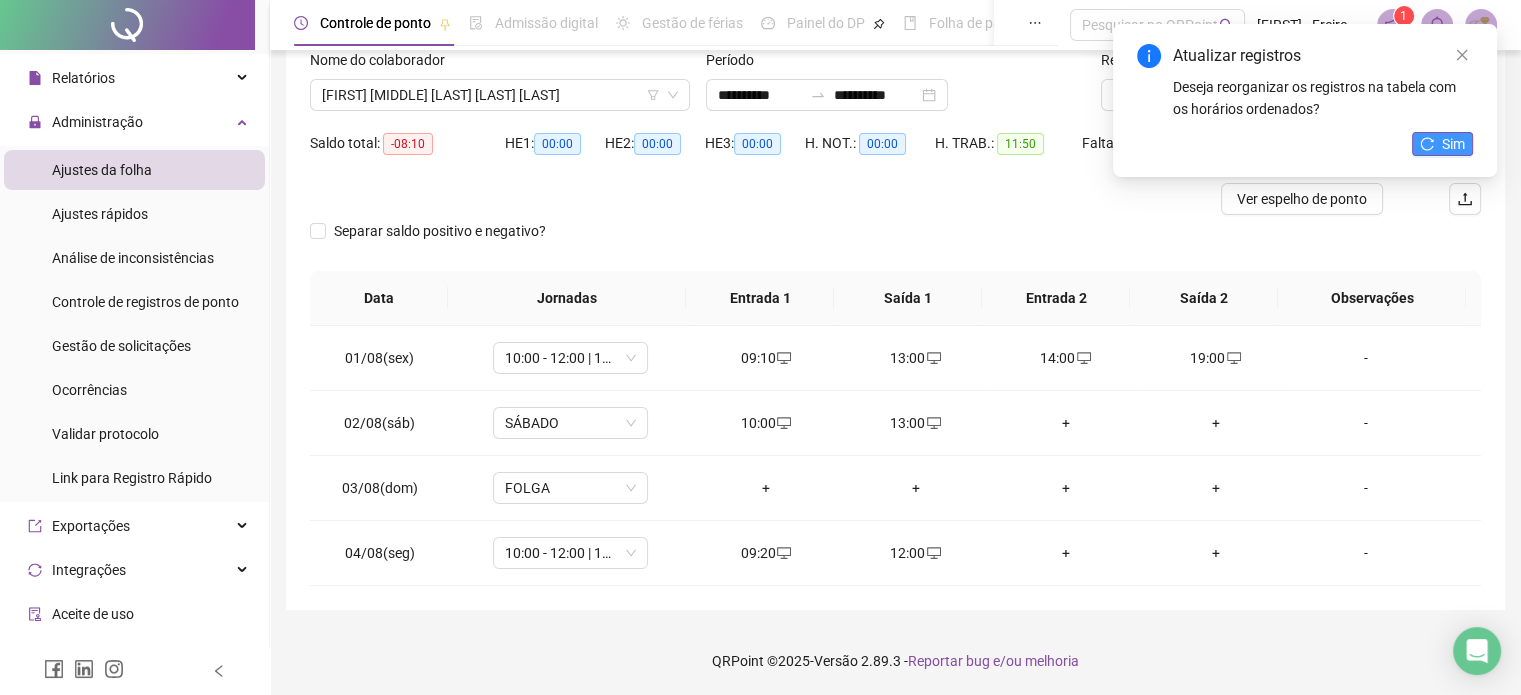 click on "Sim" at bounding box center (1453, 144) 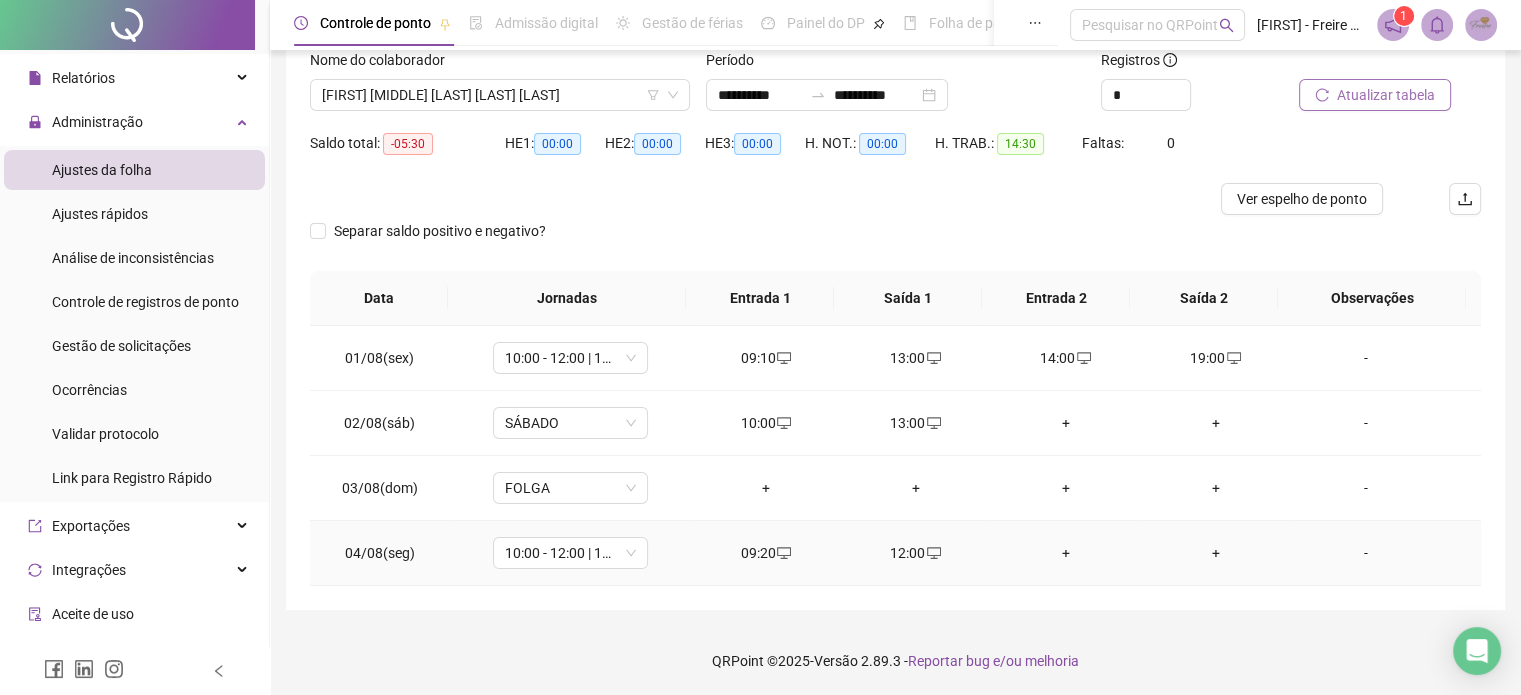 click on "+" at bounding box center (1066, 553) 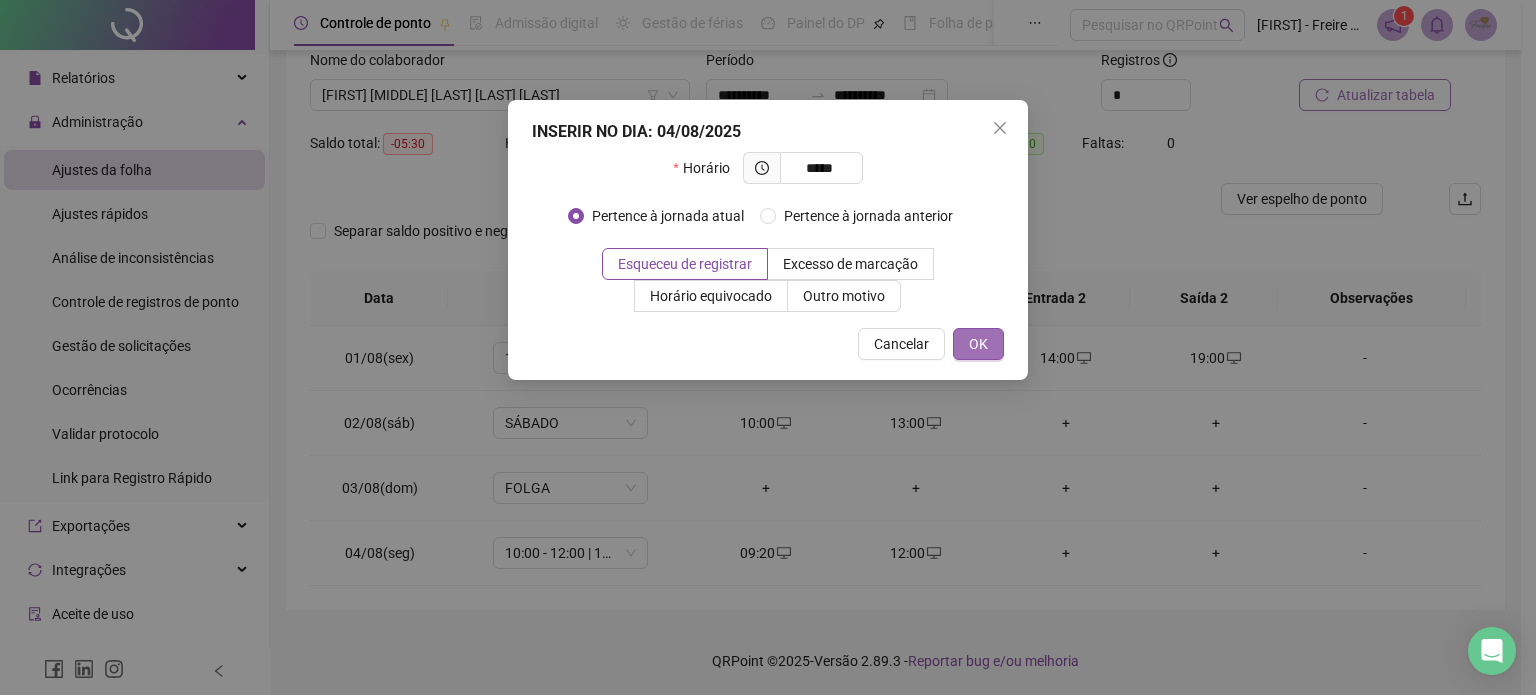 type on "*****" 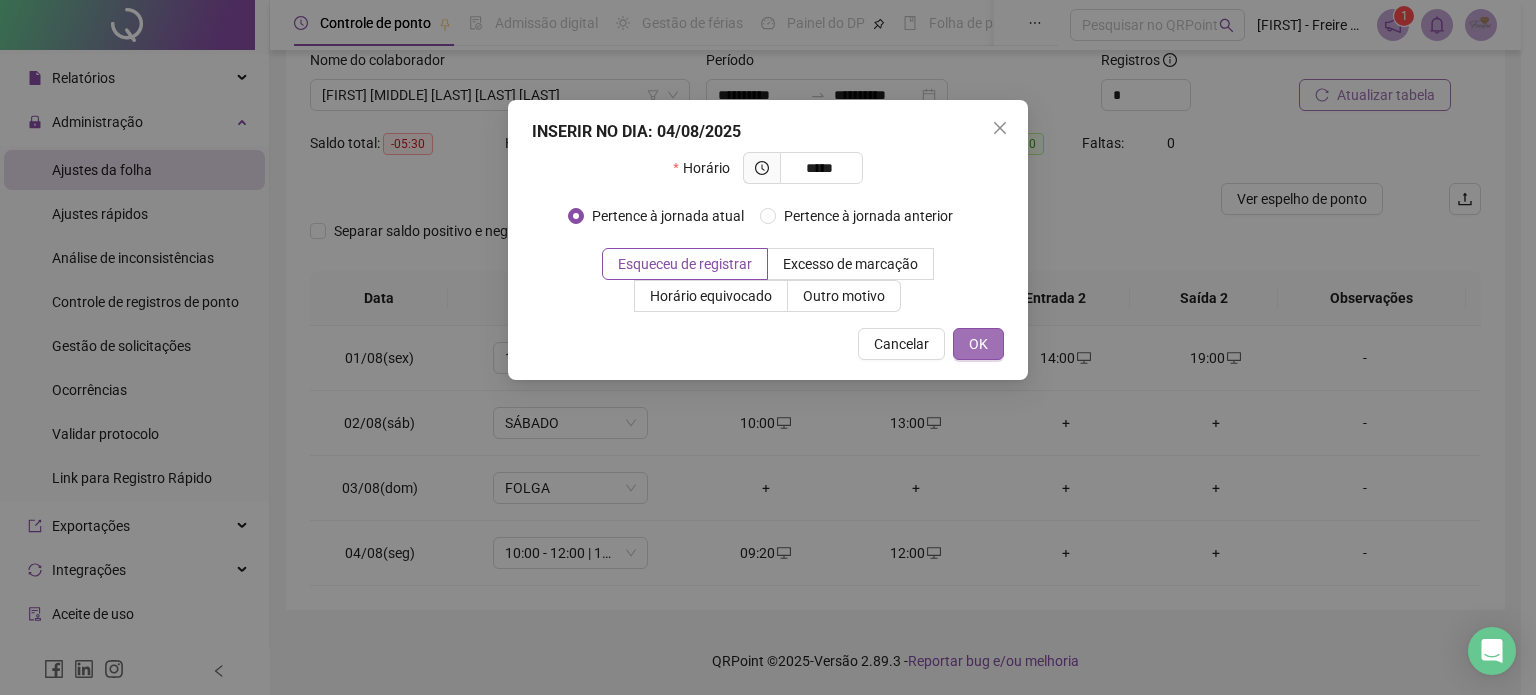 click on "OK" at bounding box center [978, 344] 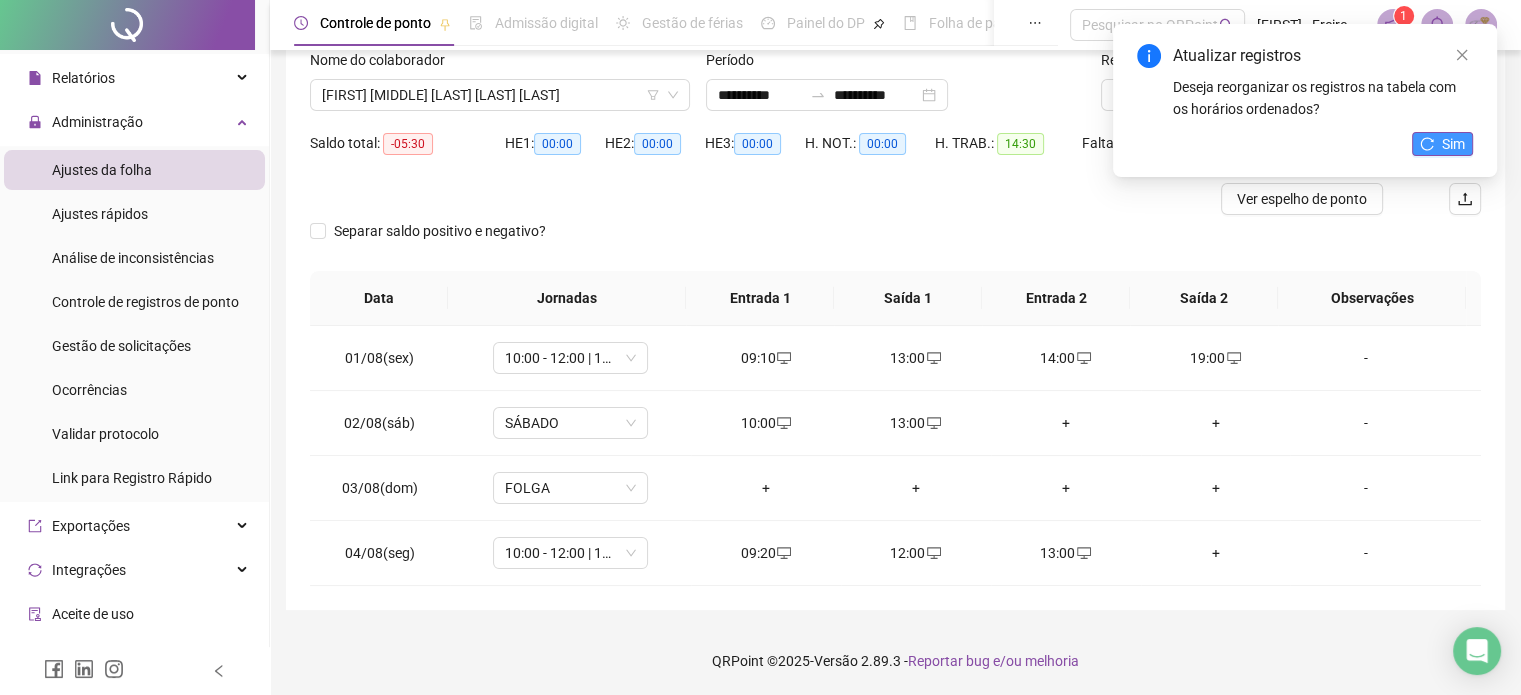 click 